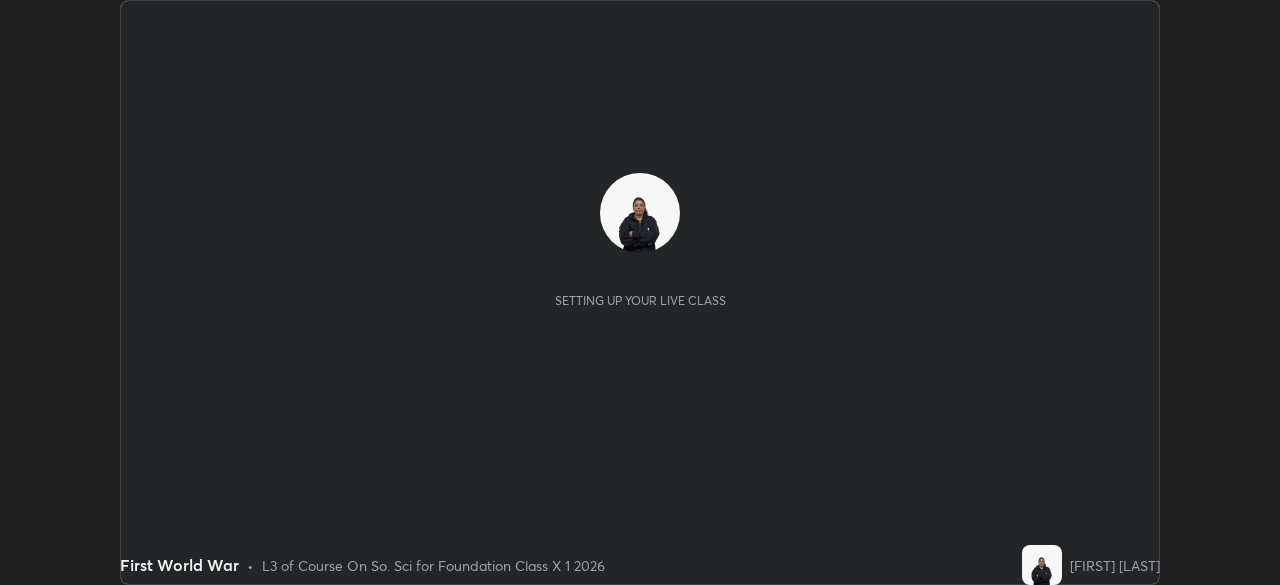 scroll, scrollTop: 0, scrollLeft: 0, axis: both 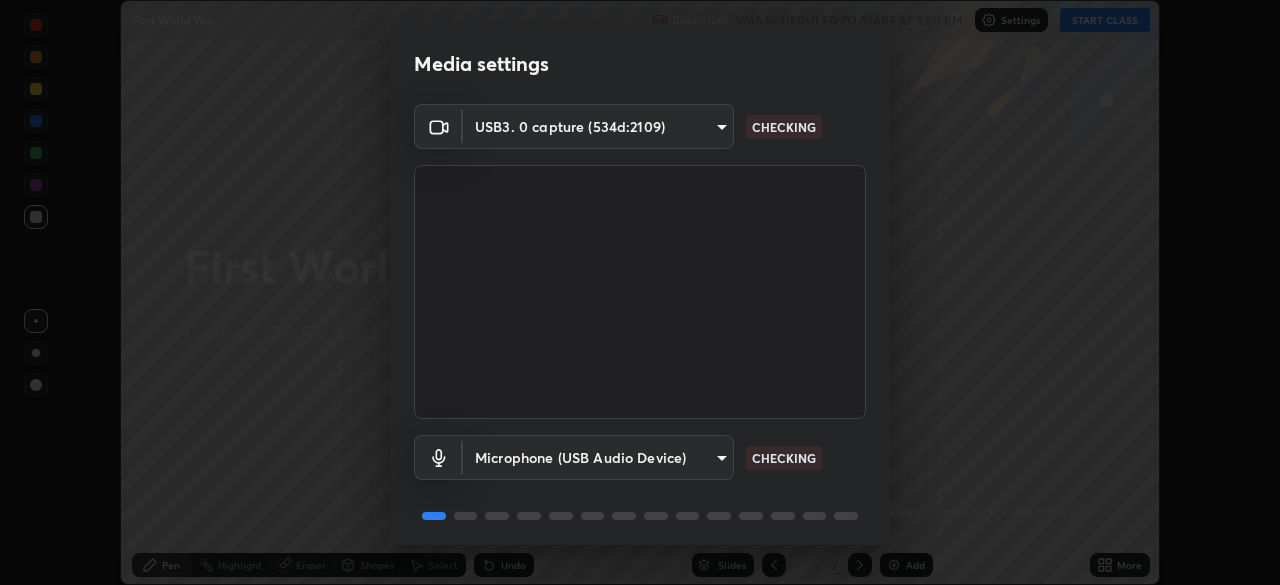 click on "Erase all First World War Recording WAS SCHEDULED TO START AT  5:50 PM Settings START CLASS Setting up your live class First World War • L3 of Course On So. Sci for Foundation Class X 1 2026 [FIRST] [LAST] Pen Highlight Eraser Shapes Select Undo Slides 2 / 2 Add More Enable hand raising Enable raise hand to speak to learners. Once enabled, chat will be turned off temporarily. Enable x   No doubts shared Encourage your learners to ask a doubt for better clarity Report an issue Reason for reporting Buffering Chat not working Audio - Video sync issue Educator video quality low ​ Attach an image Report Media settings USB3. 0 capture (534d:2109) 208cfb2fb092479fbd7e85c08838305d8b5f7c086caf62a4f65153c8188479fb CHECKING Microphone (USB Audio Device) 16781e89f6a933ee75226cf9409ca4a79015c18bb202825c66465eafb0591005 CHECKING 1 / 5 Next" at bounding box center (640, 292) 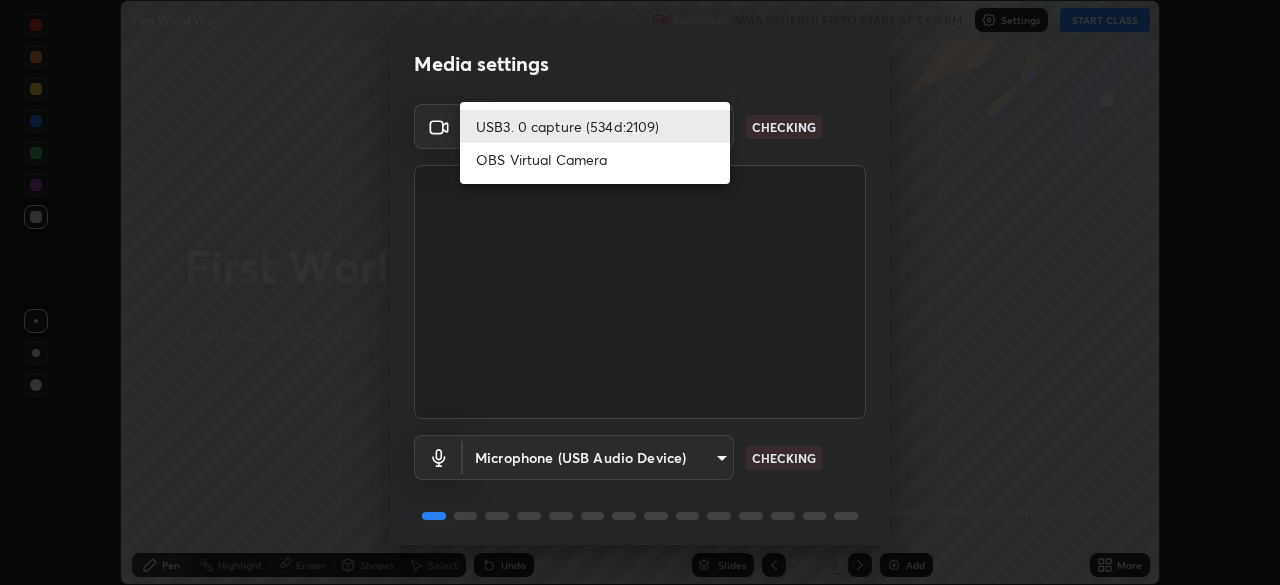 click on "USB3. 0 capture (534d:2109)" at bounding box center (595, 126) 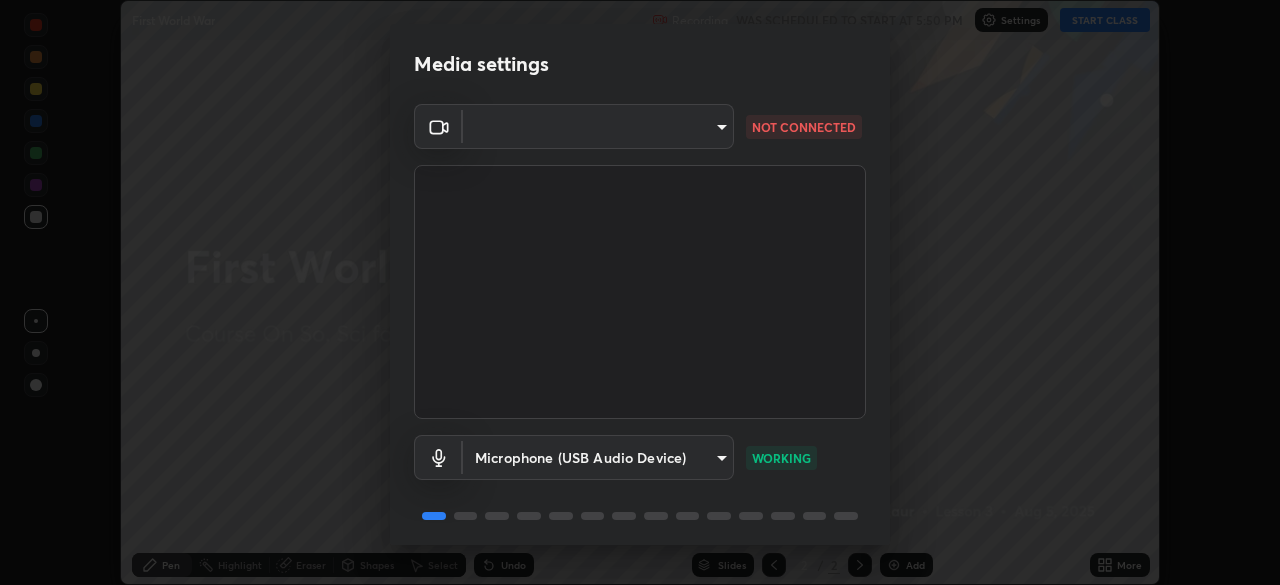 click on "Erase all First World War Recording WAS SCHEDULED TO START AT  5:50 PM Settings START CLASS Setting up your live class First World War • L3 of Course On So. Sci for Foundation Class X 1 2026 [FIRST] [LAST] Pen Highlight Eraser Shapes Select Undo Slides 2 / 2 Add More Enable hand raising Enable raise hand to speak to learners. Once enabled, chat will be turned off temporarily. Enable x   No doubts shared Encourage your learners to ask a doubt for better clarity Report an issue Reason for reporting Buffering Chat not working Audio - Video sync issue Educator video quality low ​ Attach an image Report Media settings ​ 208cfb2fb092479fbd7e85c08838305d8b5f7c086caf62a4f65153c8188479fb NOT CONNECTED Microphone (USB Audio Device) 16781e89f6a933ee75226cf9409ca4a79015c18bb202825c66465eafb0591005 WORKING 1 / 5 Next" at bounding box center [640, 292] 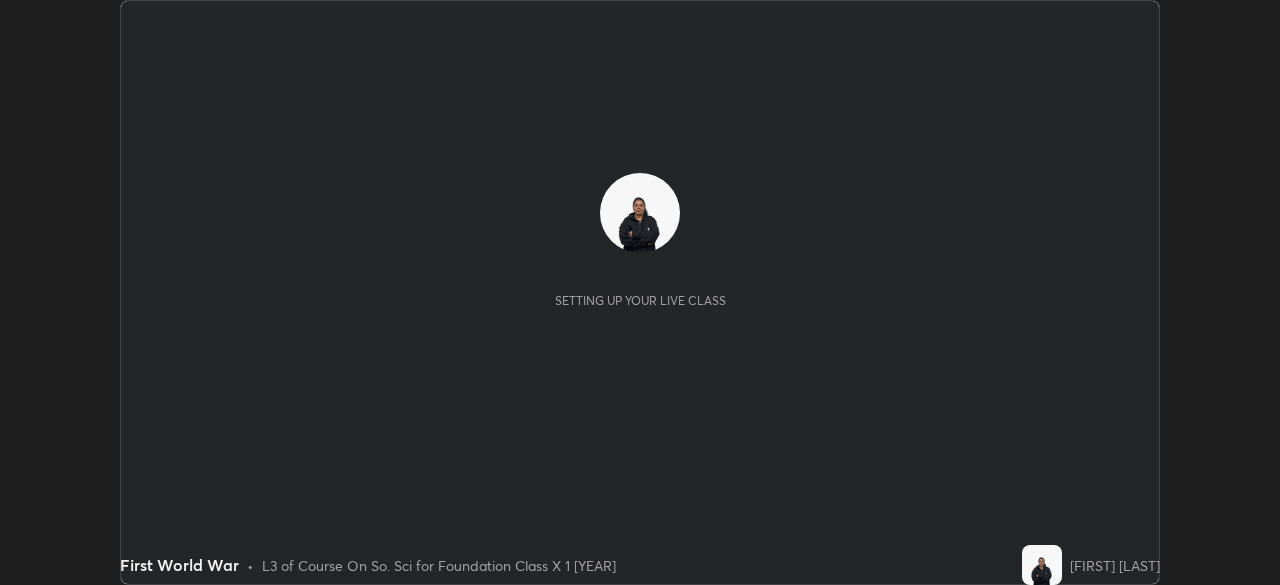 scroll, scrollTop: 0, scrollLeft: 0, axis: both 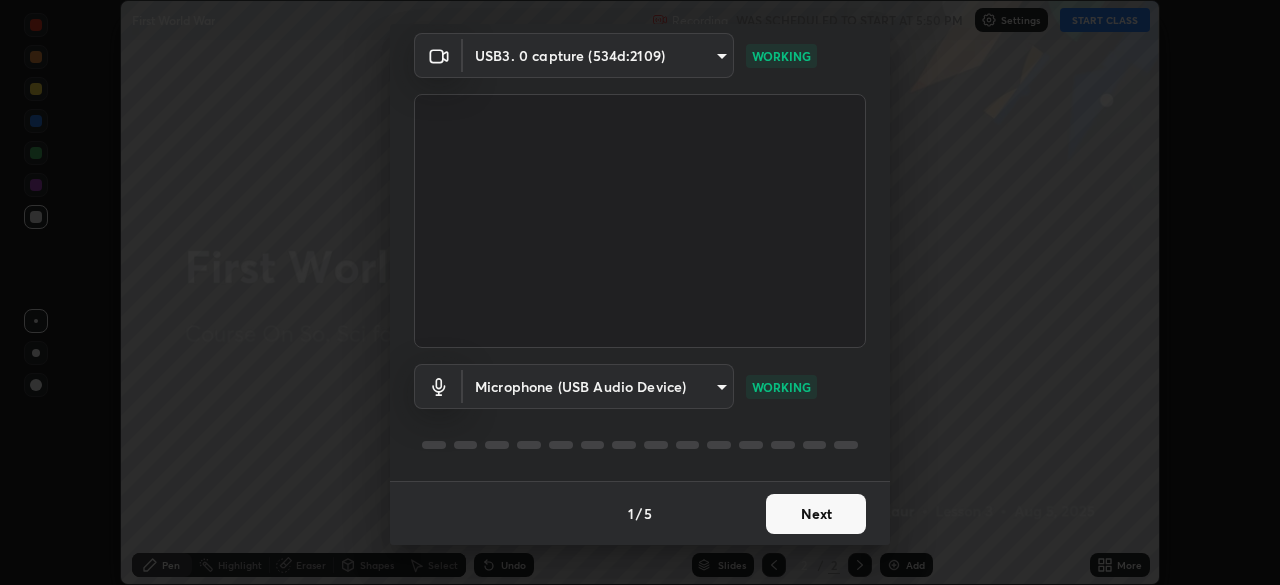 click on "Next" at bounding box center (816, 514) 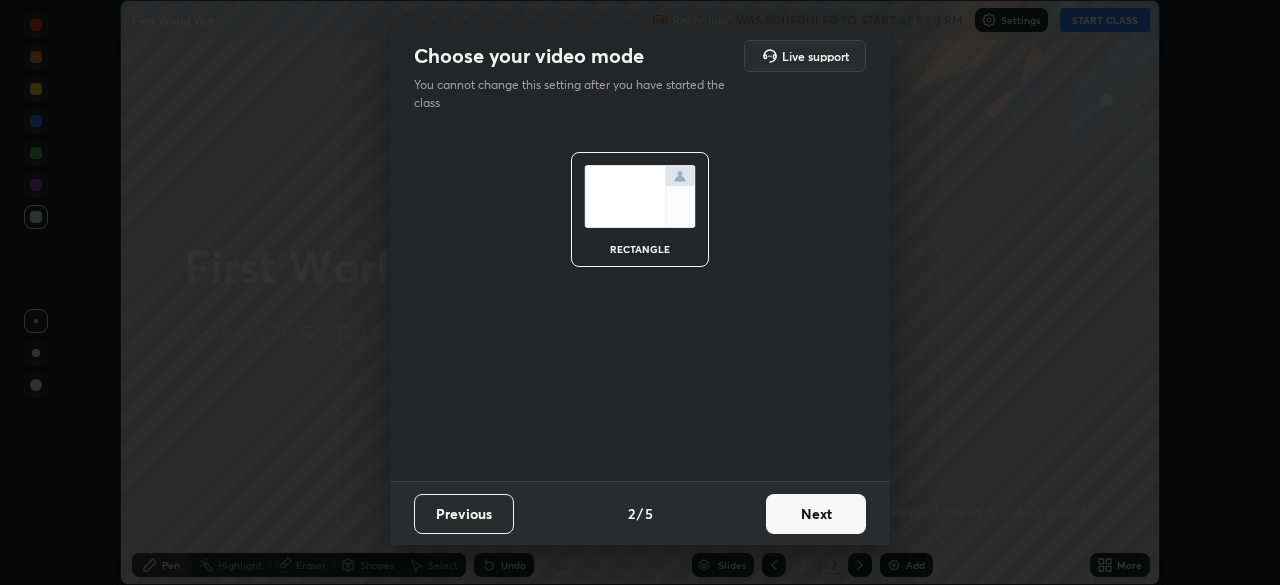 scroll, scrollTop: 0, scrollLeft: 0, axis: both 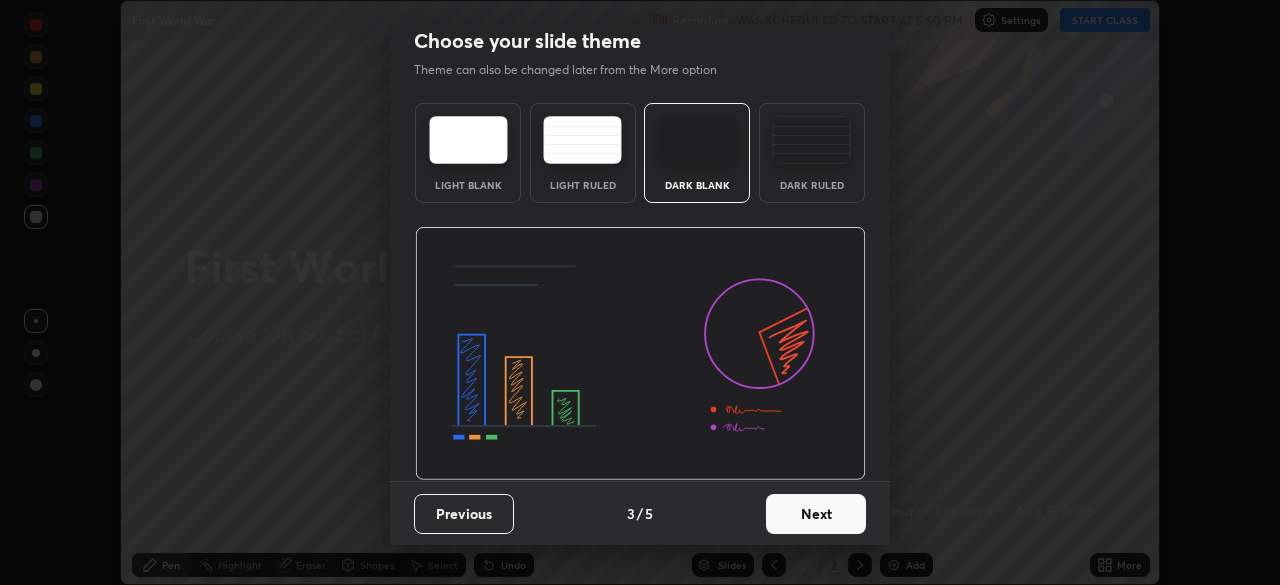 click on "Next" at bounding box center [816, 514] 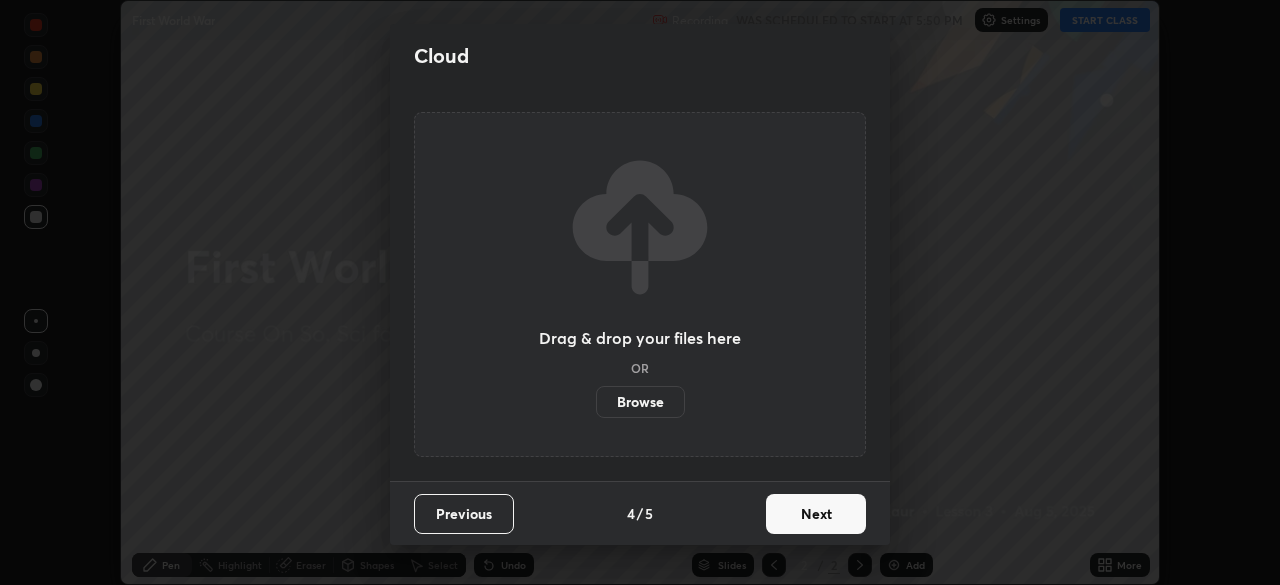 click on "Next" at bounding box center (816, 514) 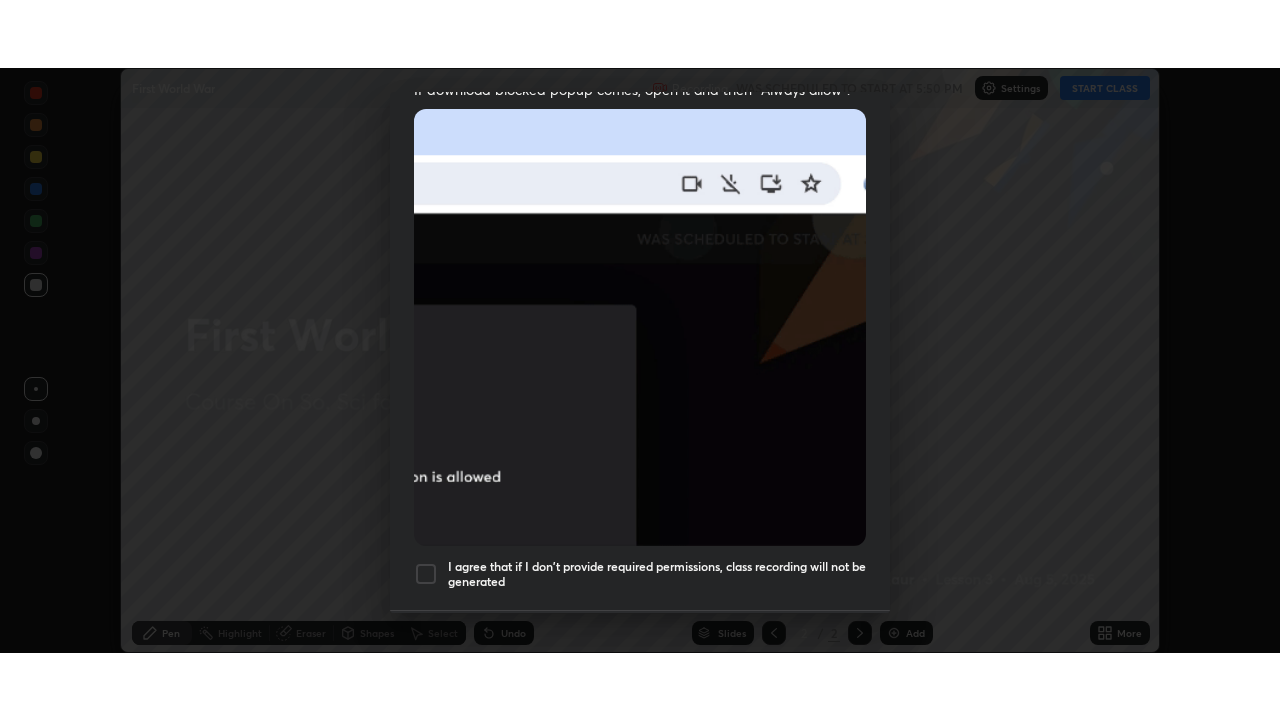 scroll, scrollTop: 479, scrollLeft: 0, axis: vertical 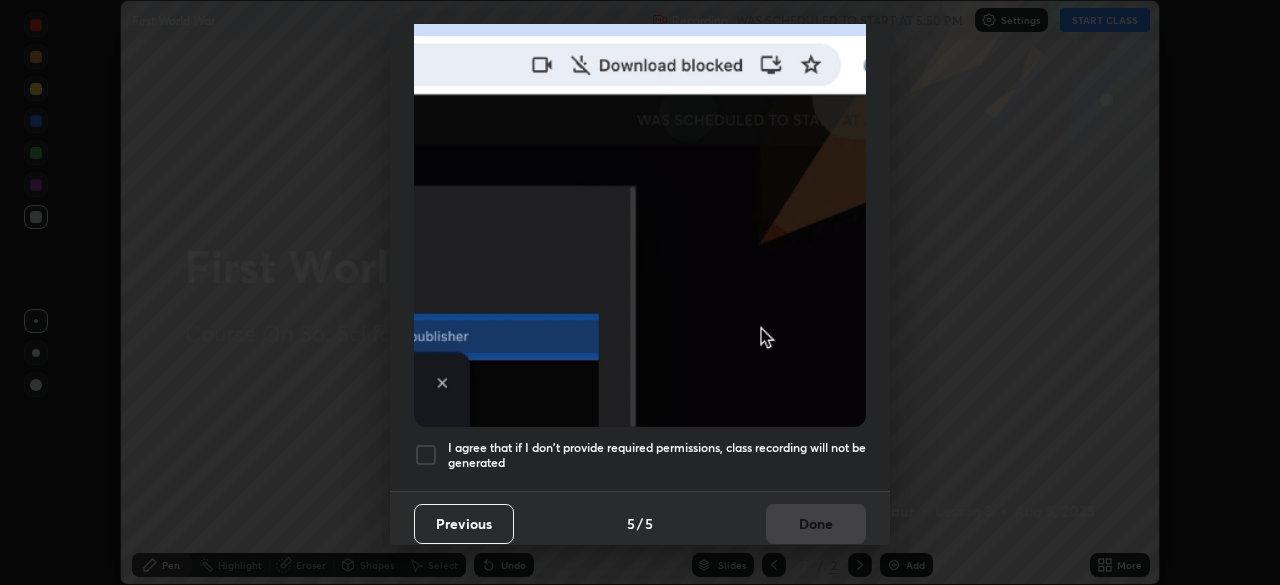 click on "I agree that if I don't provide required permissions, class recording will not be generated" at bounding box center (640, 455) 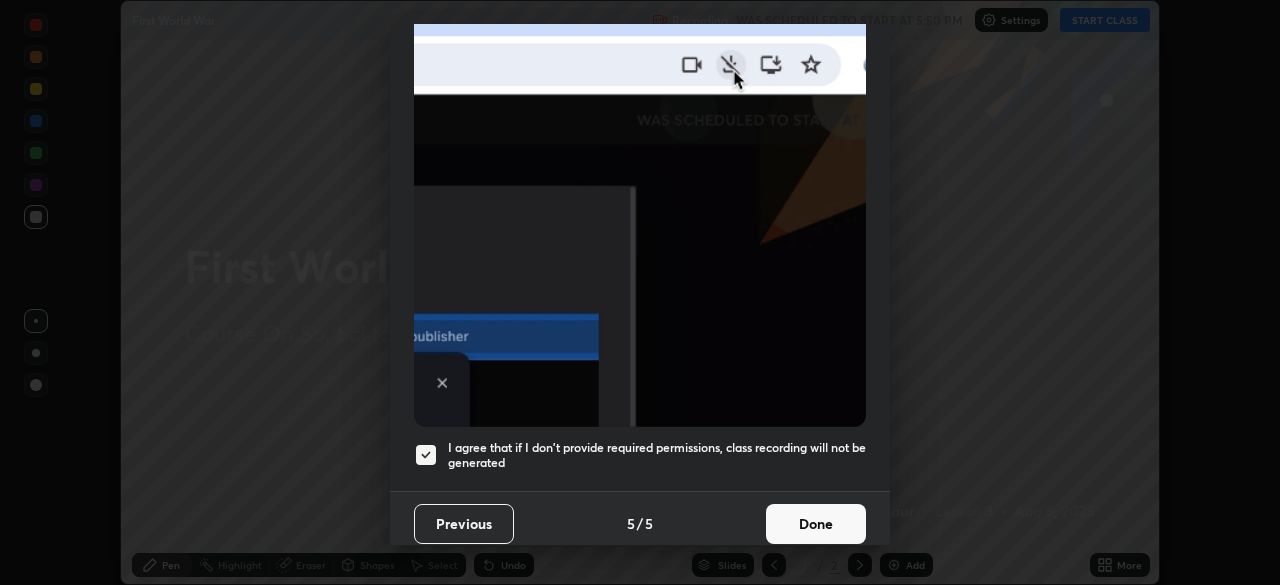 click on "Done" at bounding box center [816, 524] 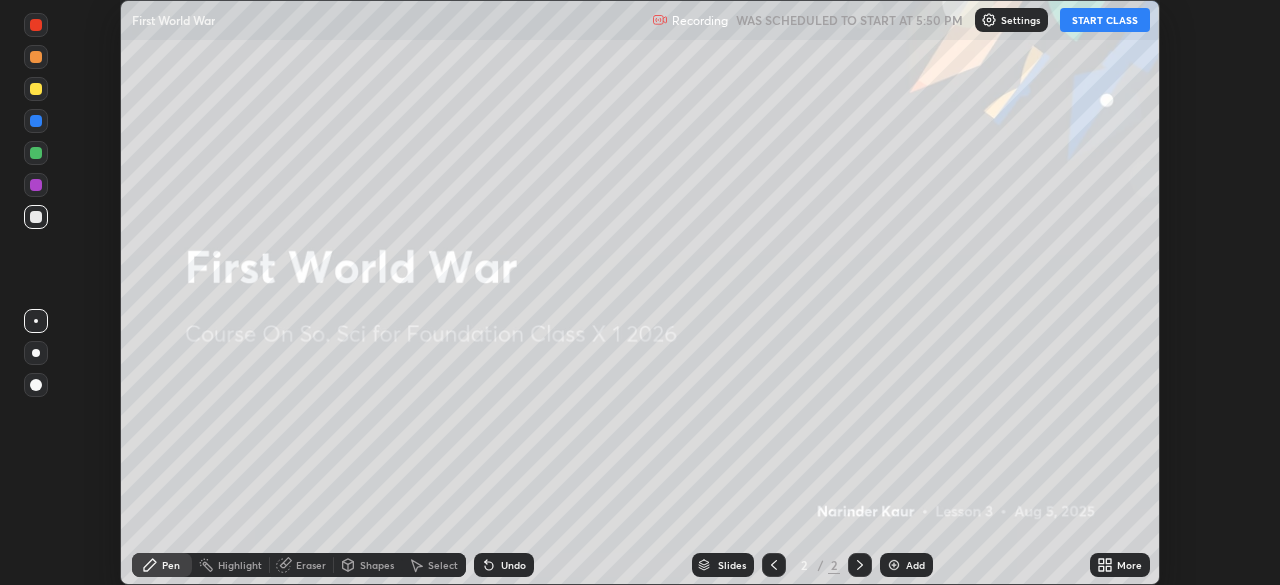 click 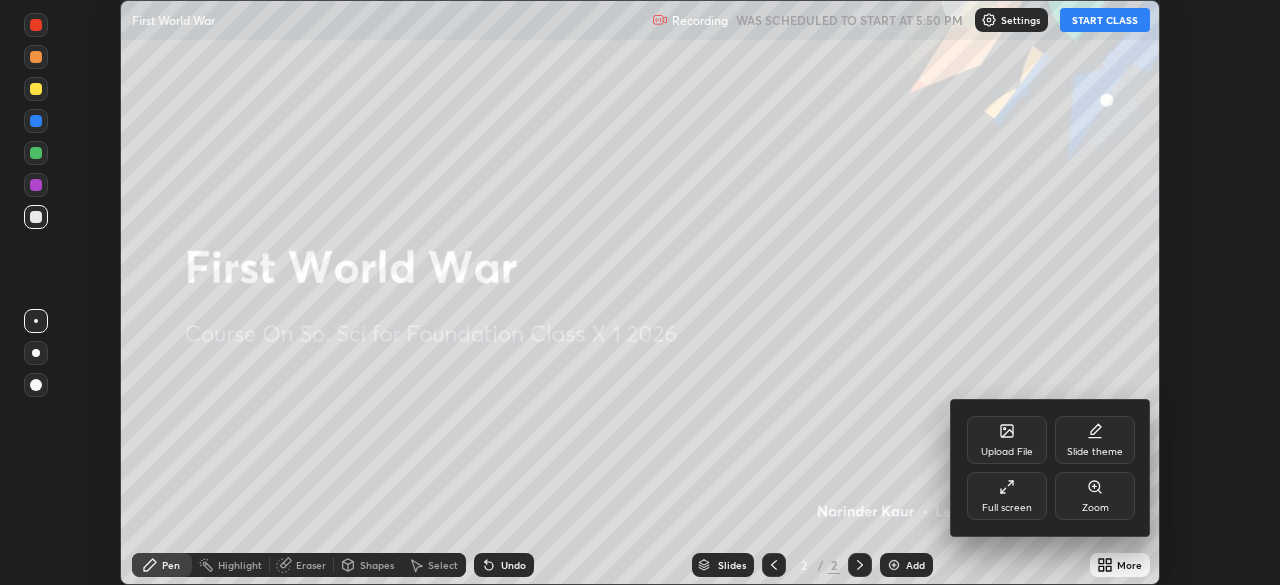 click on "Full screen" at bounding box center [1007, 508] 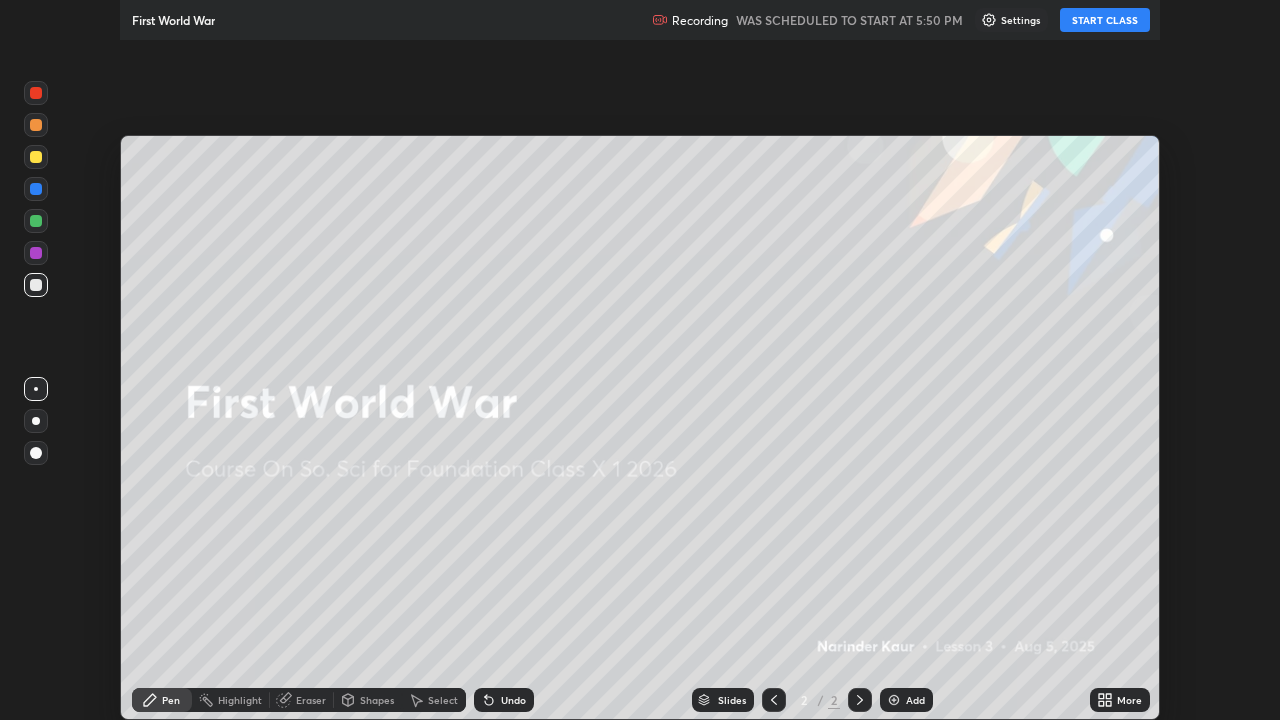 scroll, scrollTop: 99280, scrollLeft: 98720, axis: both 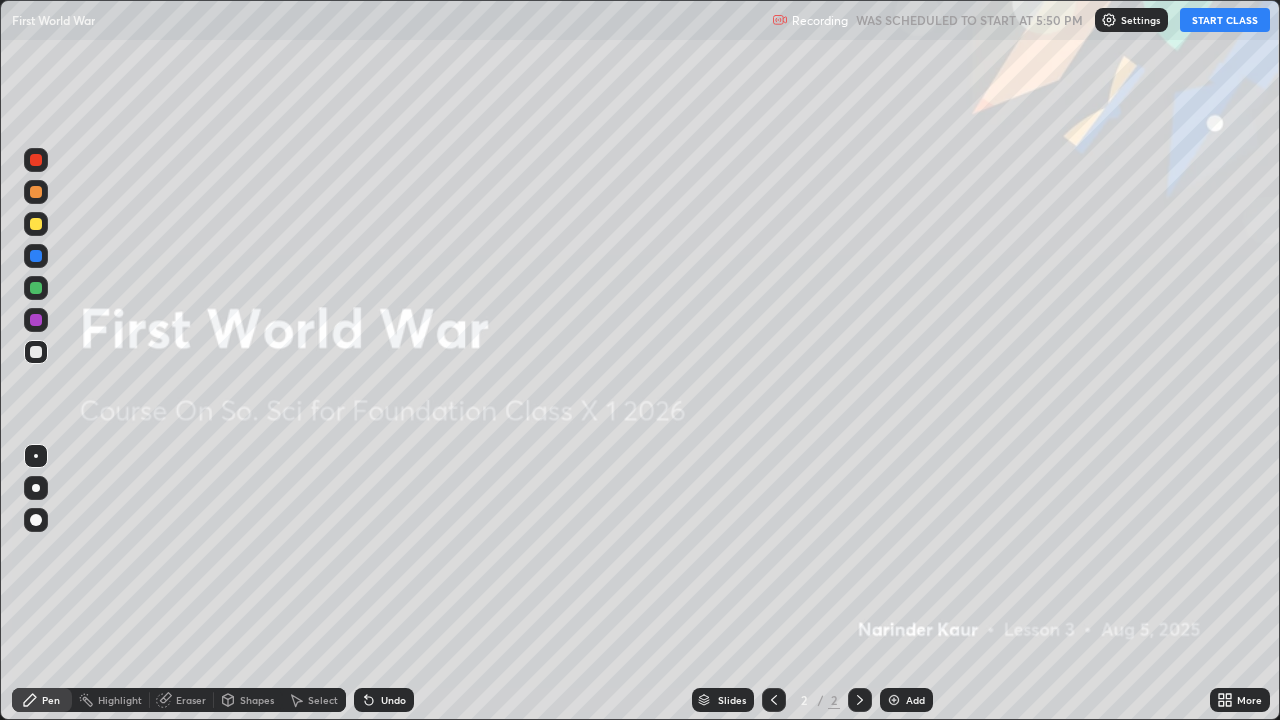 click 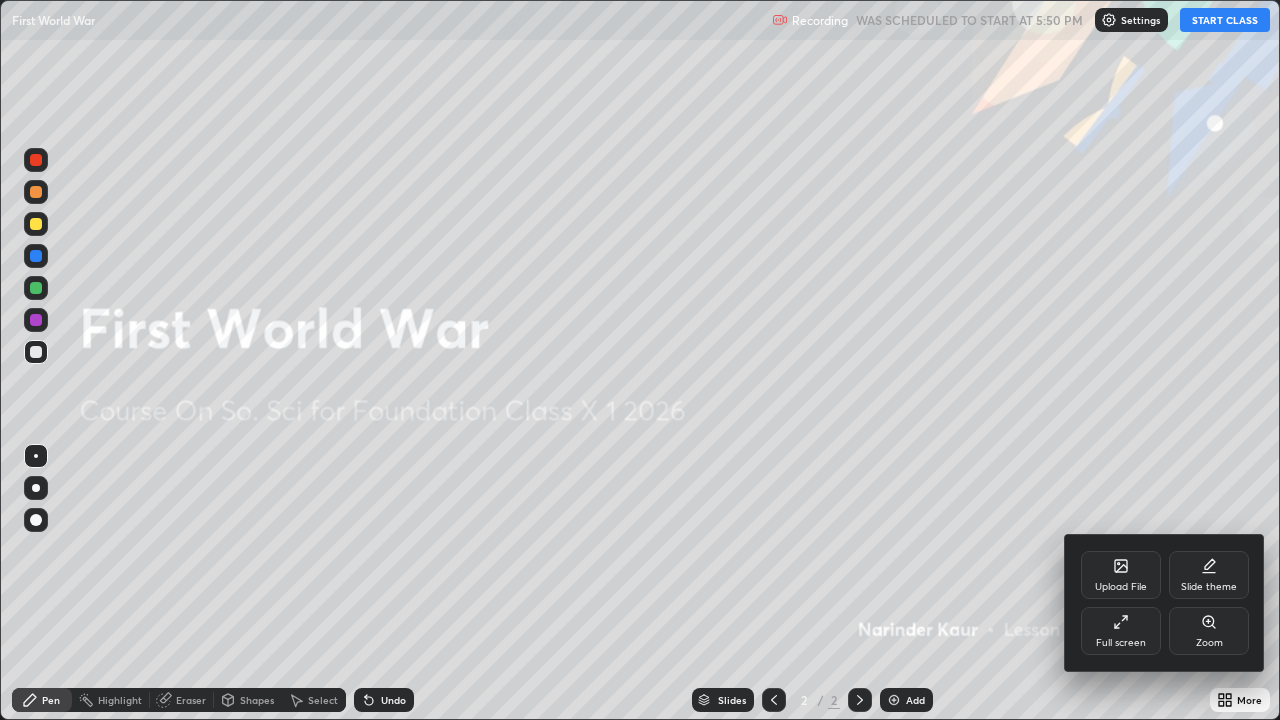 click at bounding box center (640, 360) 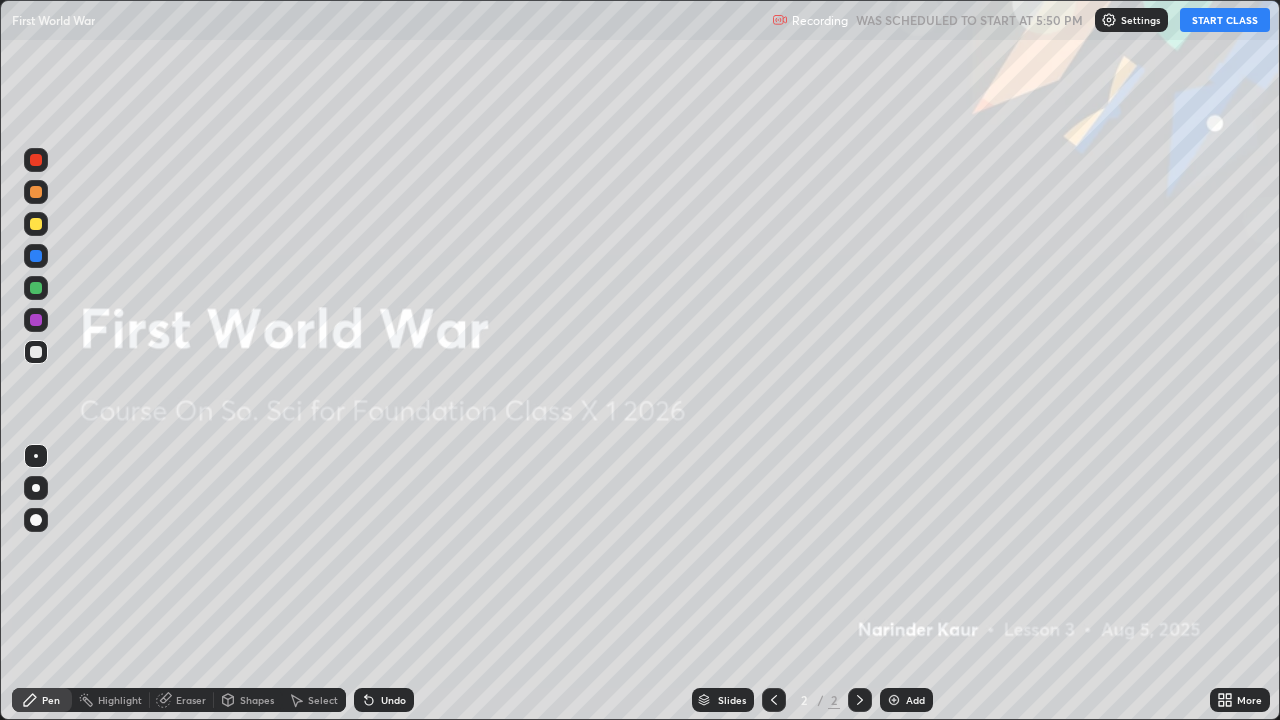 click on "Slides" at bounding box center [723, 700] 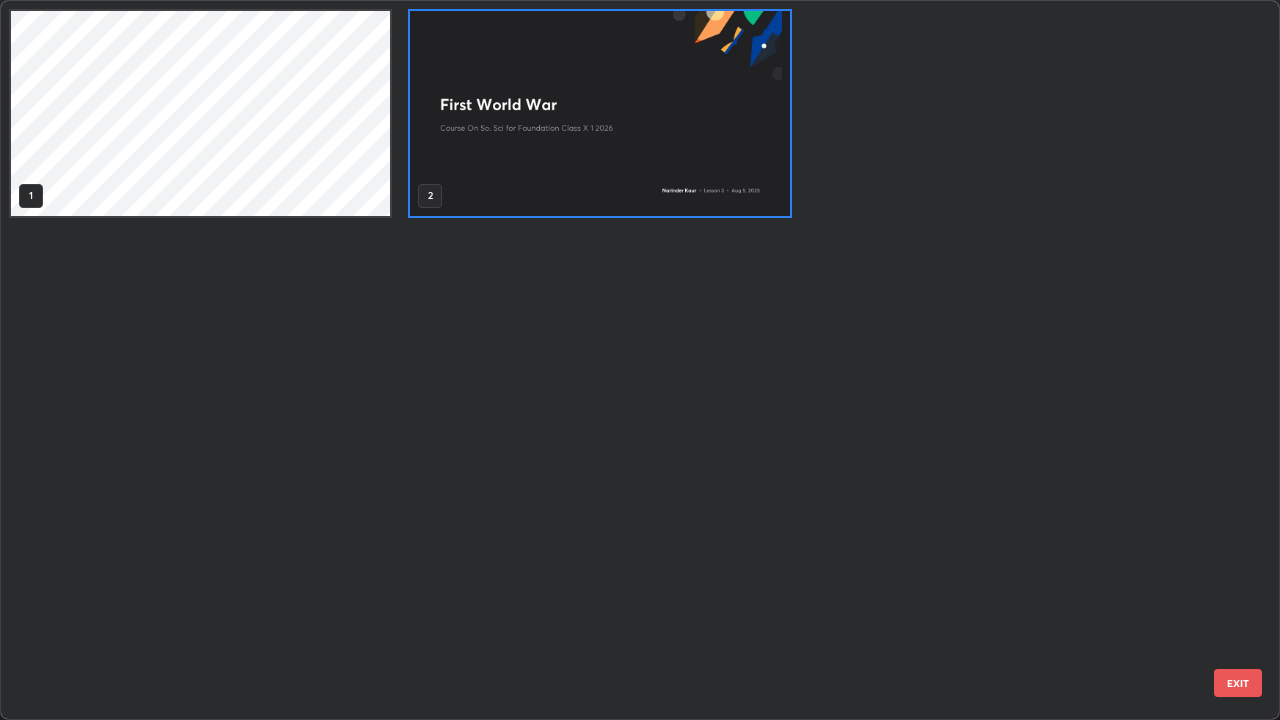 scroll, scrollTop: 7, scrollLeft: 11, axis: both 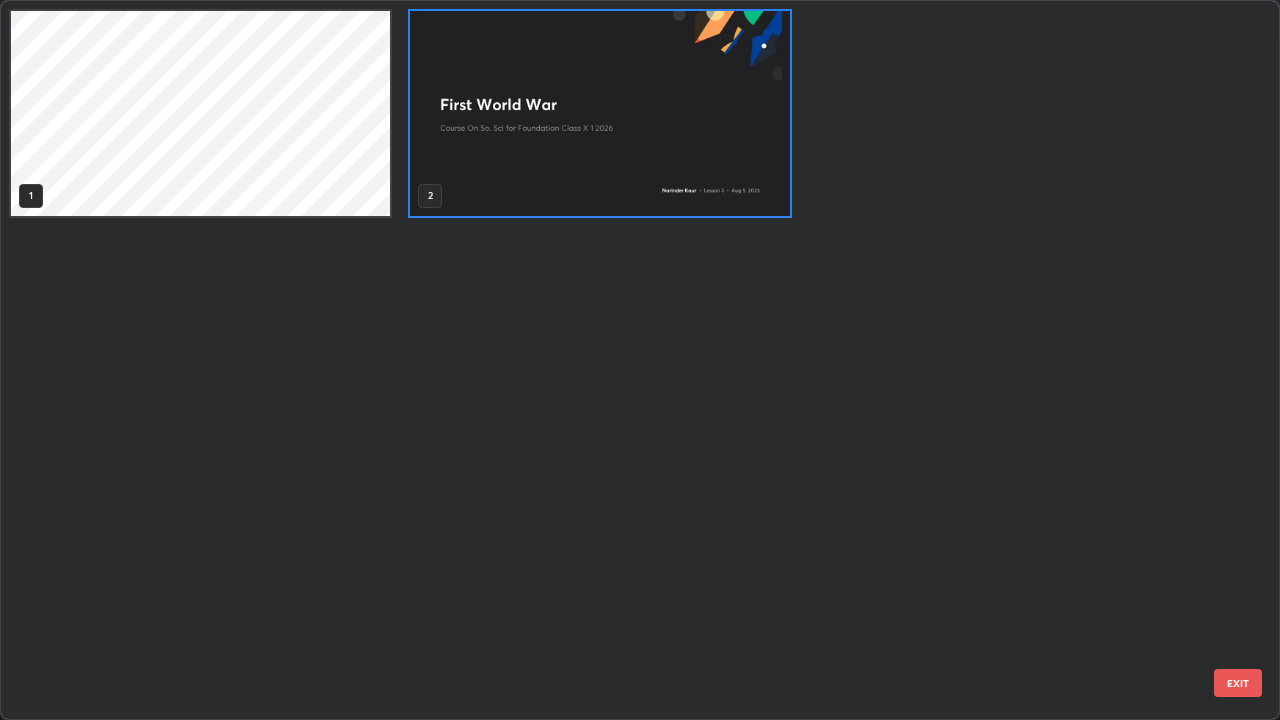 click at bounding box center [599, 113] 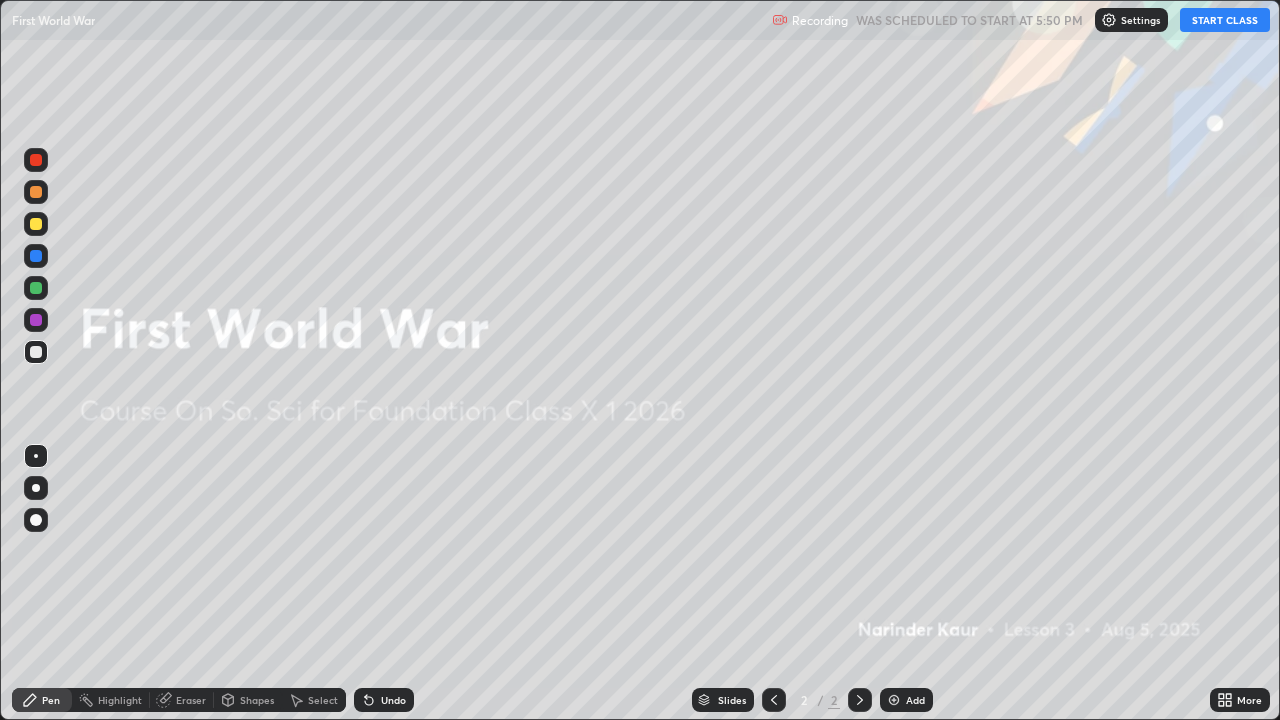 click 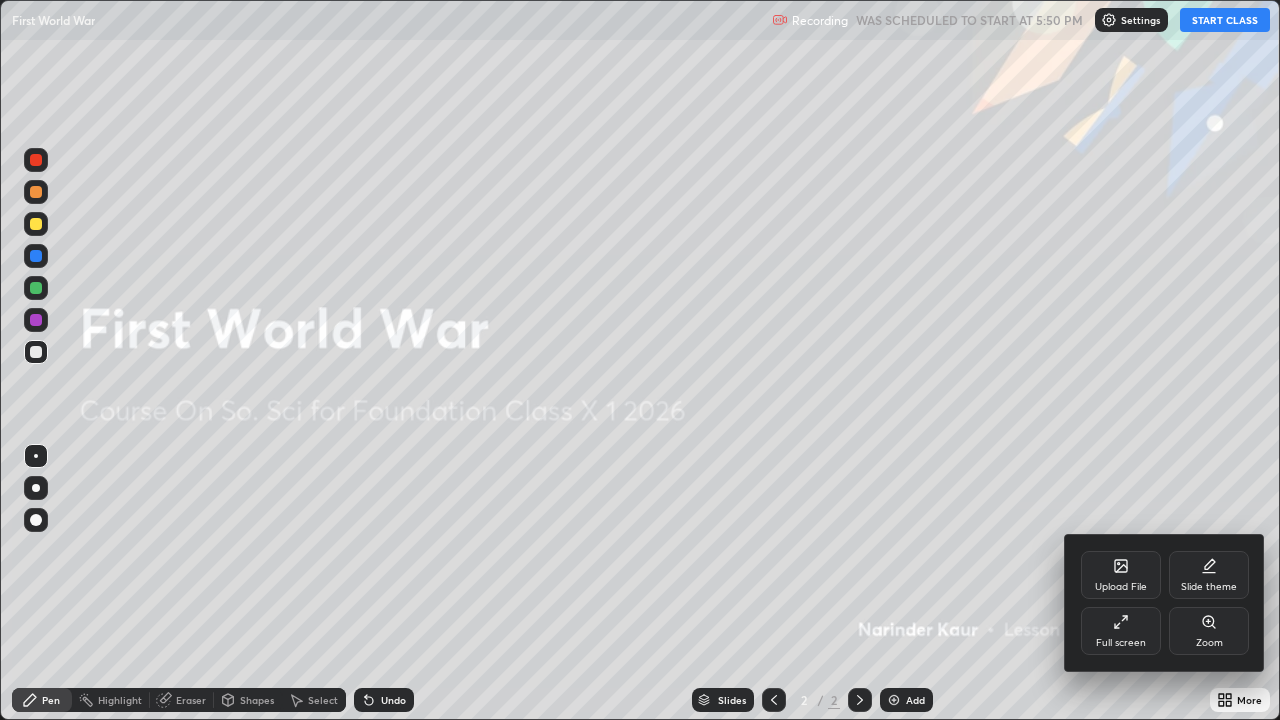 click 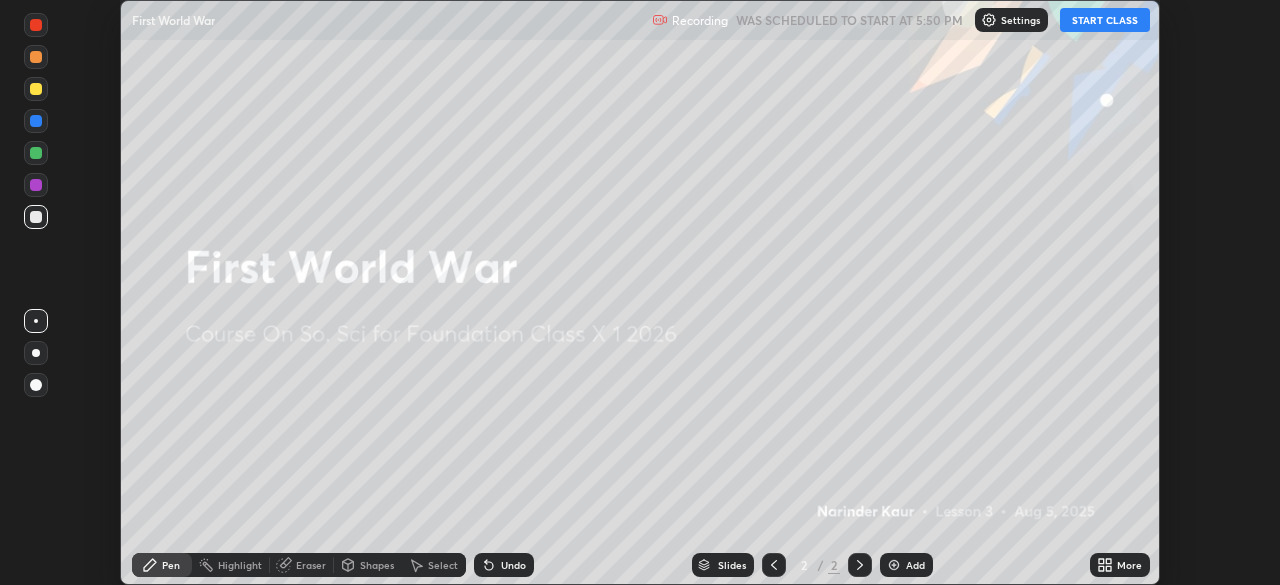 scroll, scrollTop: 585, scrollLeft: 1280, axis: both 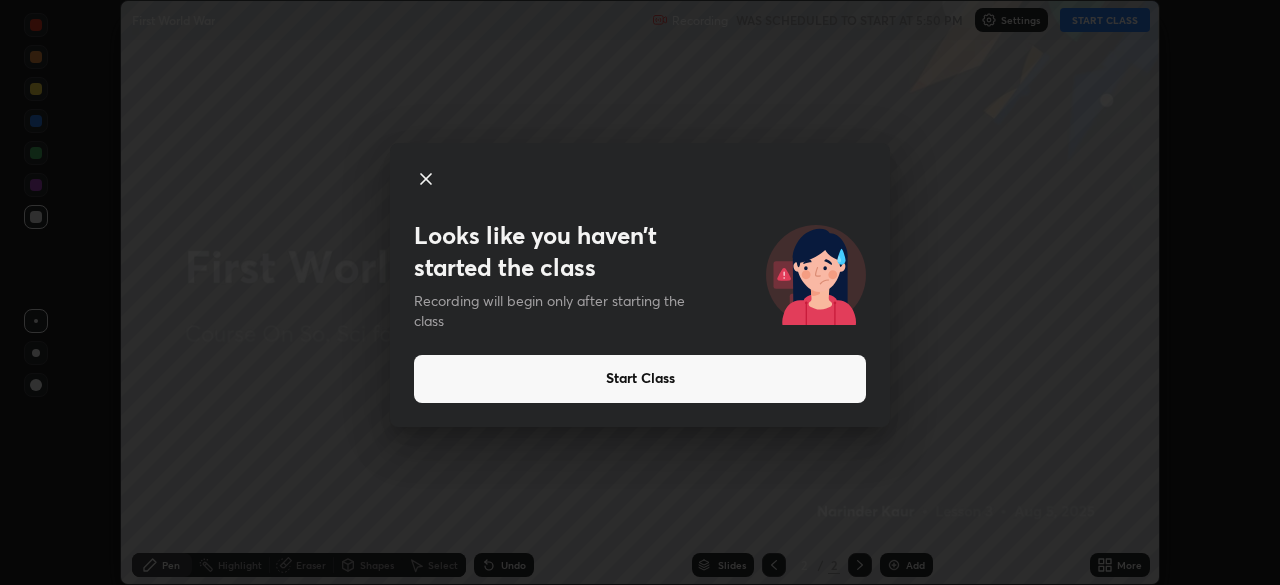 click 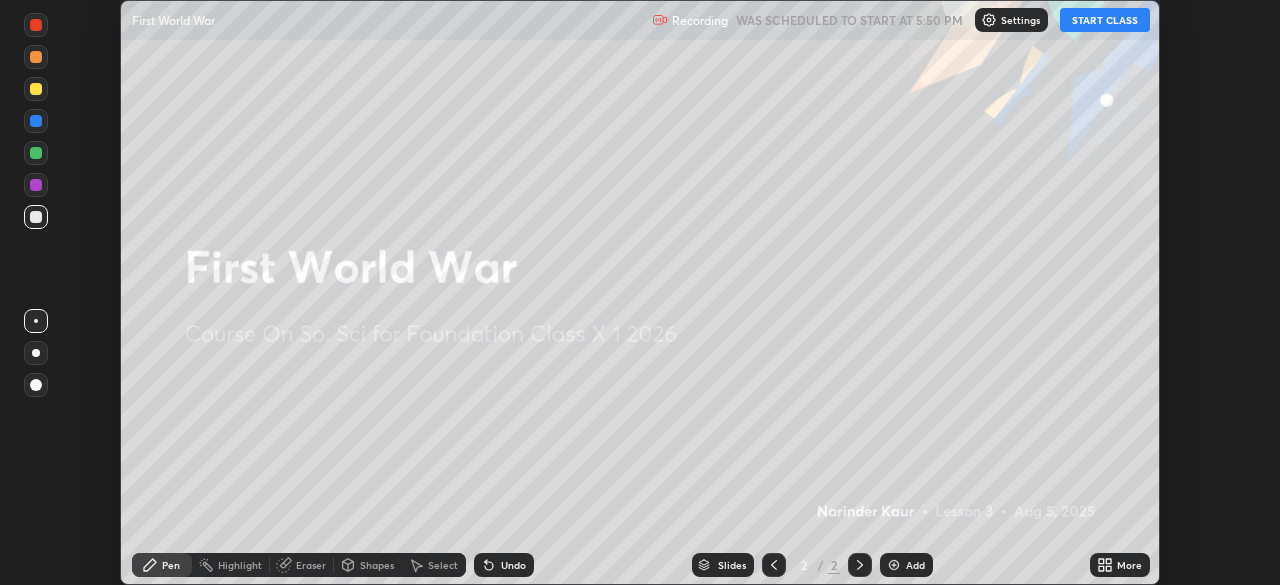 click at bounding box center (894, 565) 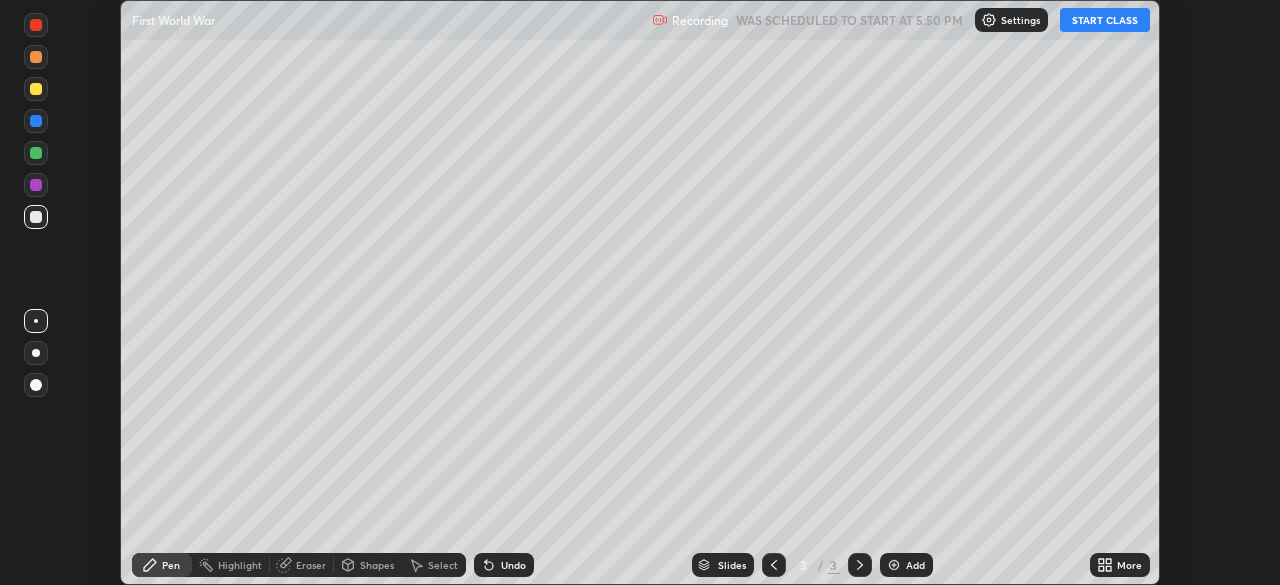 click 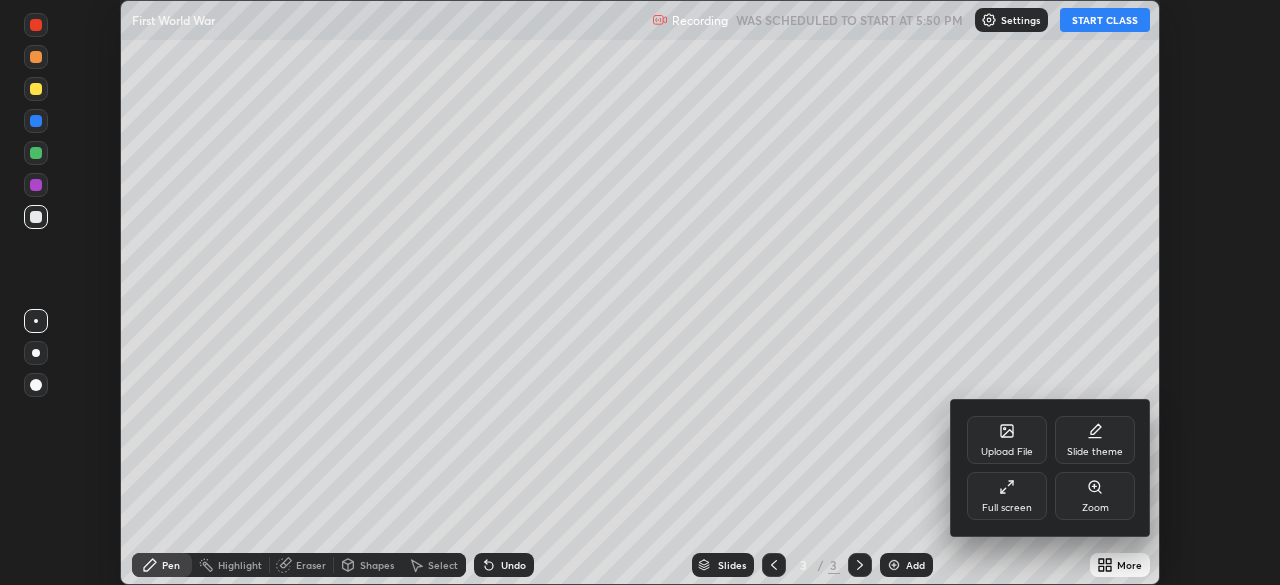 click on "Full screen" at bounding box center [1007, 508] 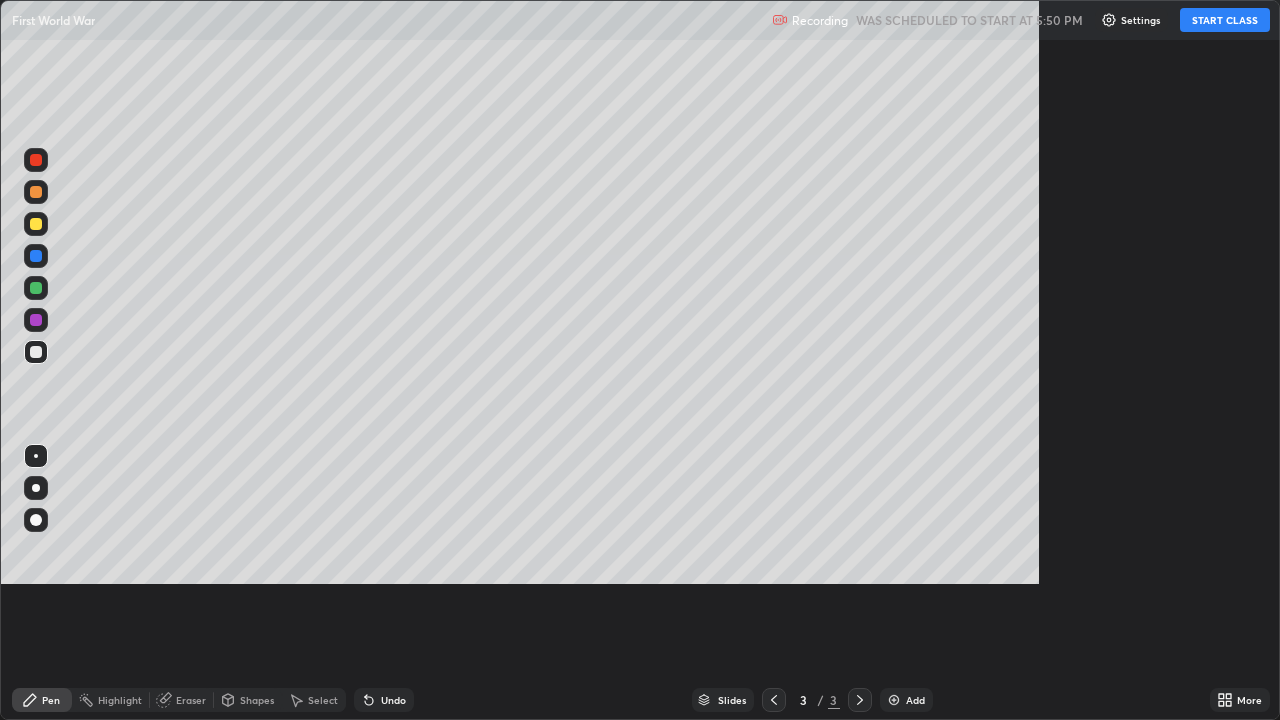 scroll, scrollTop: 99280, scrollLeft: 98720, axis: both 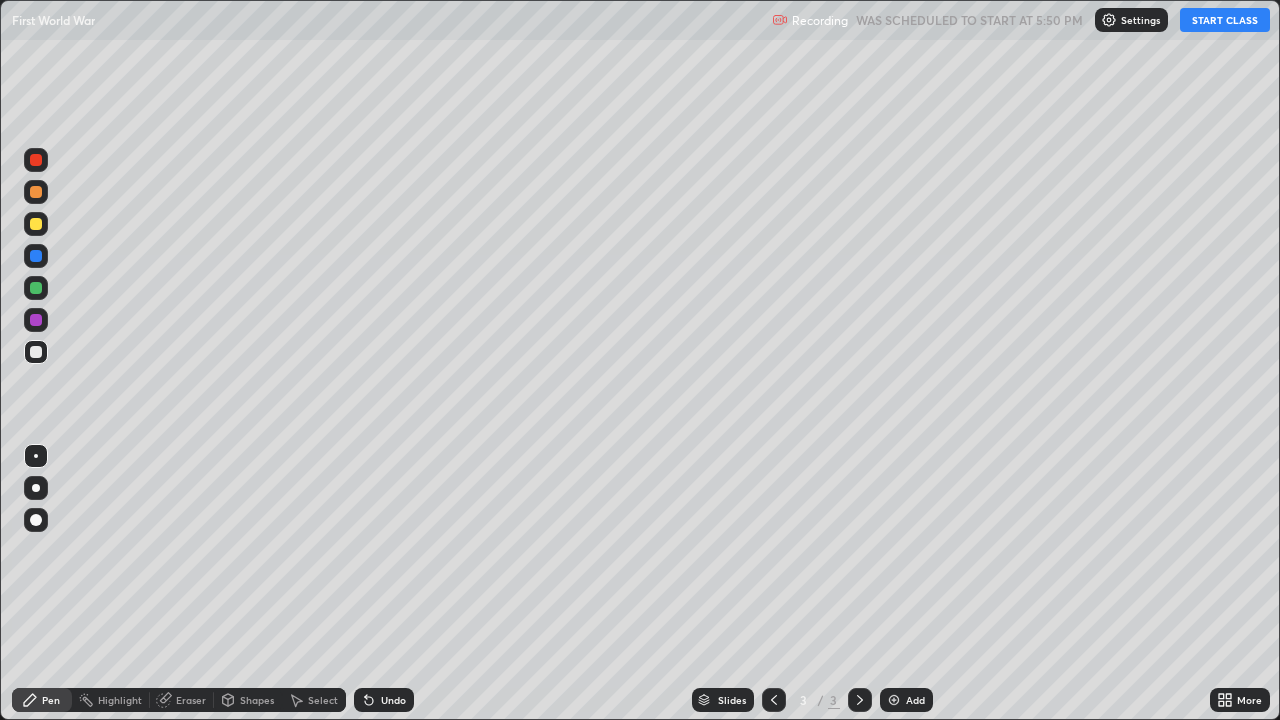 click 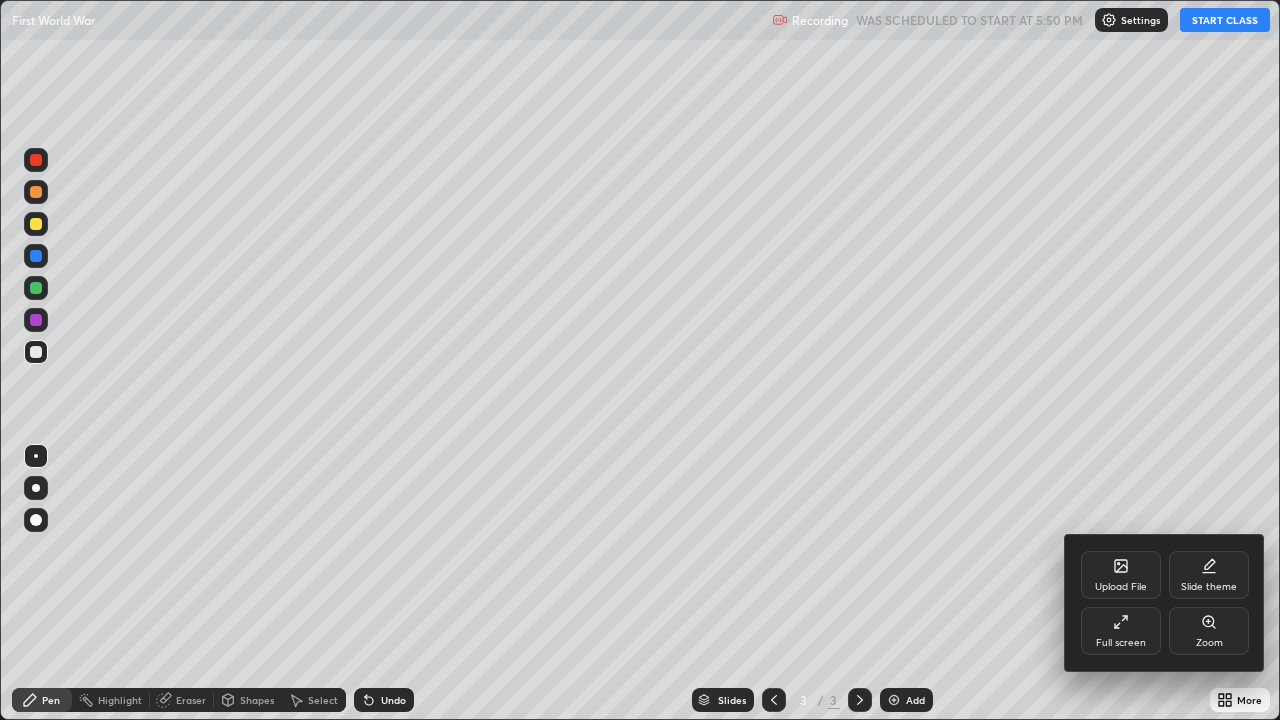 click on "Slide theme" at bounding box center [1209, 575] 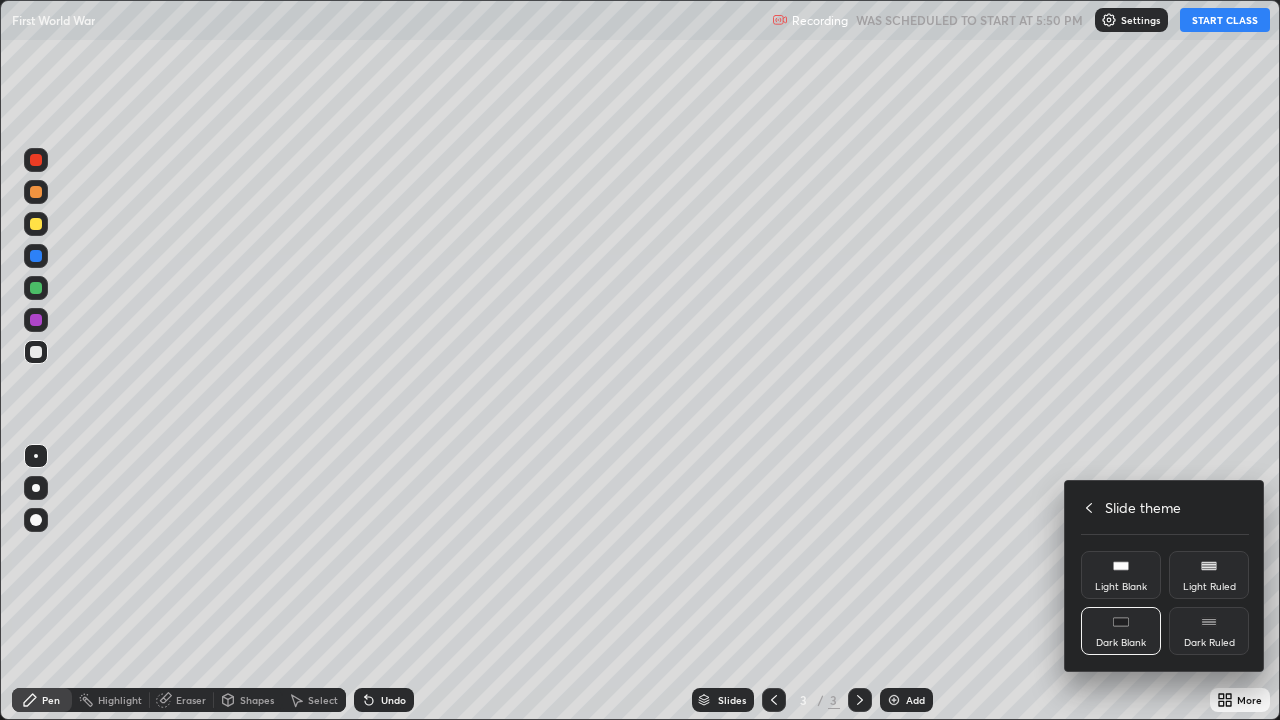 click on "Light Ruled" at bounding box center [1209, 575] 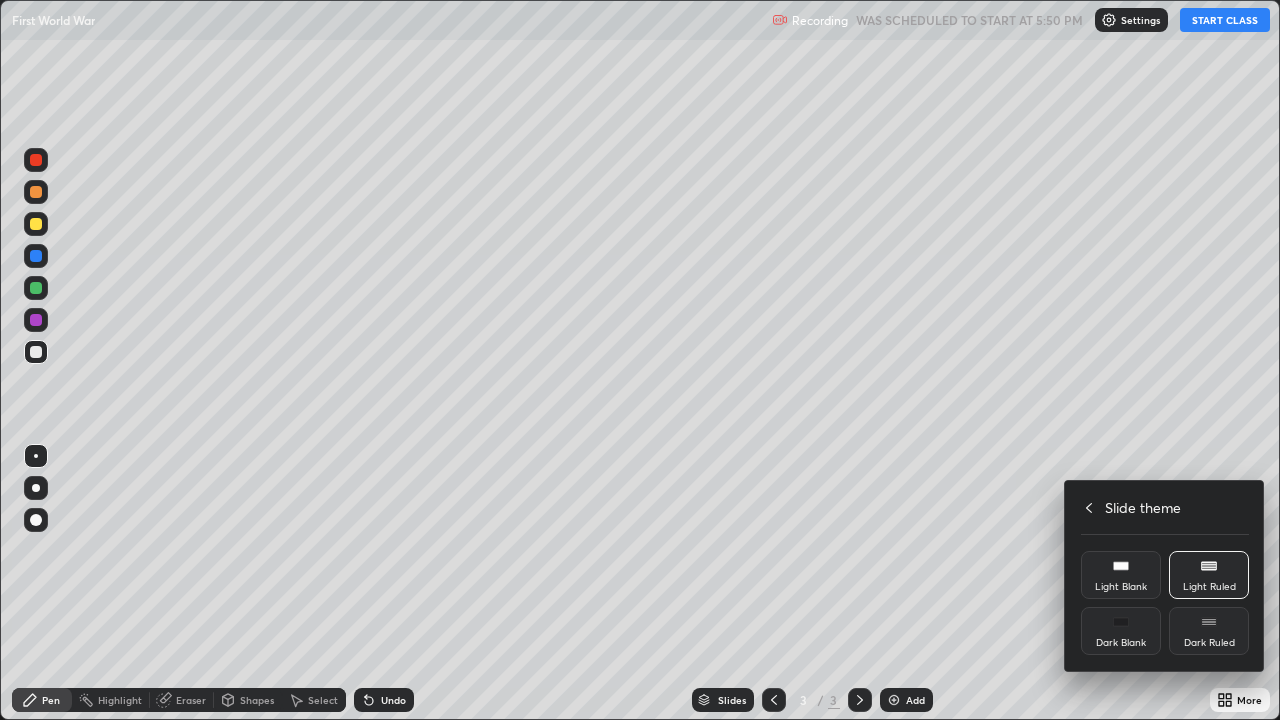 click on "Light Blank" at bounding box center (1121, 587) 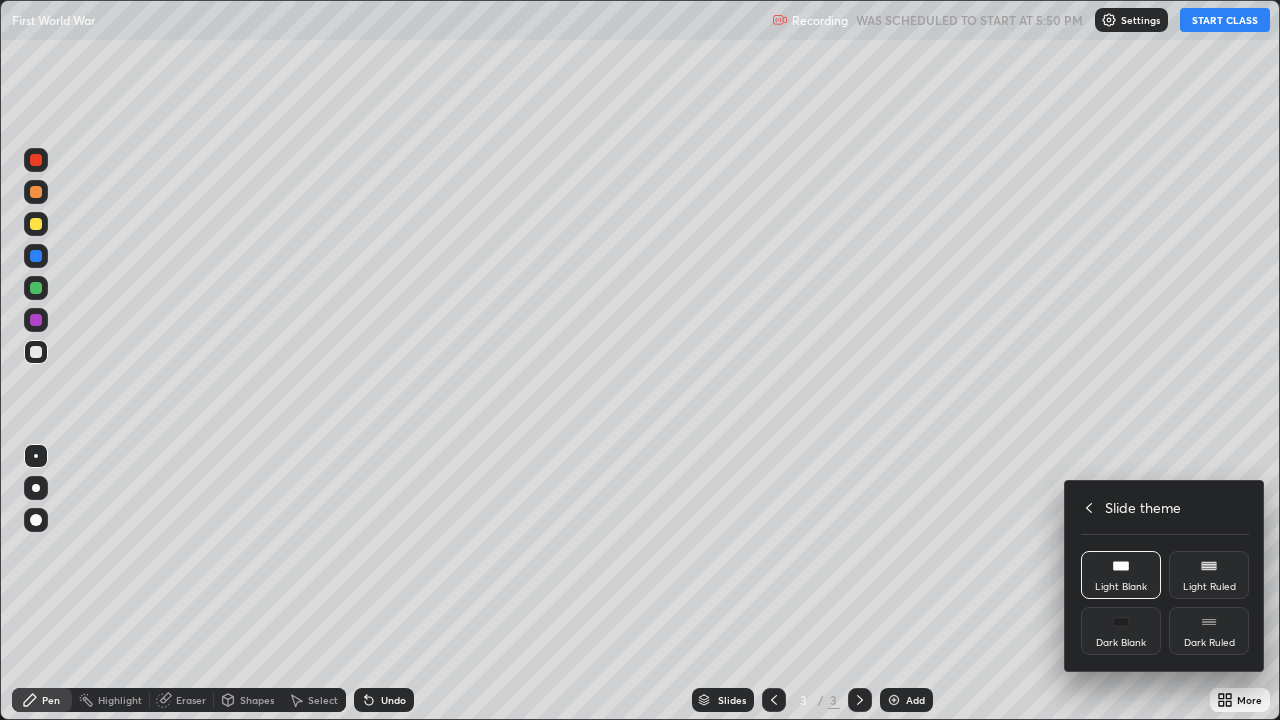 click 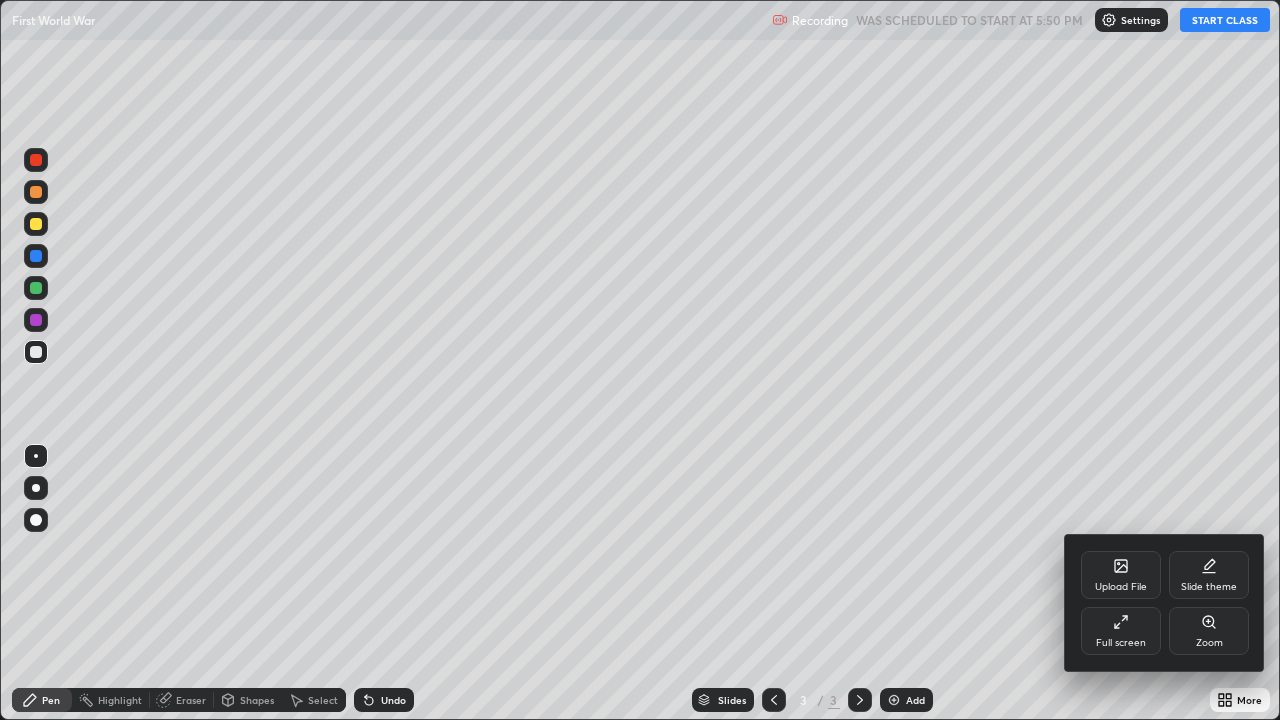 click on "Slide theme" at bounding box center (1209, 587) 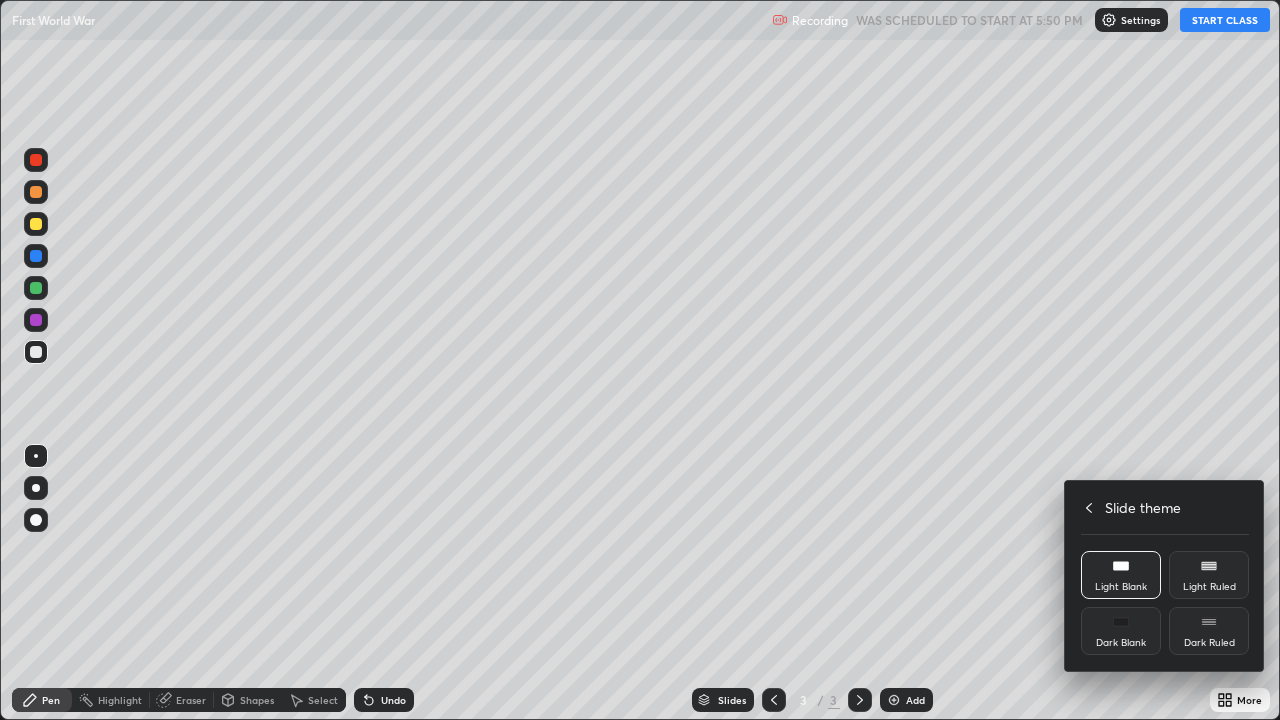 click at bounding box center [640, 360] 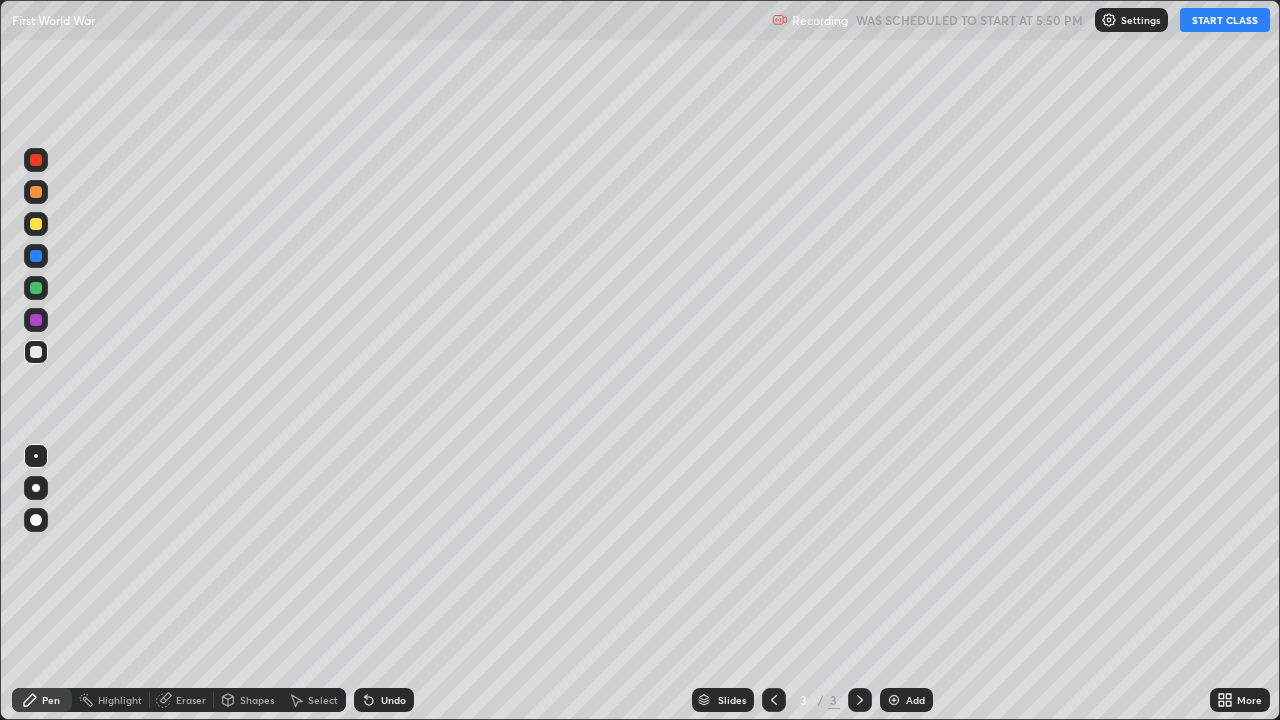 click 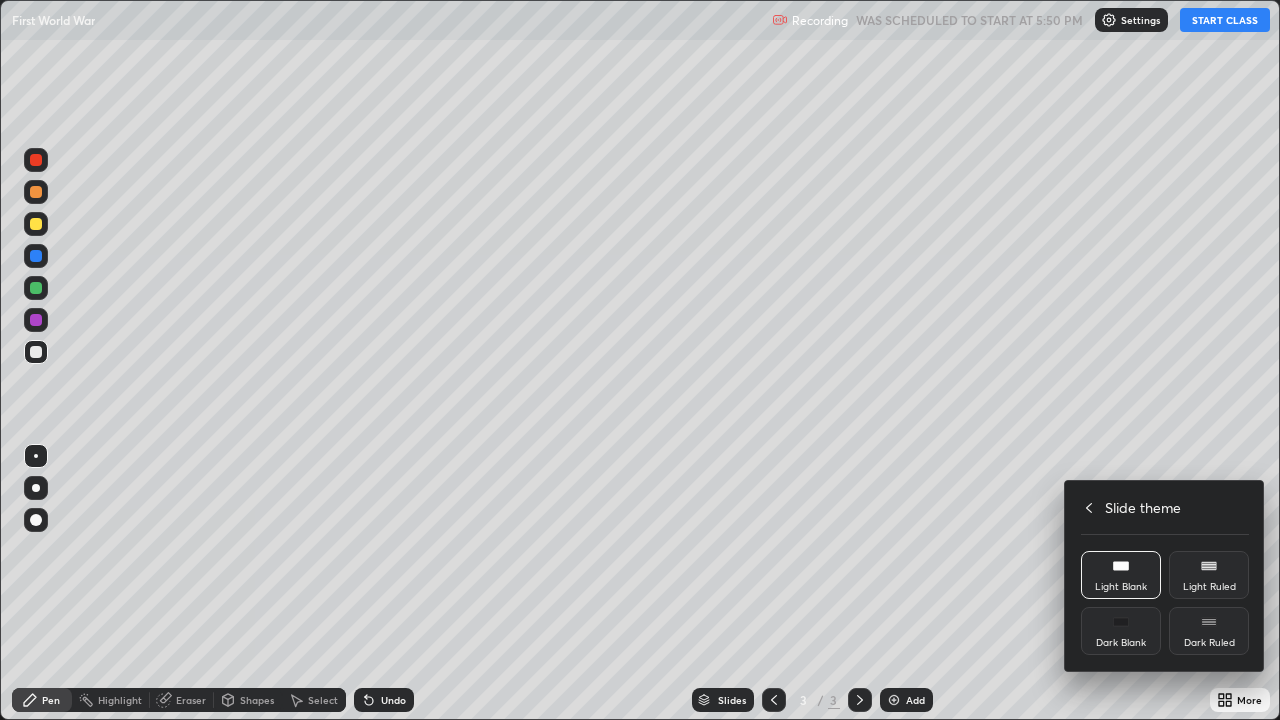 click on "Dark Blank" at bounding box center (1121, 643) 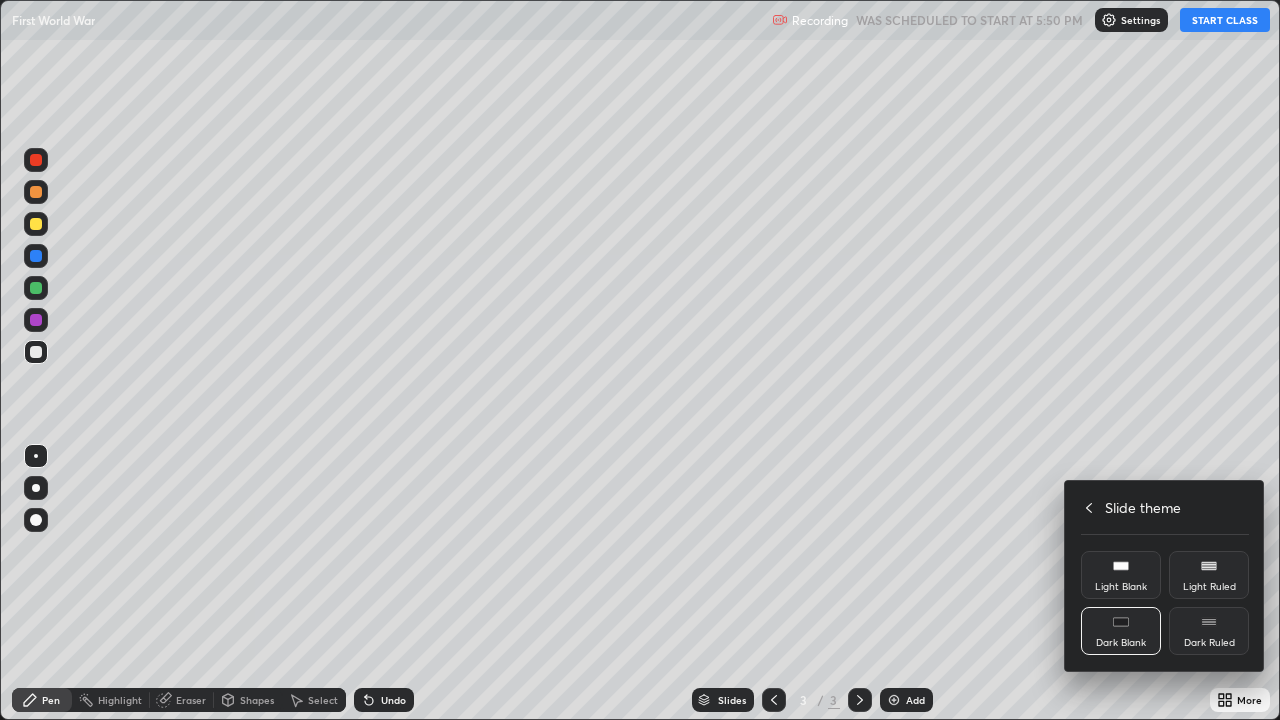 click at bounding box center (640, 360) 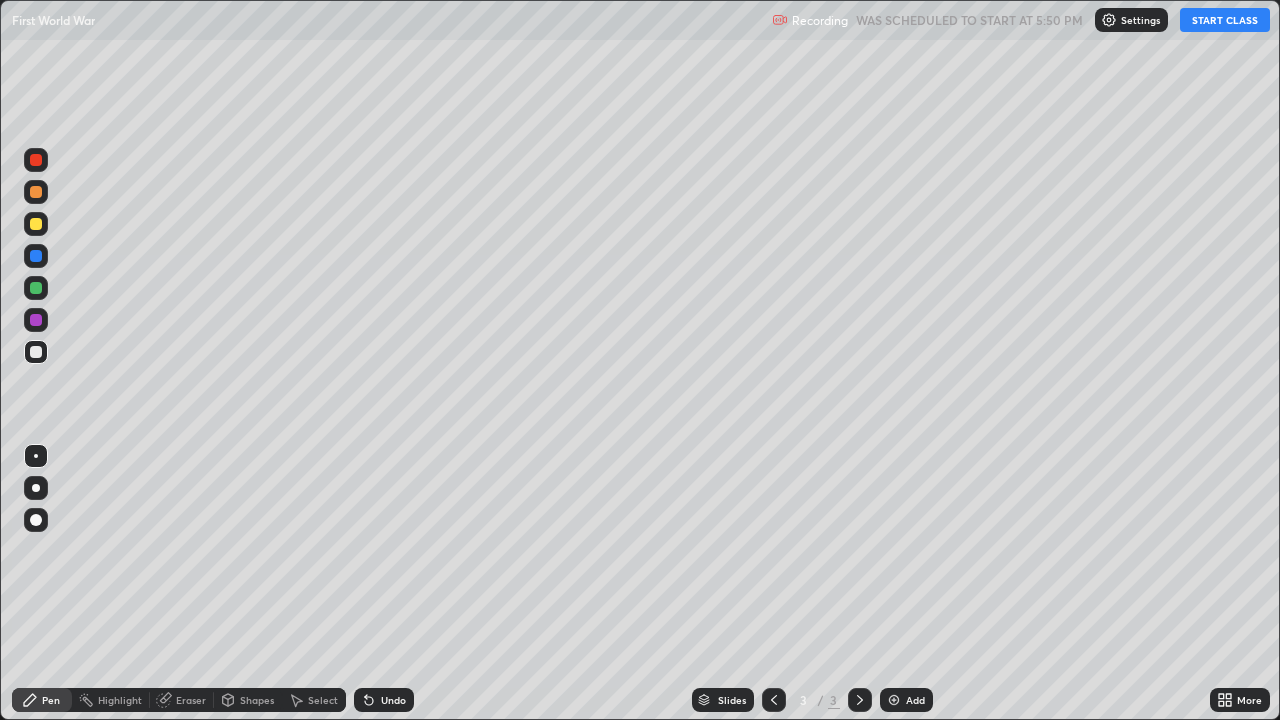 click on "START CLASS" at bounding box center (1225, 20) 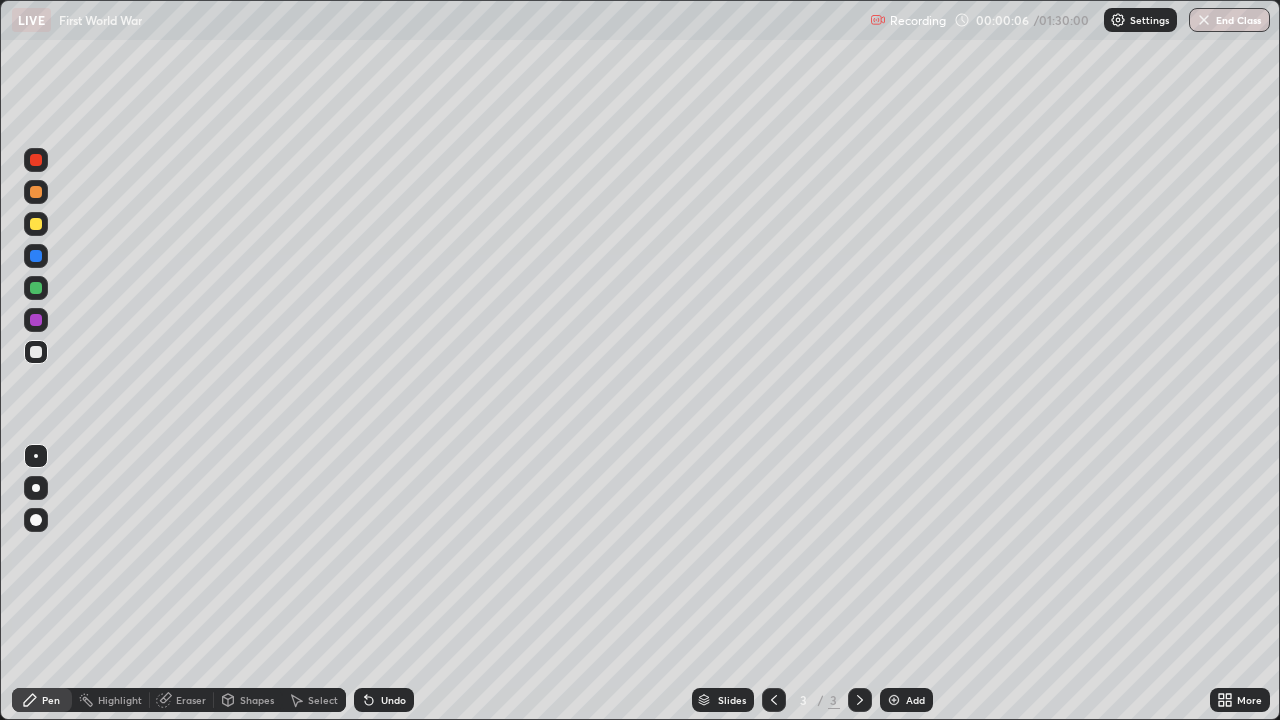 click 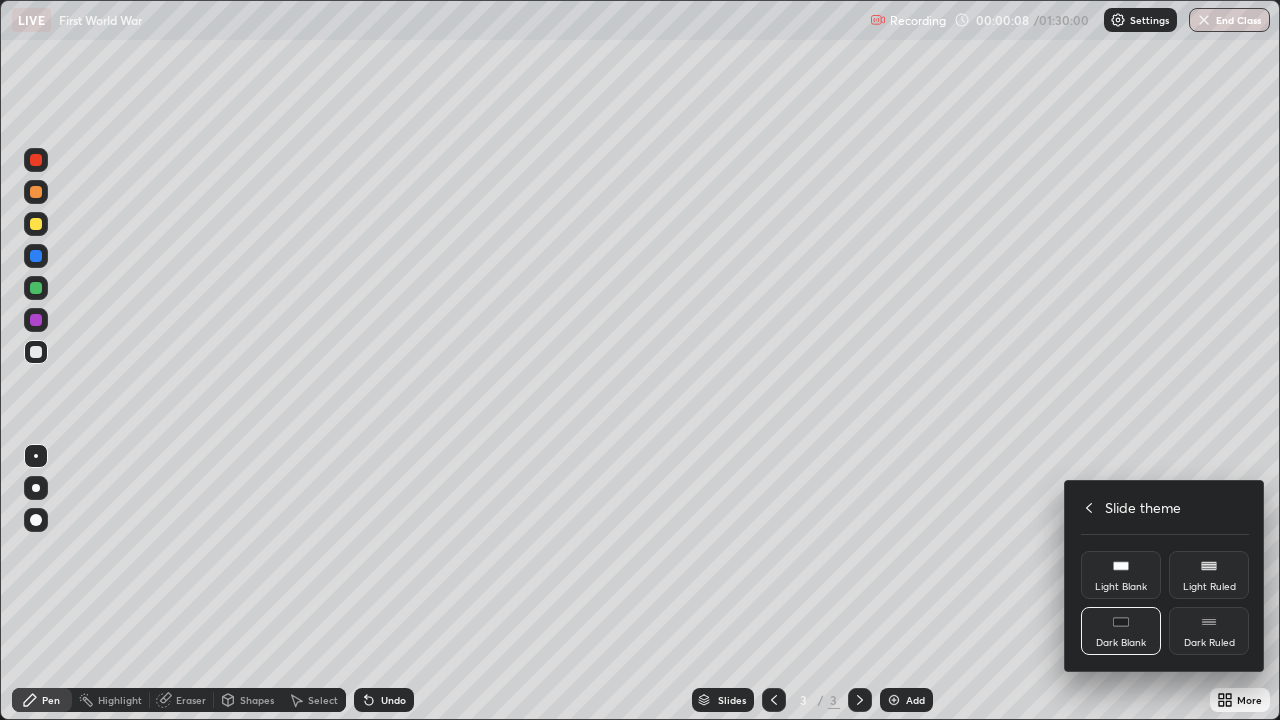 click at bounding box center (640, 360) 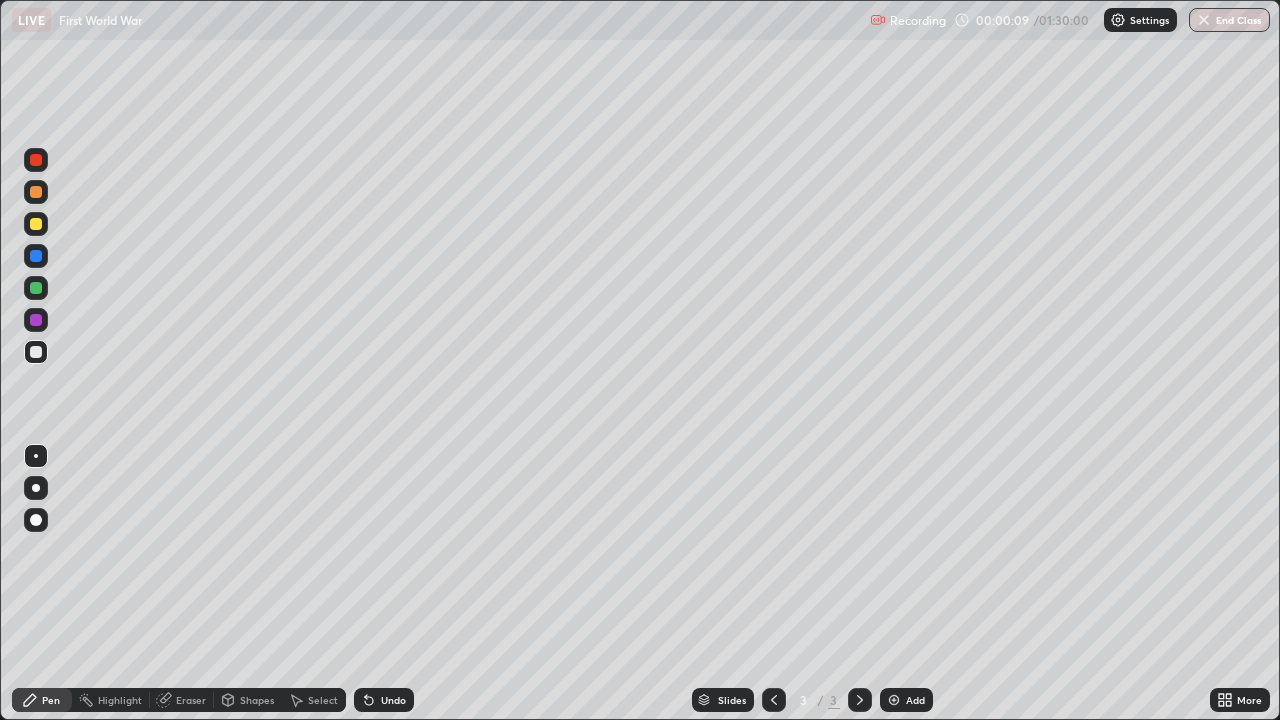 click 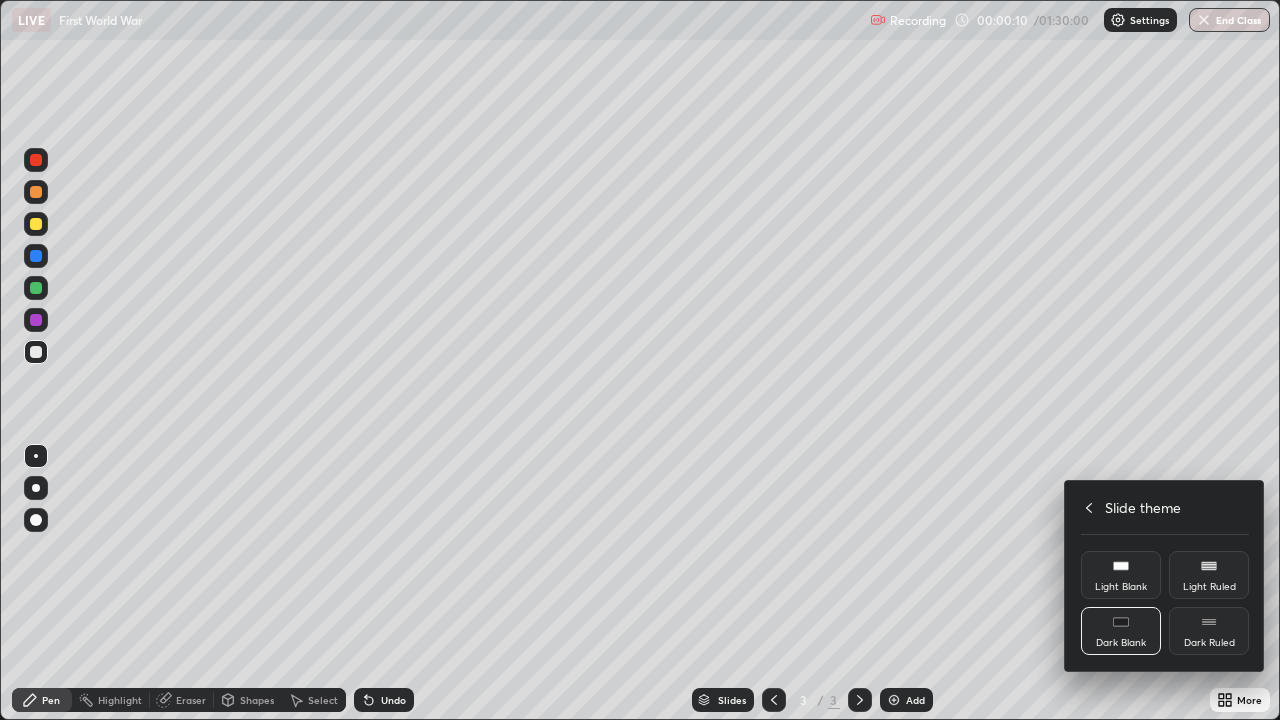 click 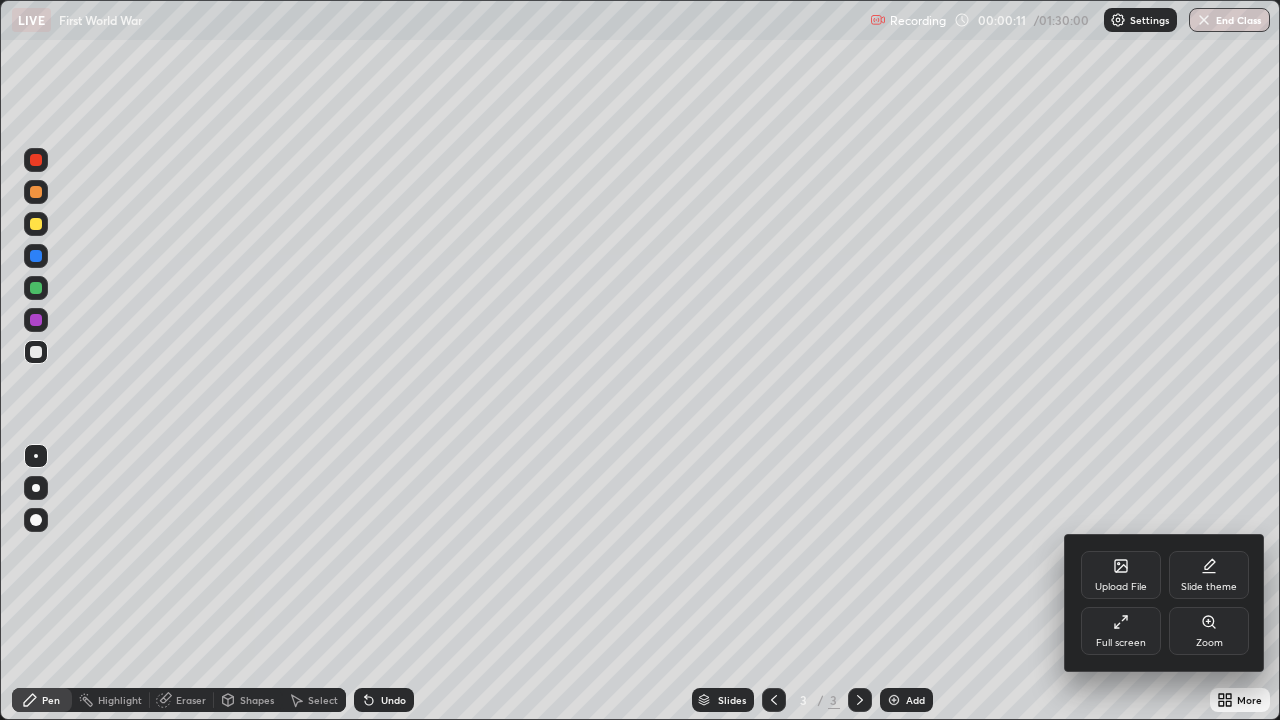 click 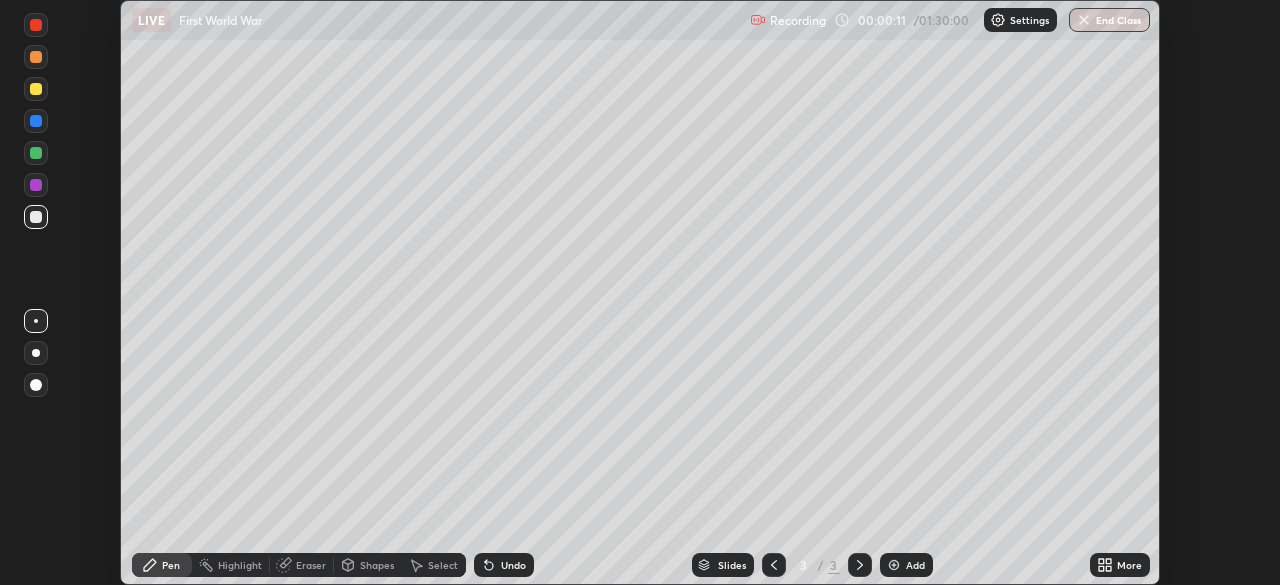 scroll, scrollTop: 585, scrollLeft: 1280, axis: both 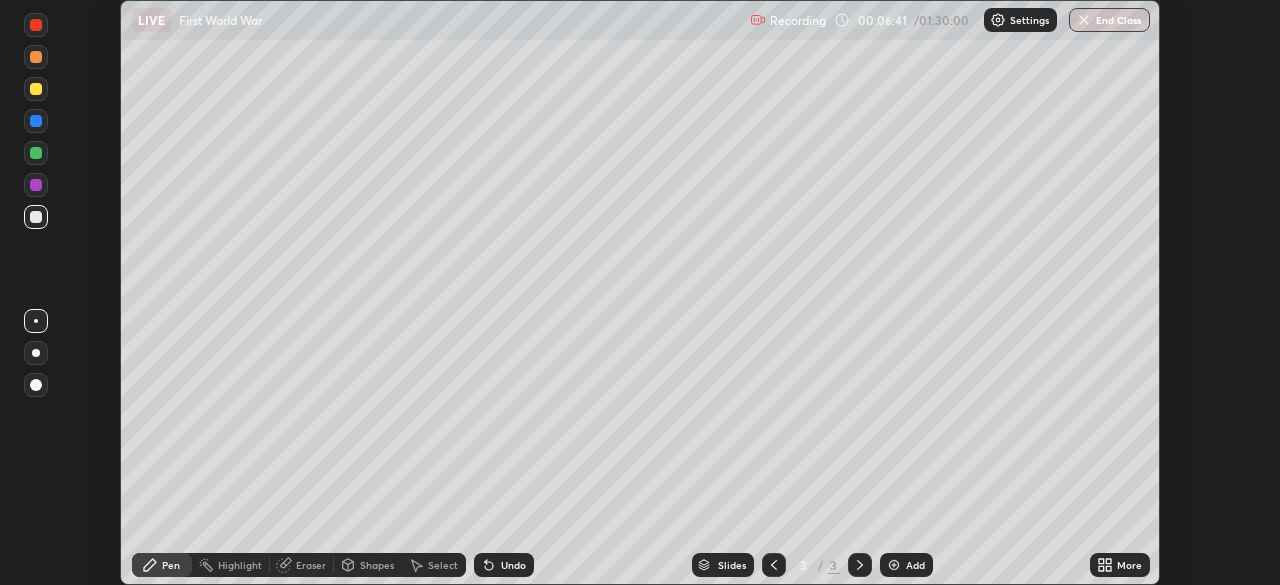 click 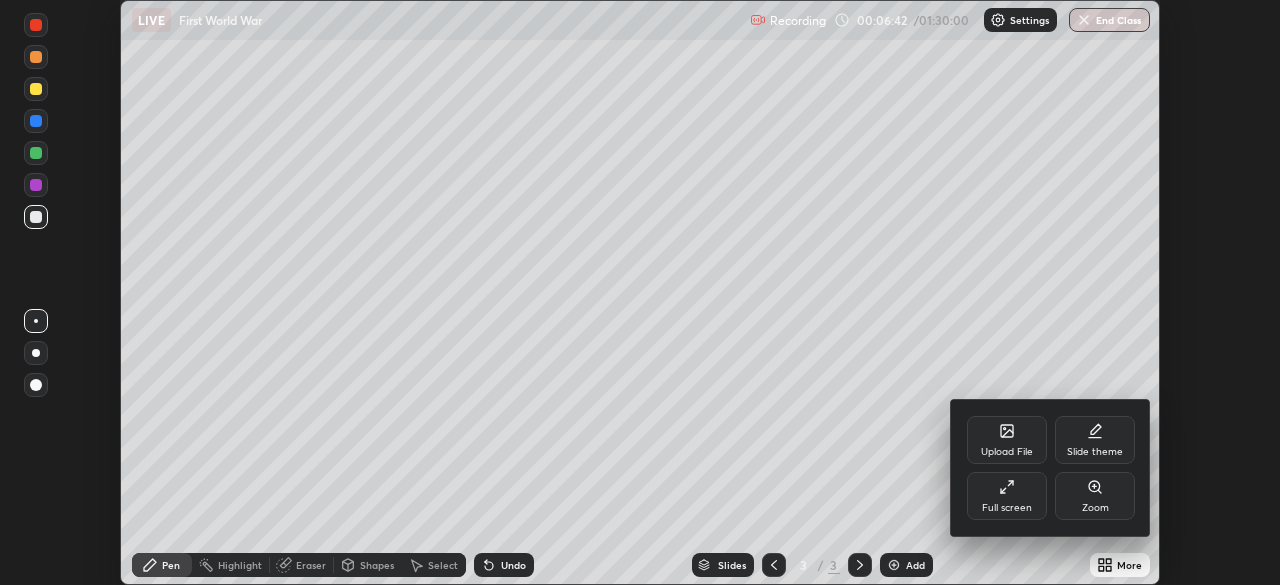 click on "Upload File" at bounding box center (1007, 452) 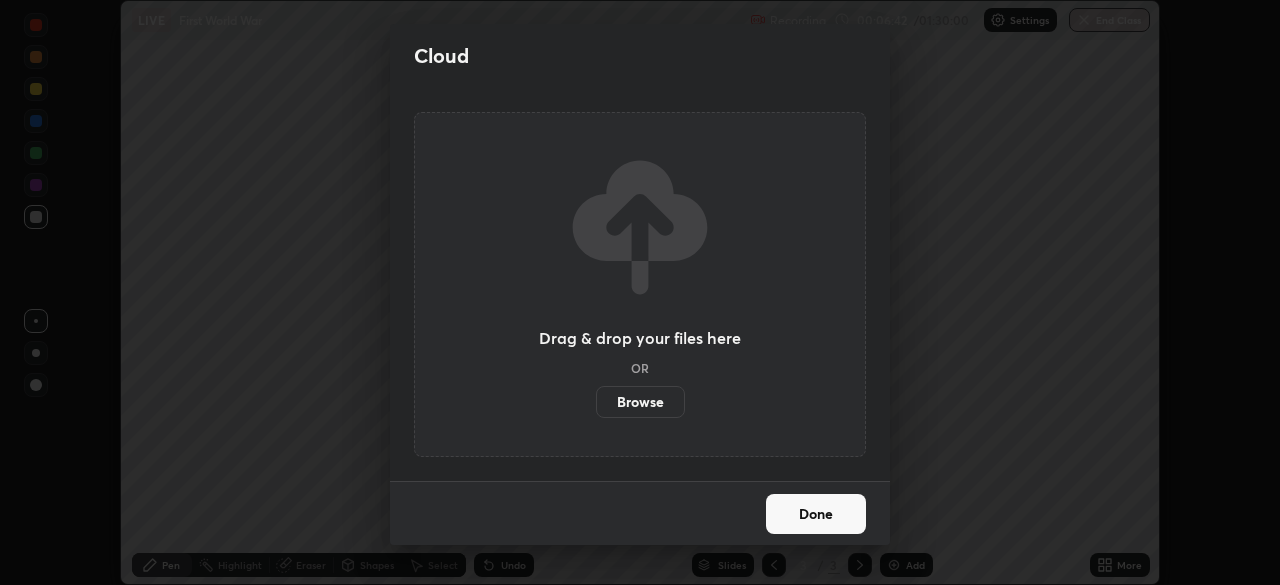 click on "Browse" at bounding box center [640, 402] 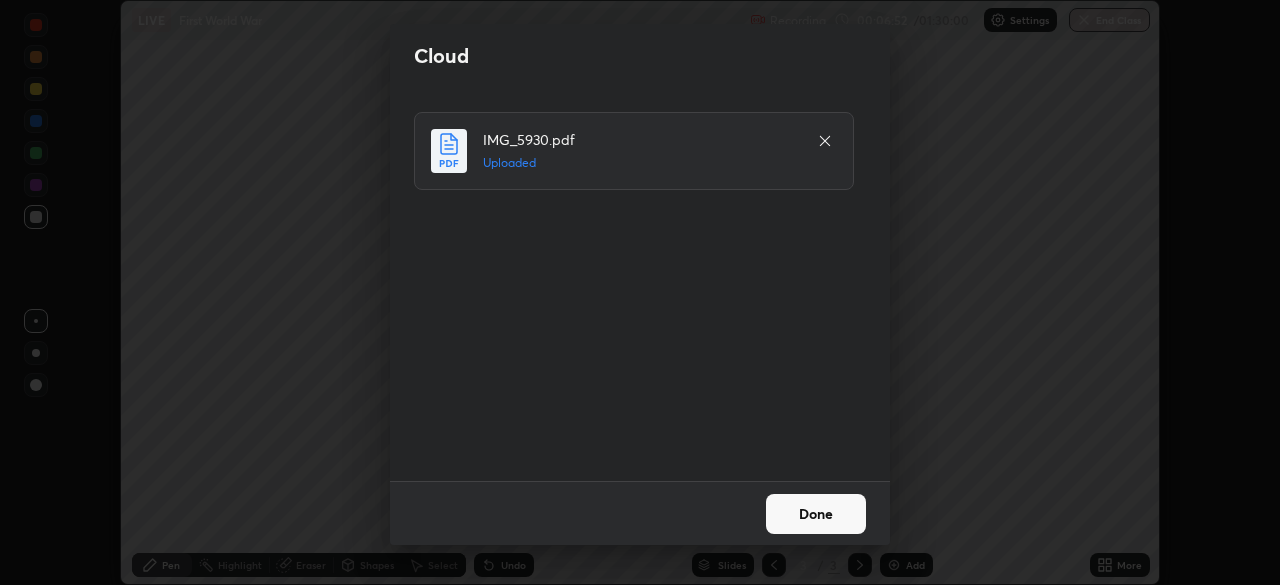 click on "Done" at bounding box center (816, 514) 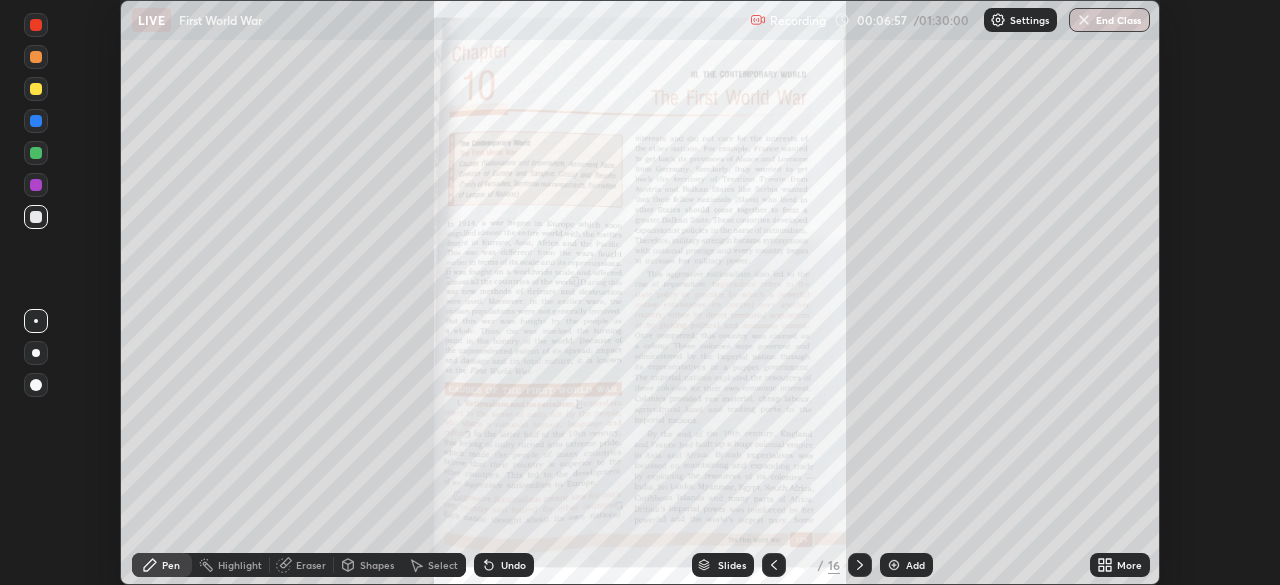 click on "More" at bounding box center (1120, 565) 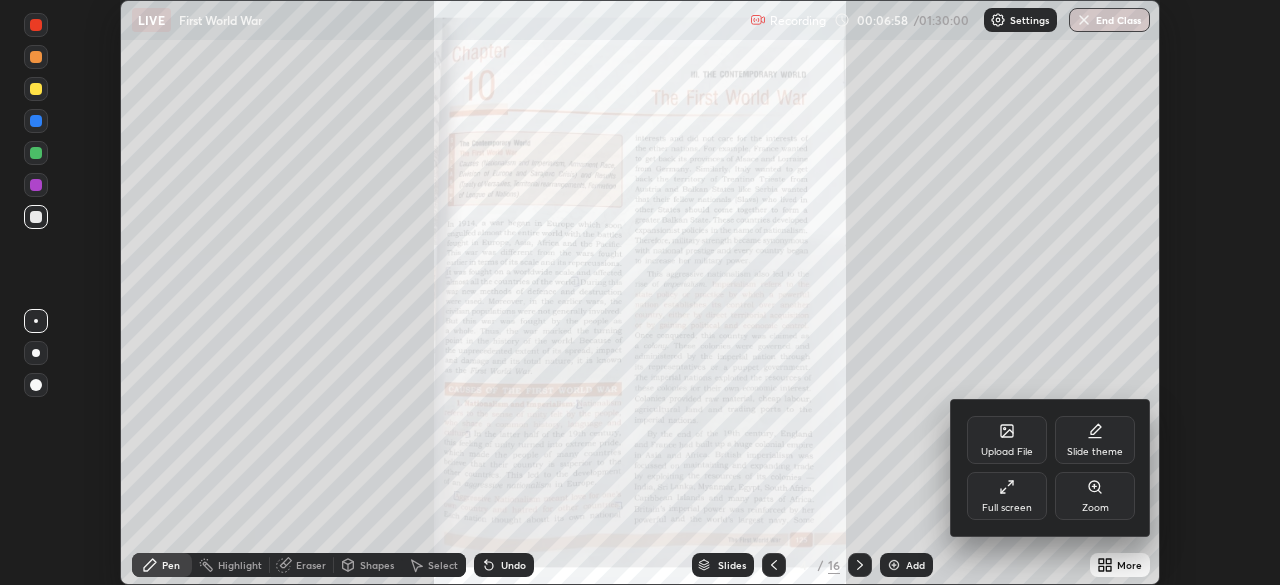 click on "Full screen" at bounding box center [1007, 508] 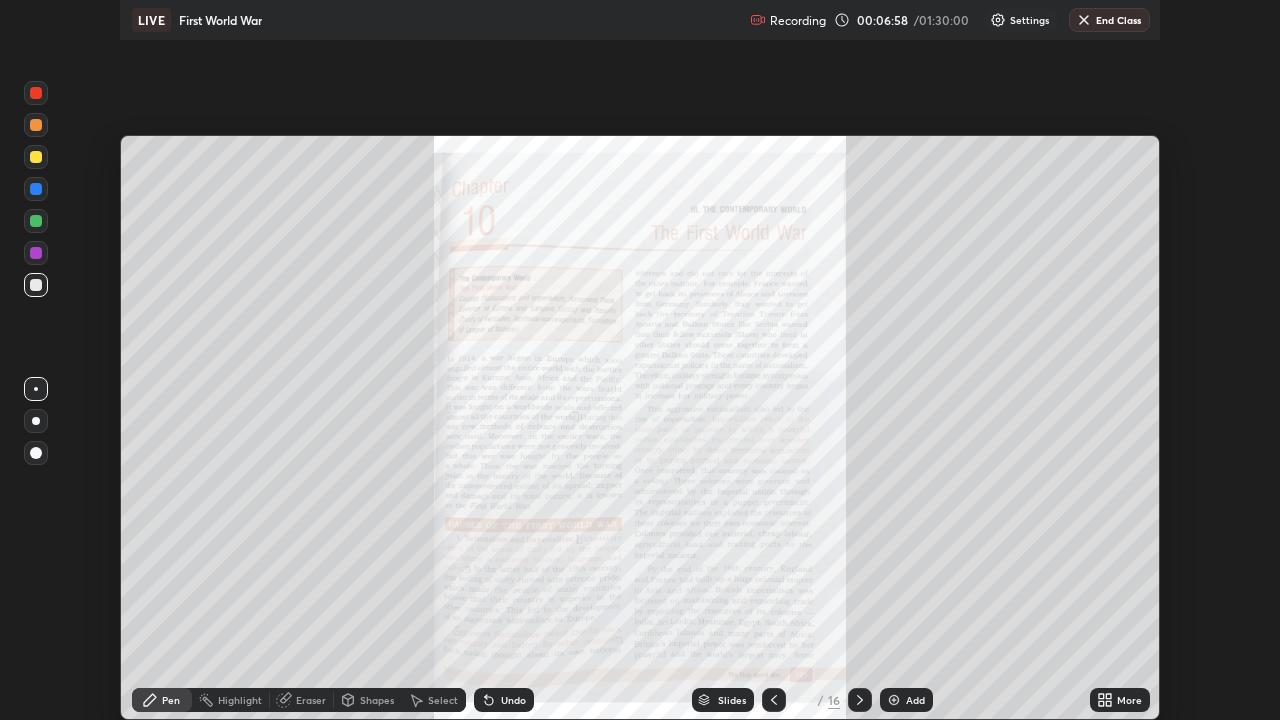 scroll, scrollTop: 99280, scrollLeft: 98720, axis: both 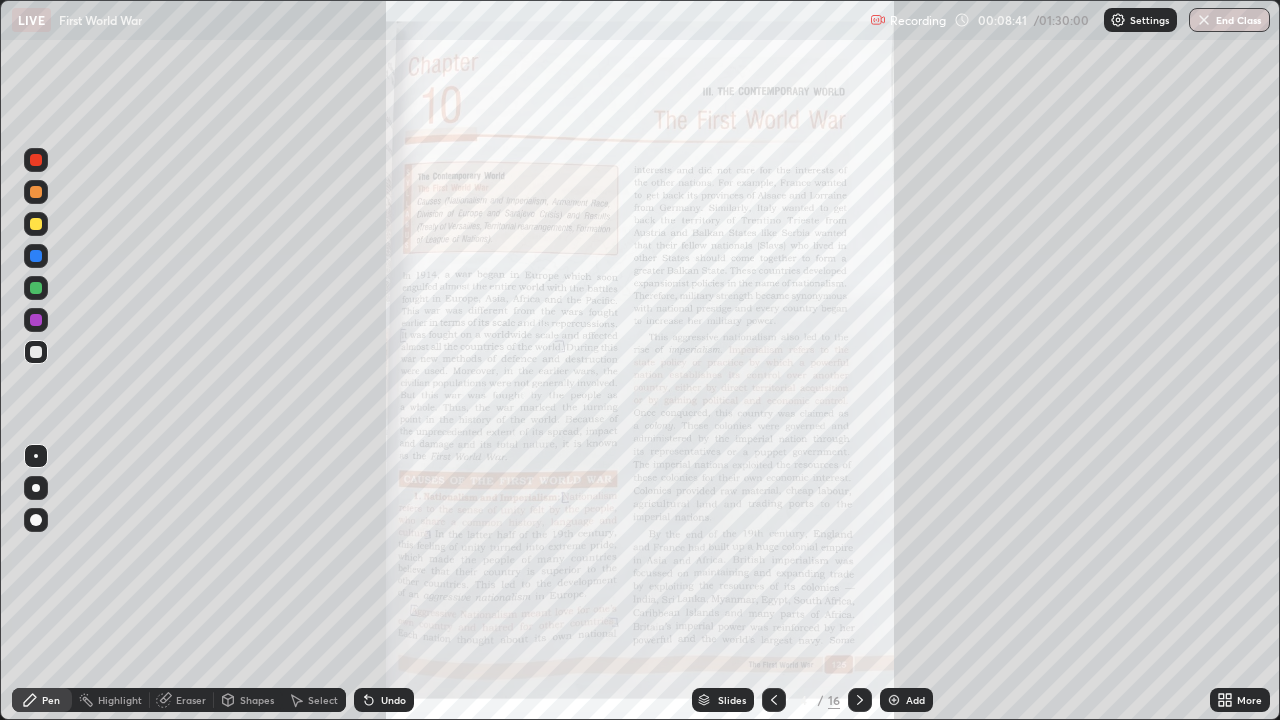 click at bounding box center (36, 160) 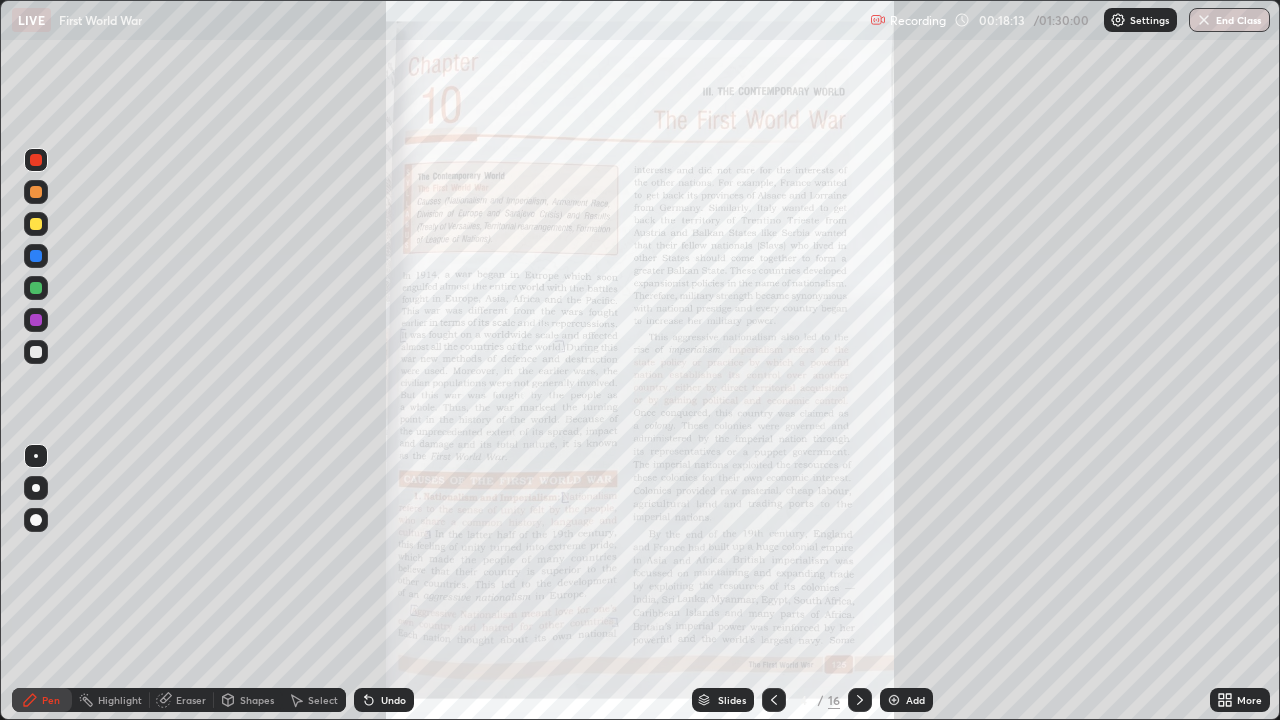 click on "Shapes" at bounding box center [248, 700] 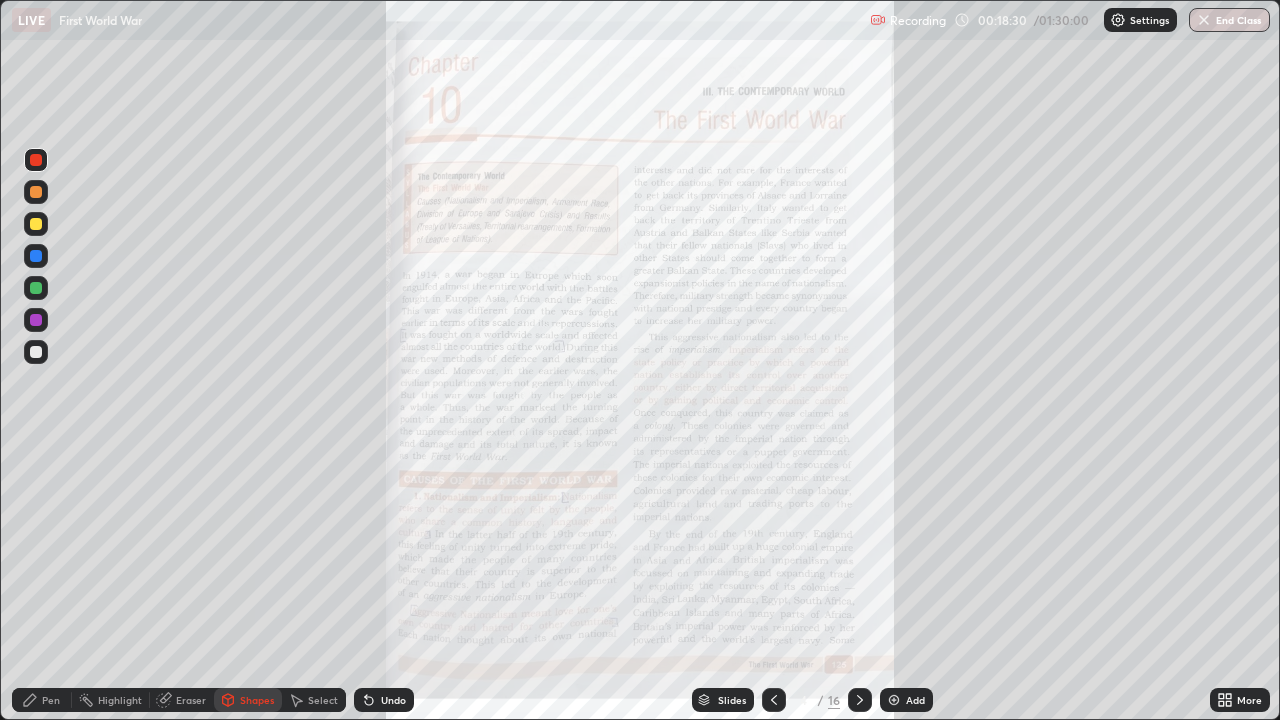 click on "Shapes" at bounding box center [257, 700] 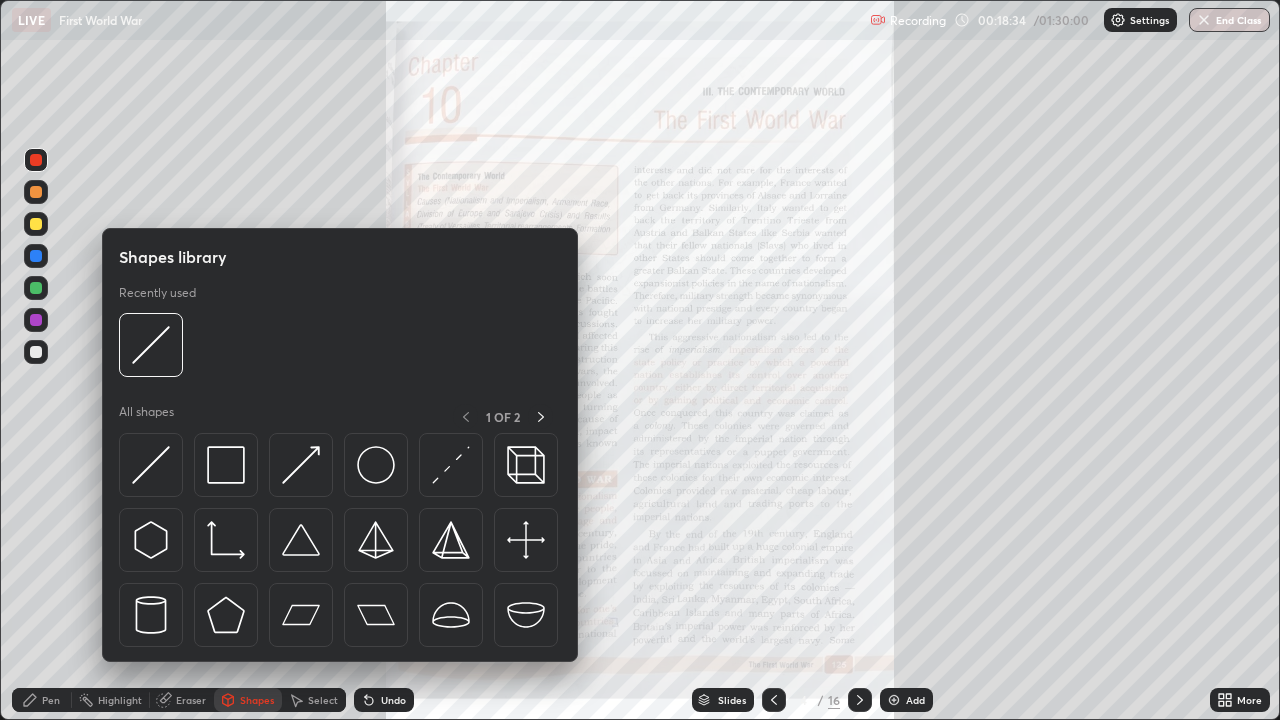 click on "Shapes" at bounding box center (257, 700) 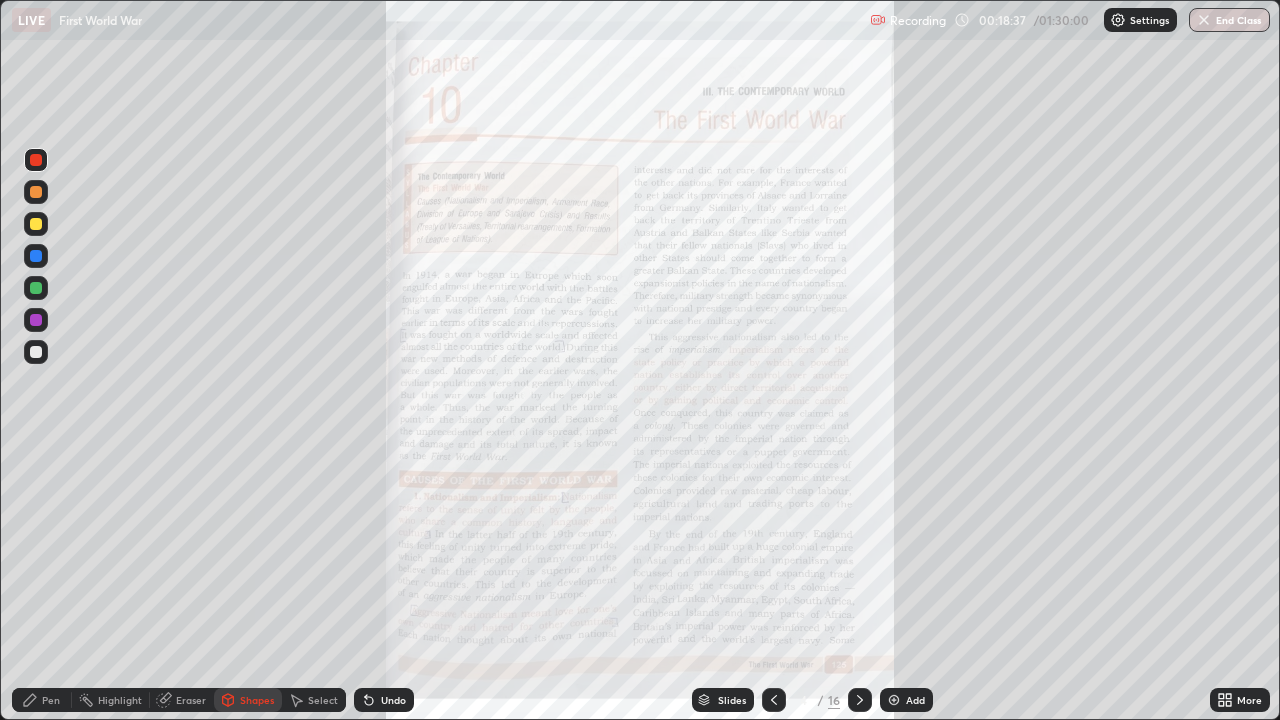 click on "Pen" at bounding box center [51, 700] 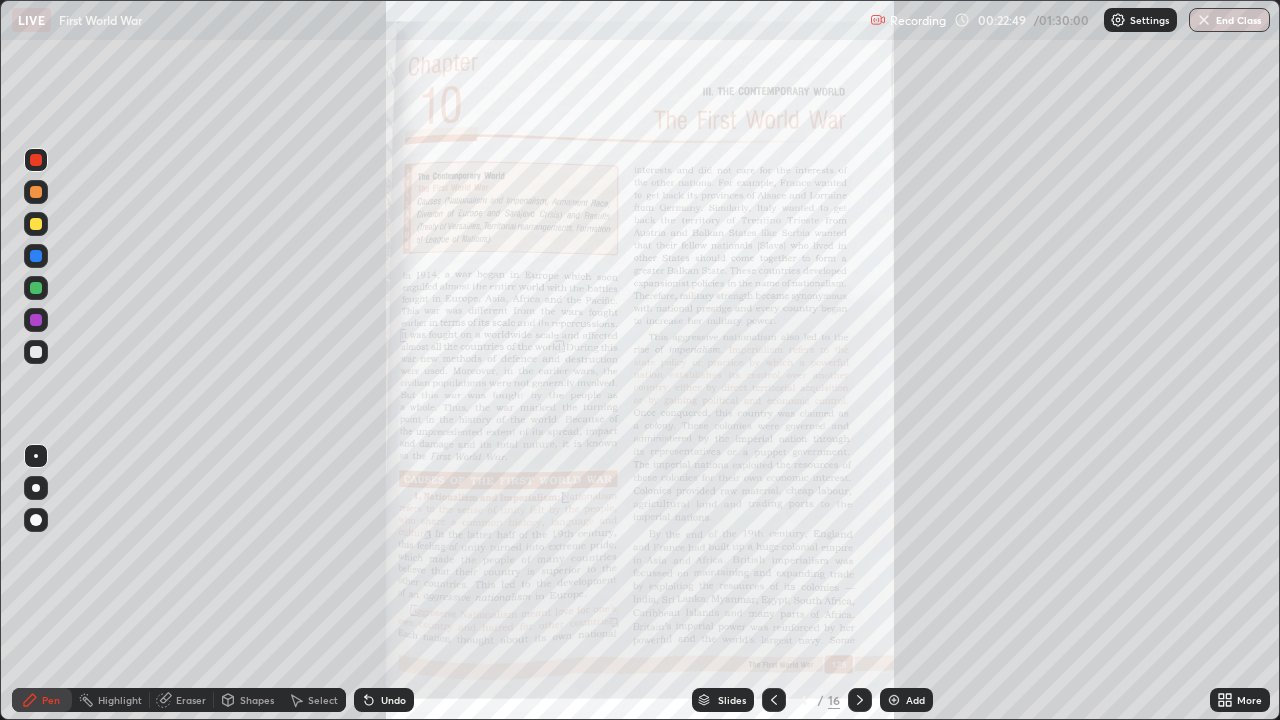 click 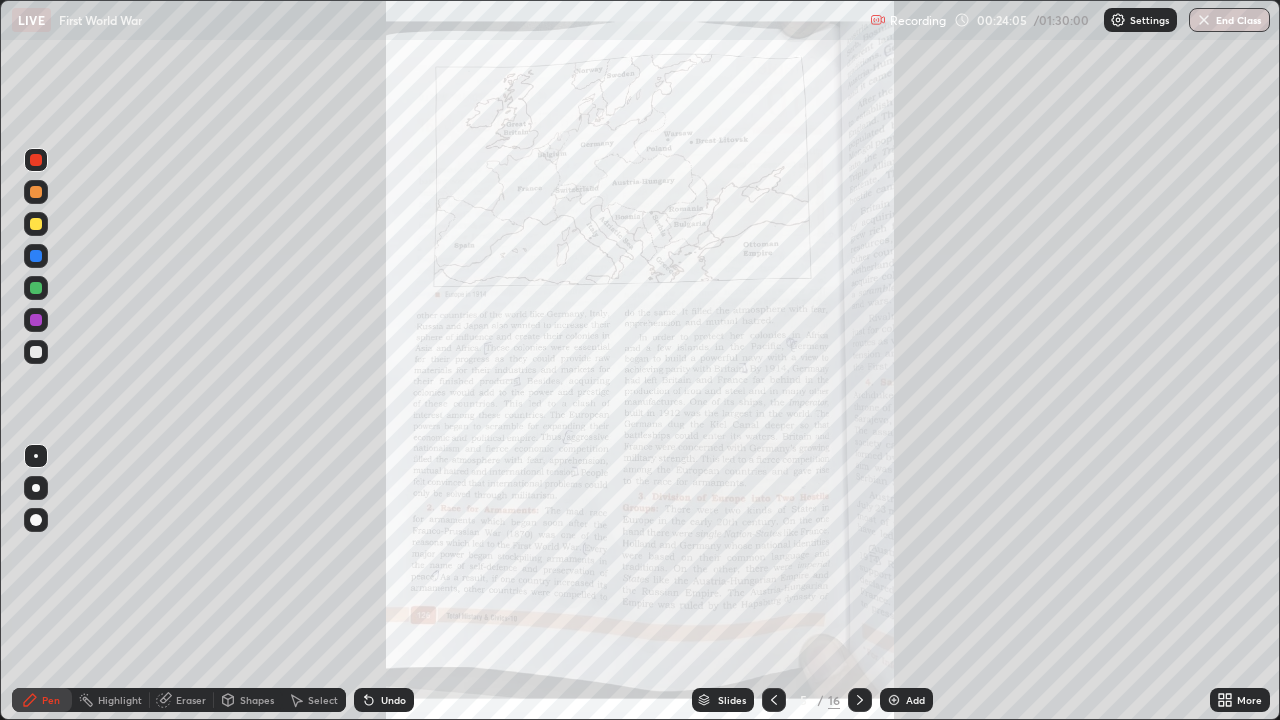 click at bounding box center [774, 700] 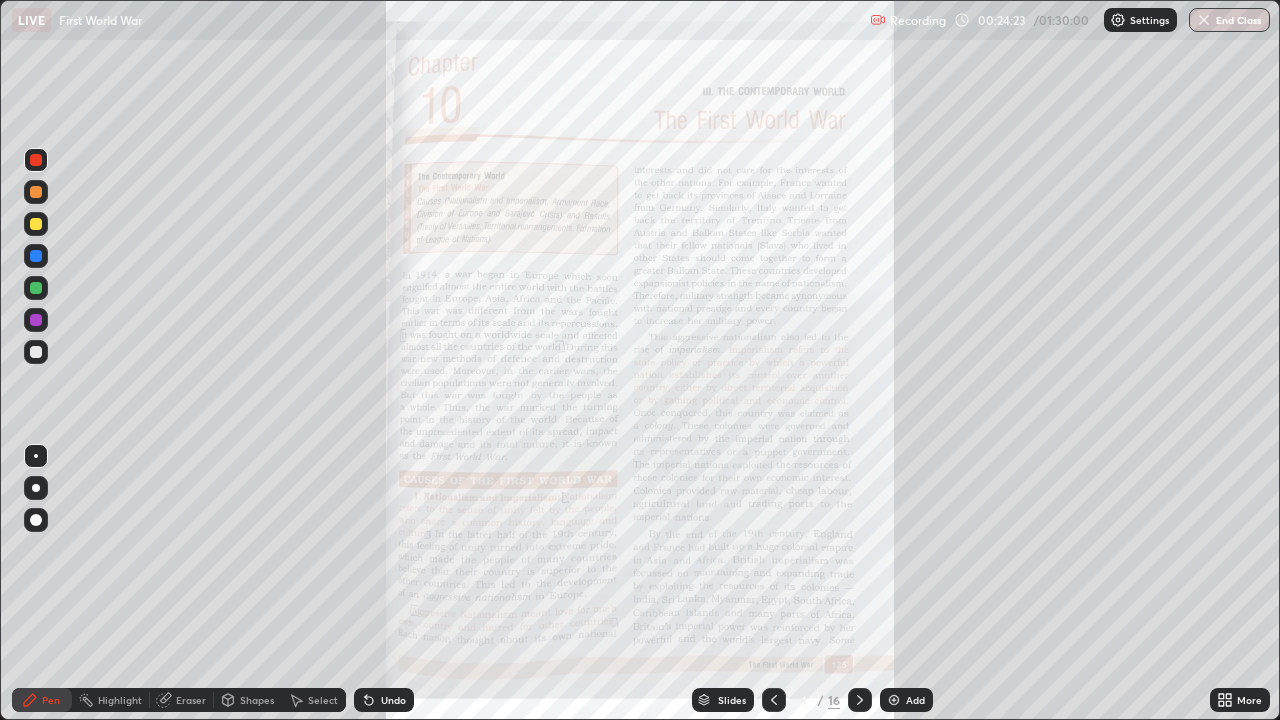 click 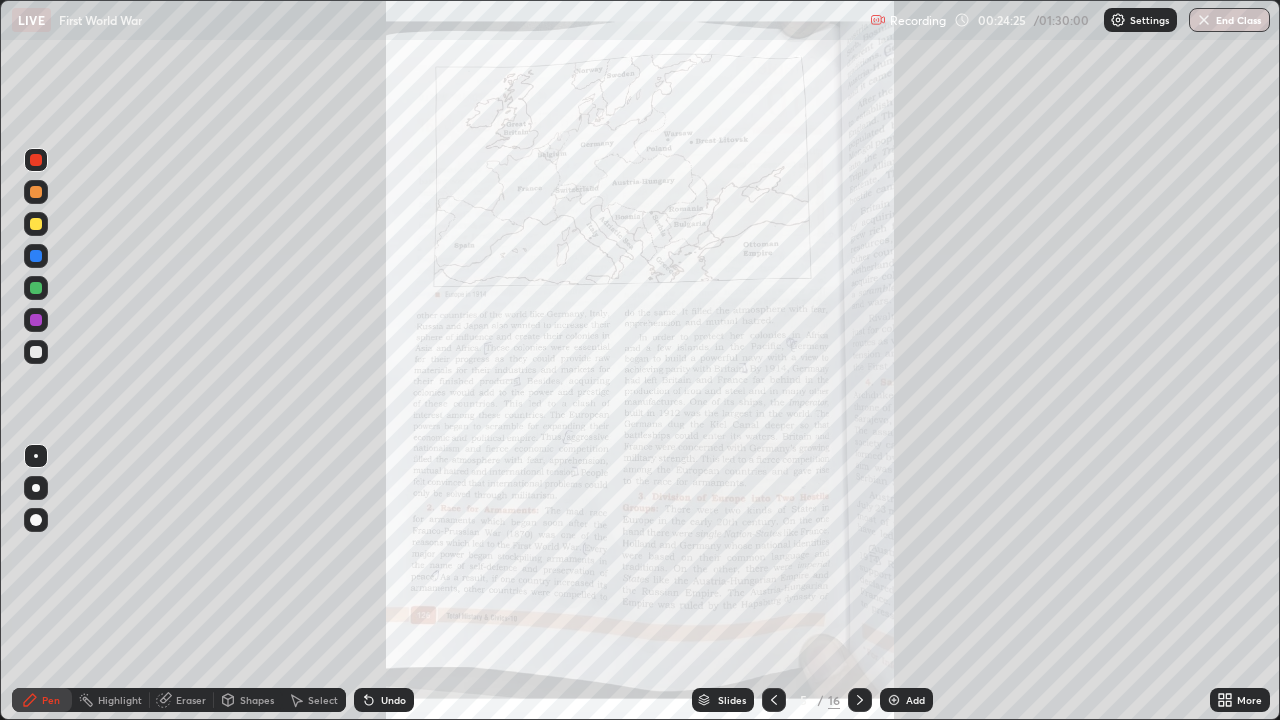click 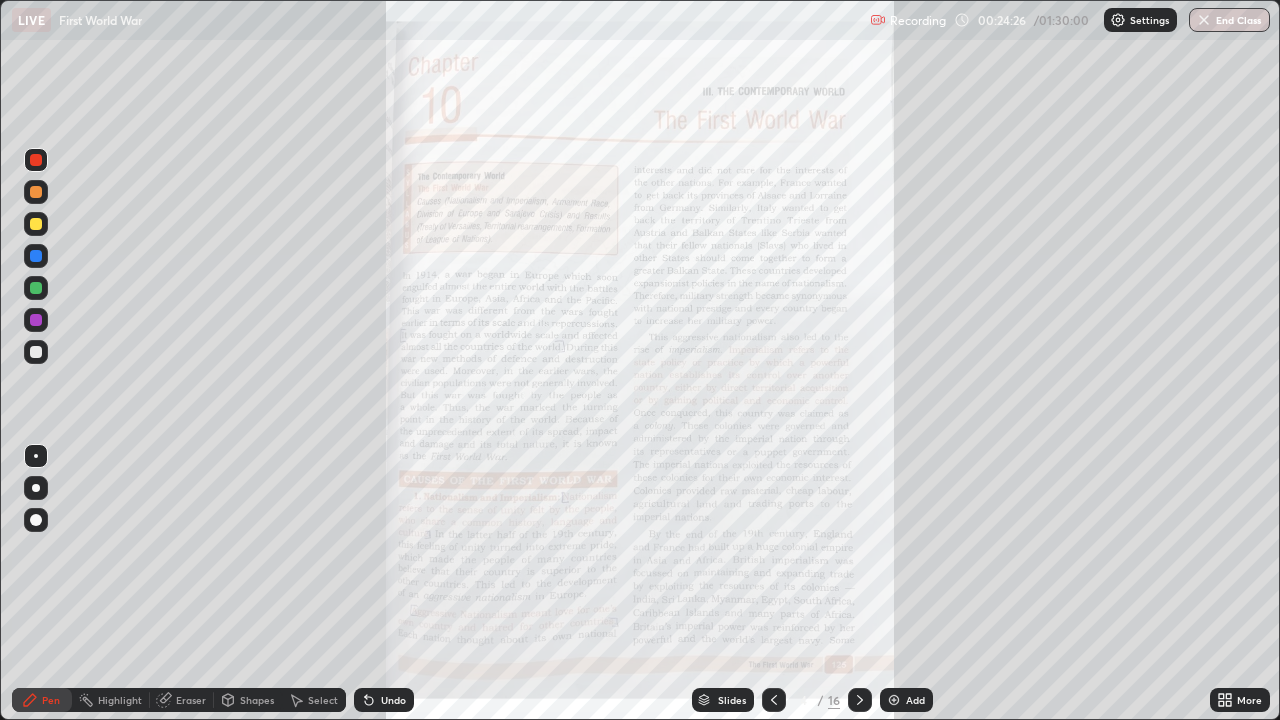 click 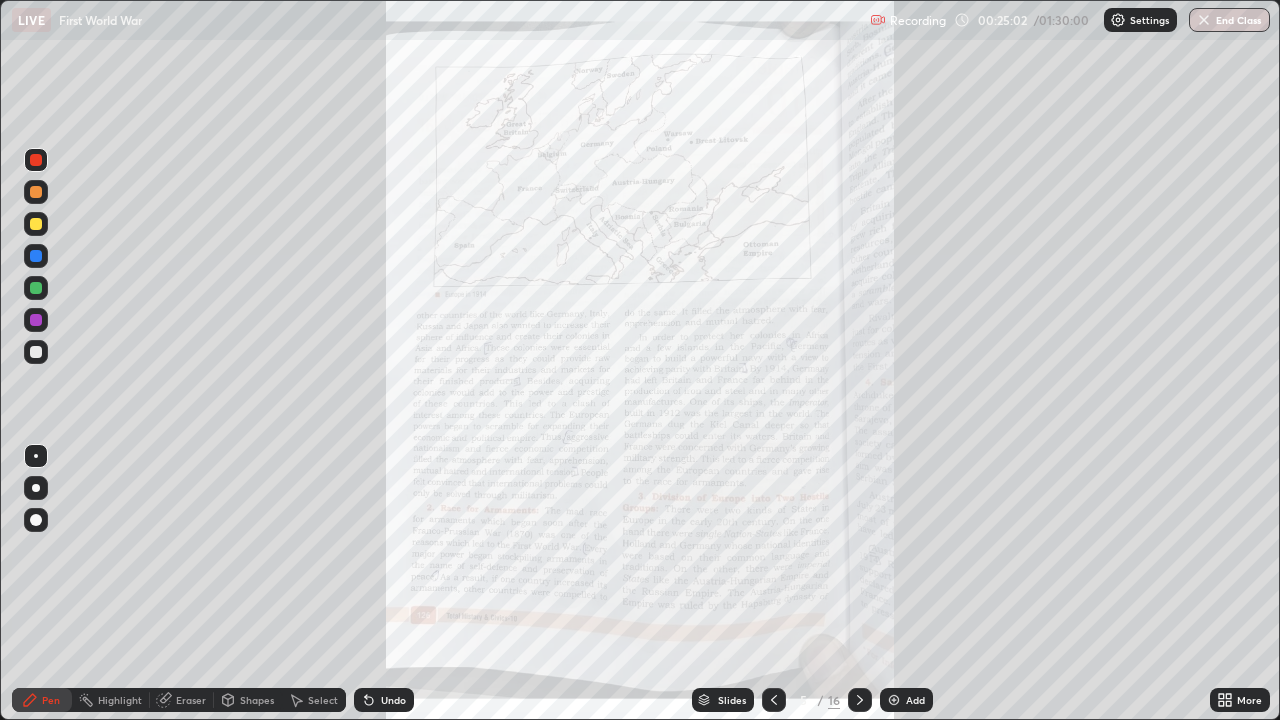 click 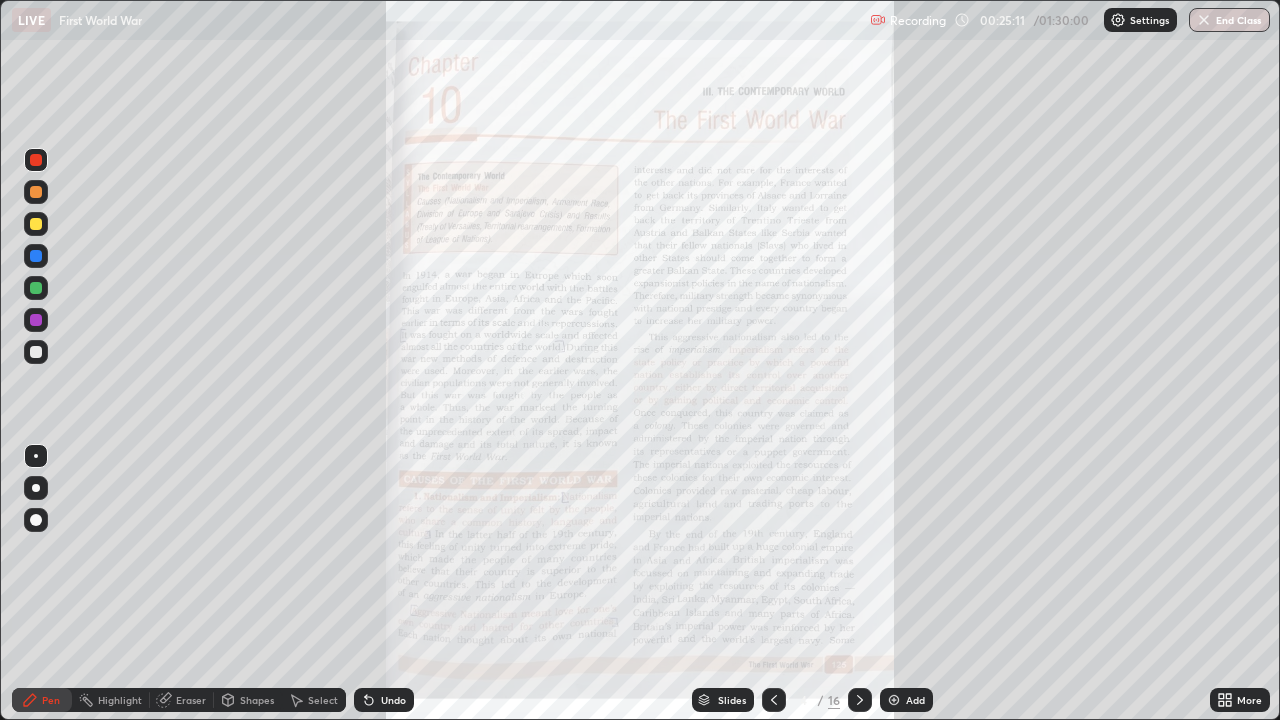click 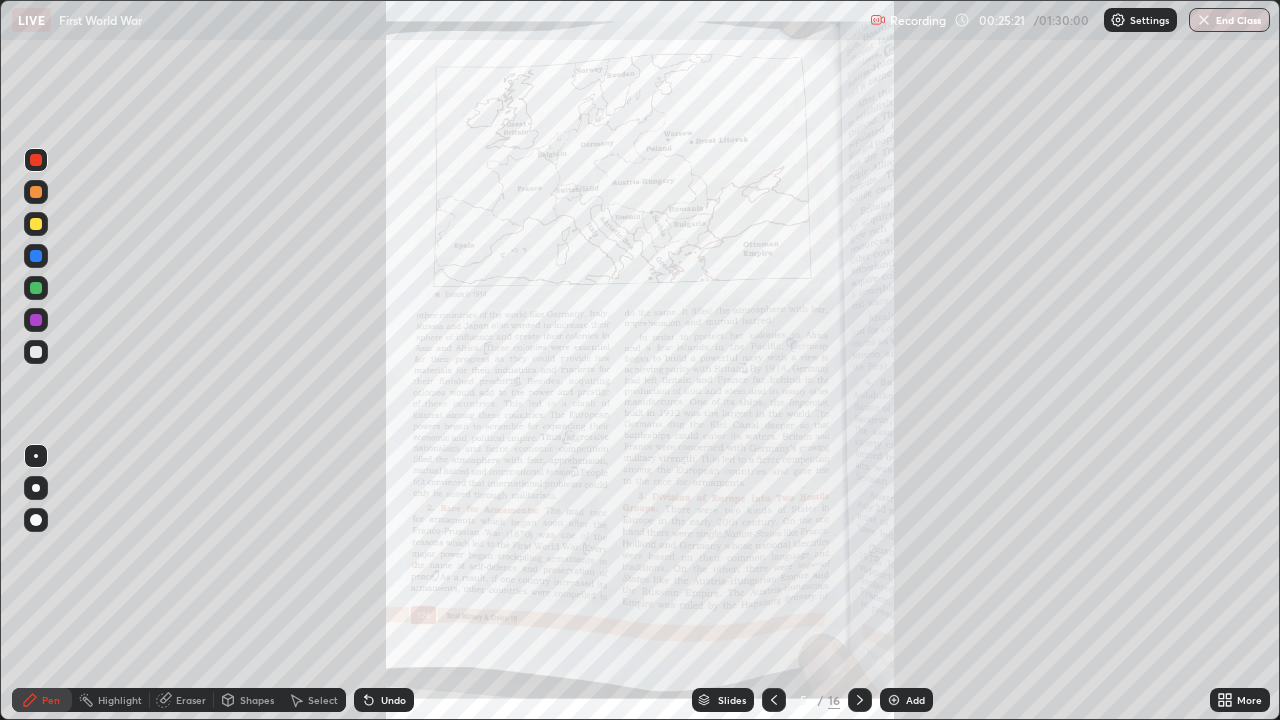 click on "Eraser" at bounding box center (191, 700) 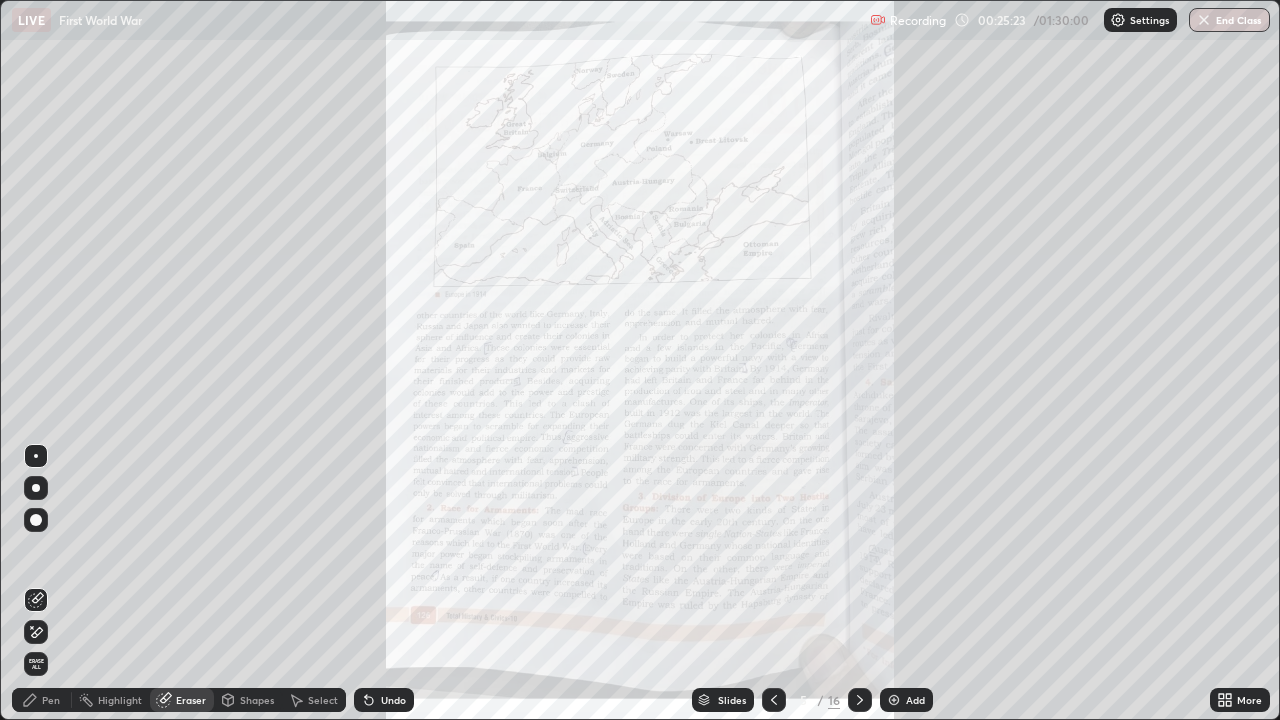 click on "Pen" at bounding box center [51, 700] 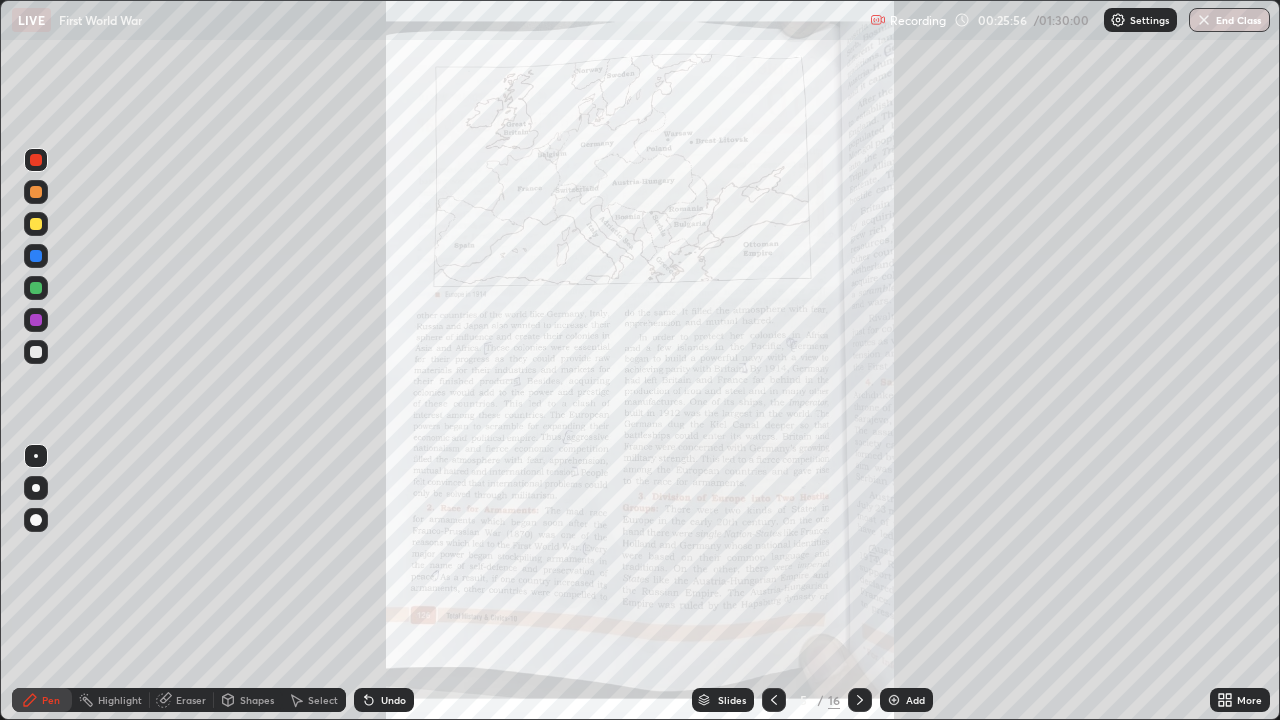 click on "Eraser" at bounding box center (191, 700) 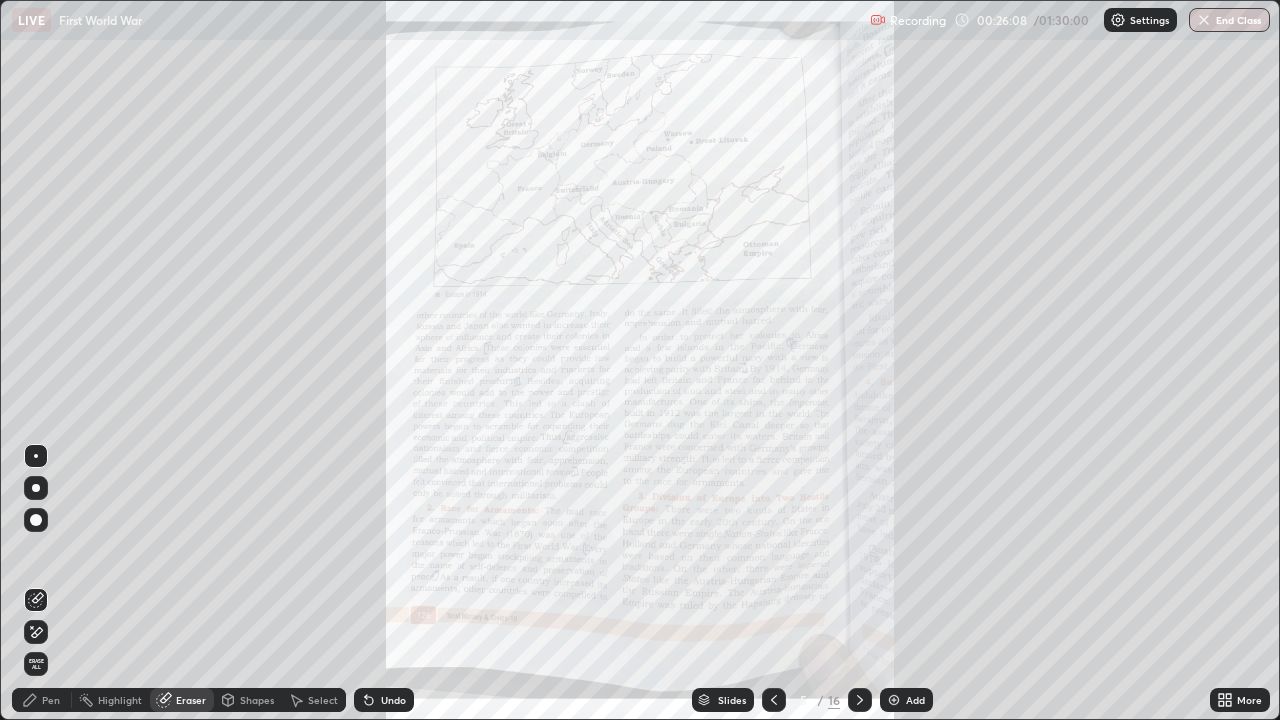 click on "Pen" at bounding box center (51, 700) 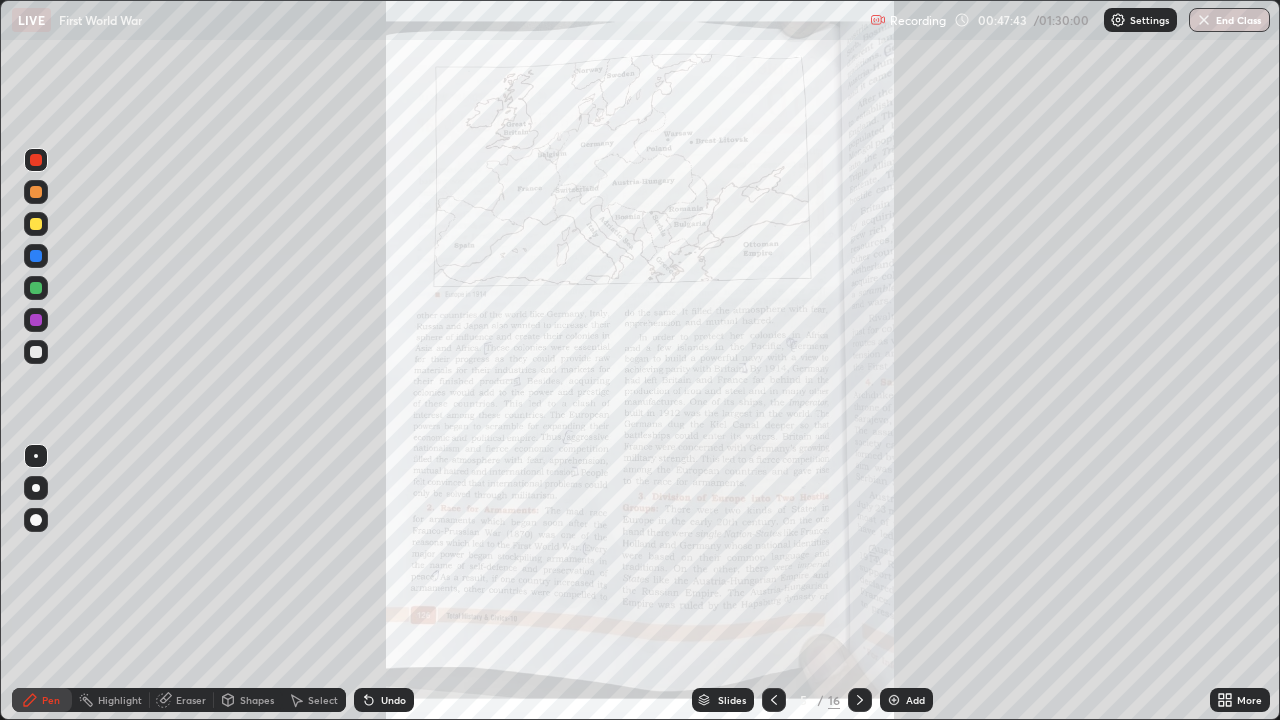 click at bounding box center [36, 224] 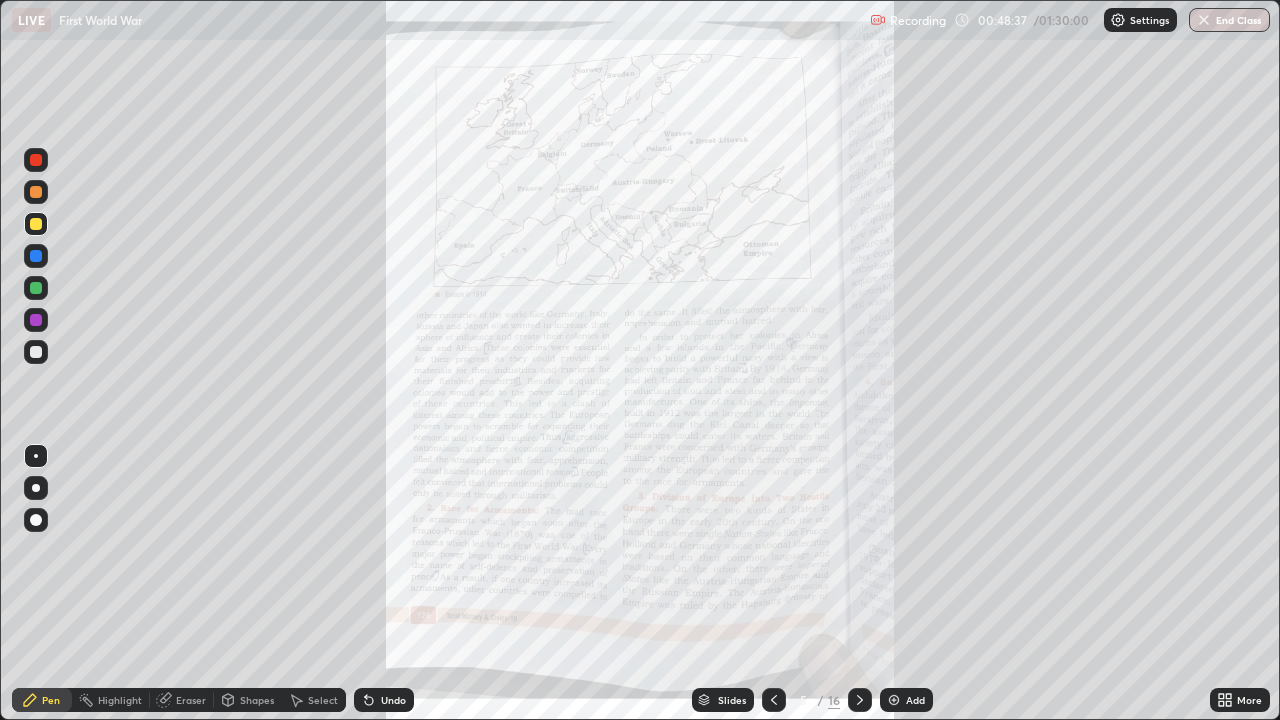 click 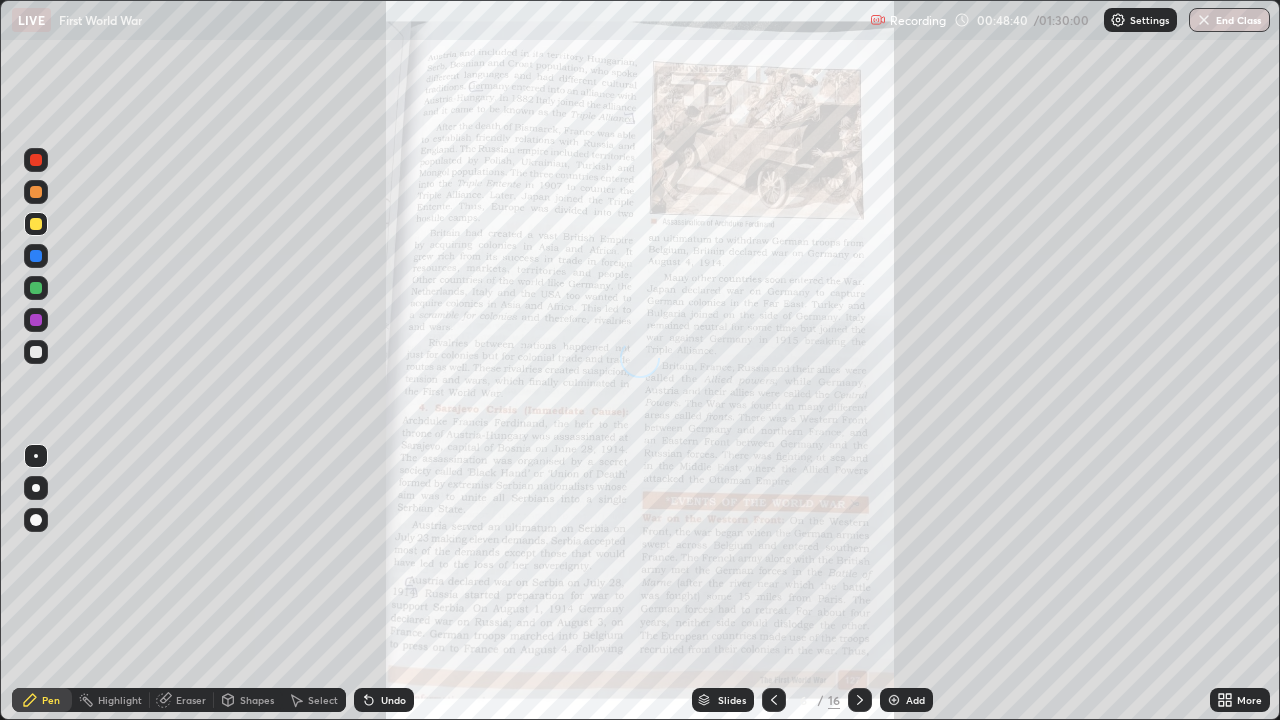 click 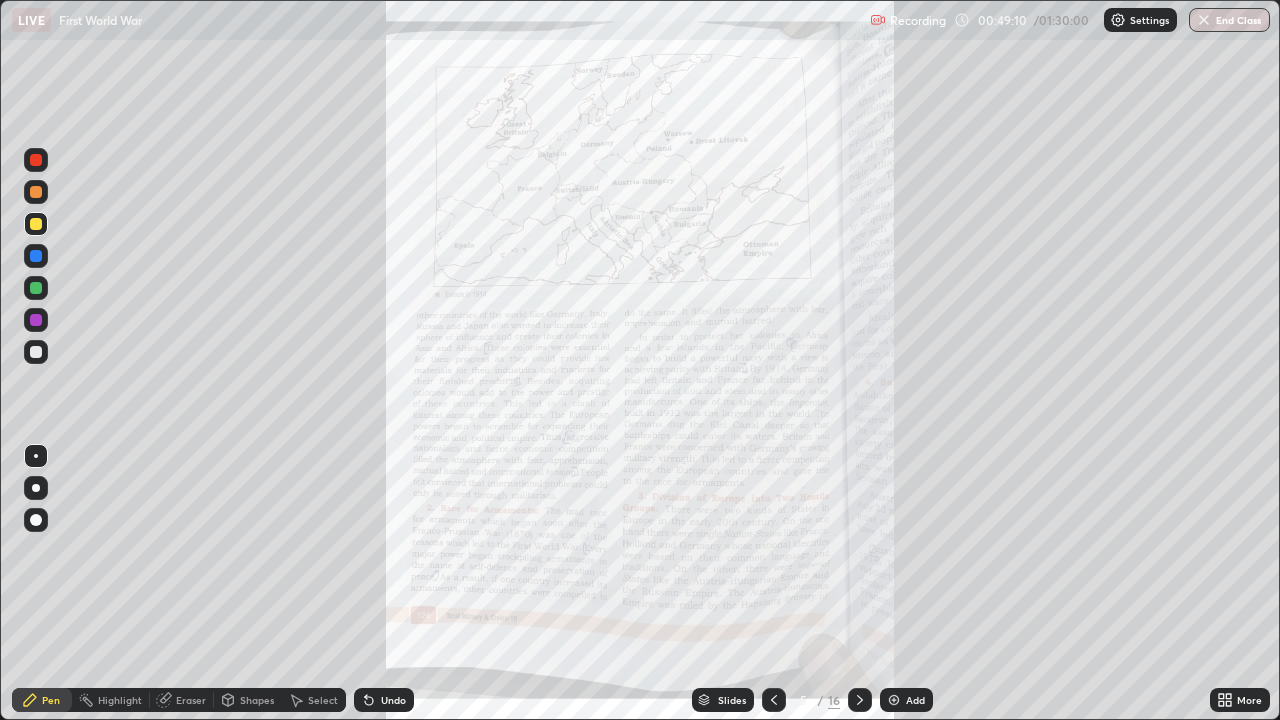 click 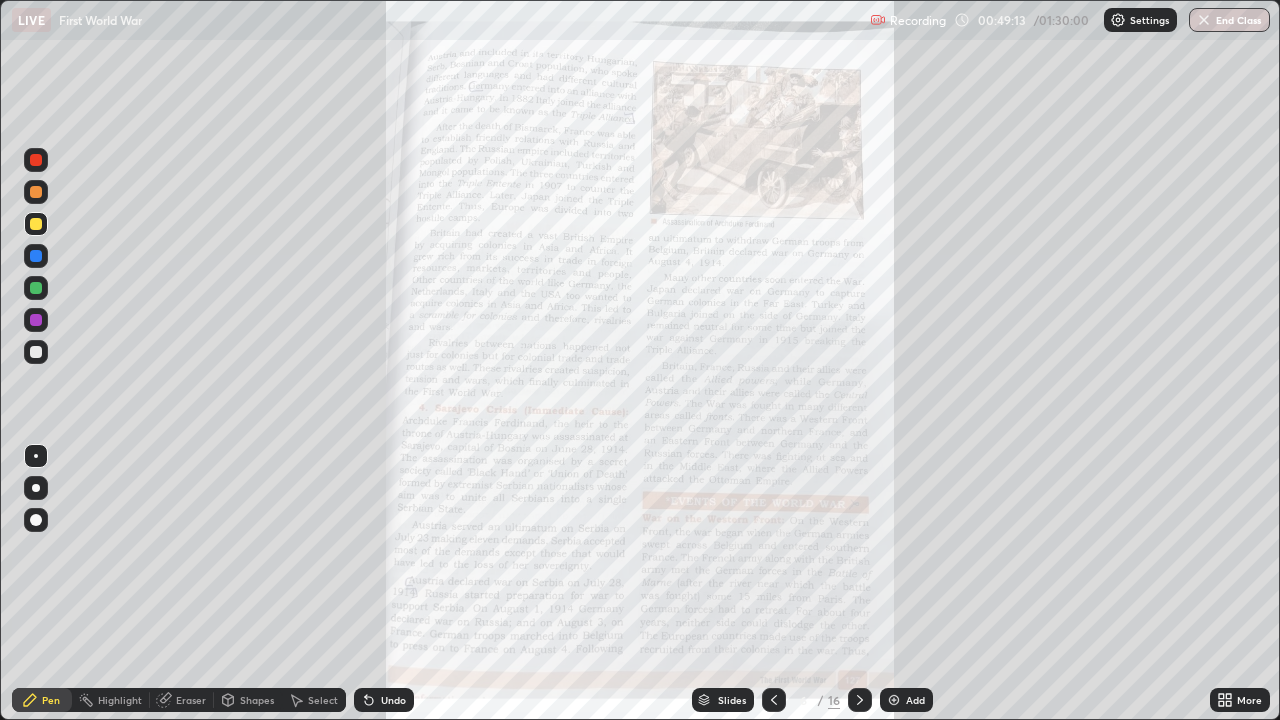 click at bounding box center [774, 700] 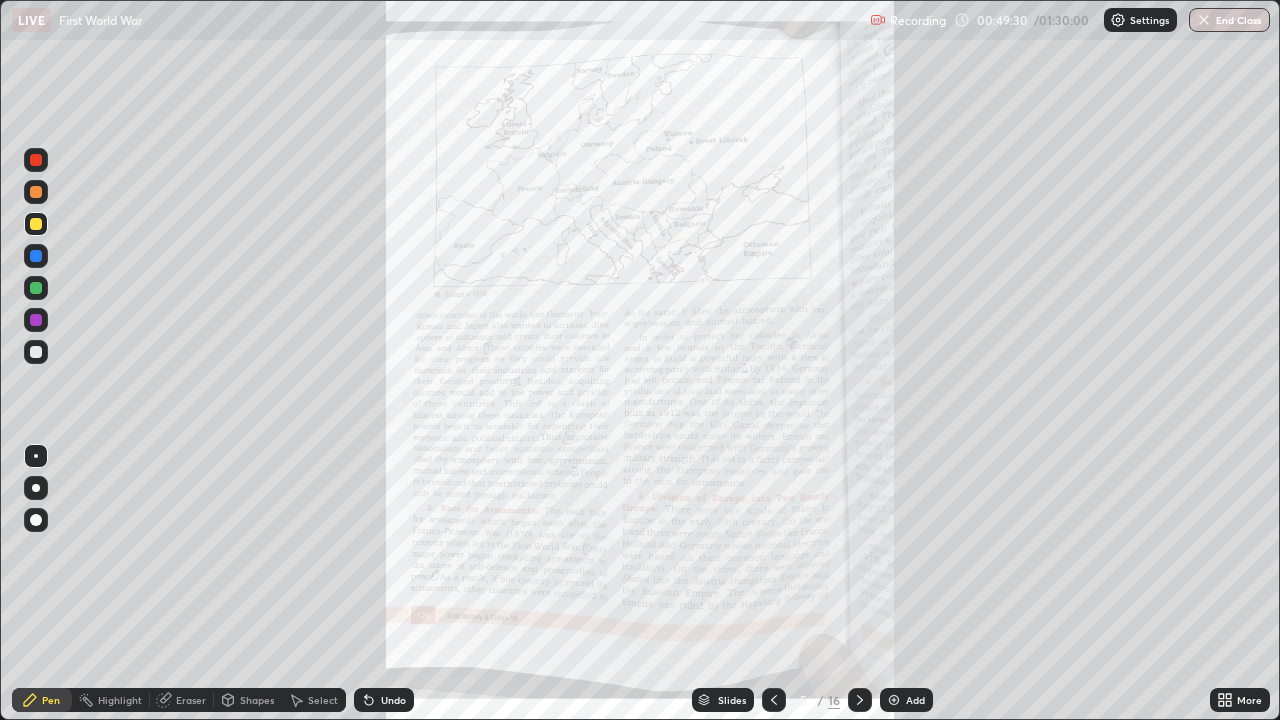 click 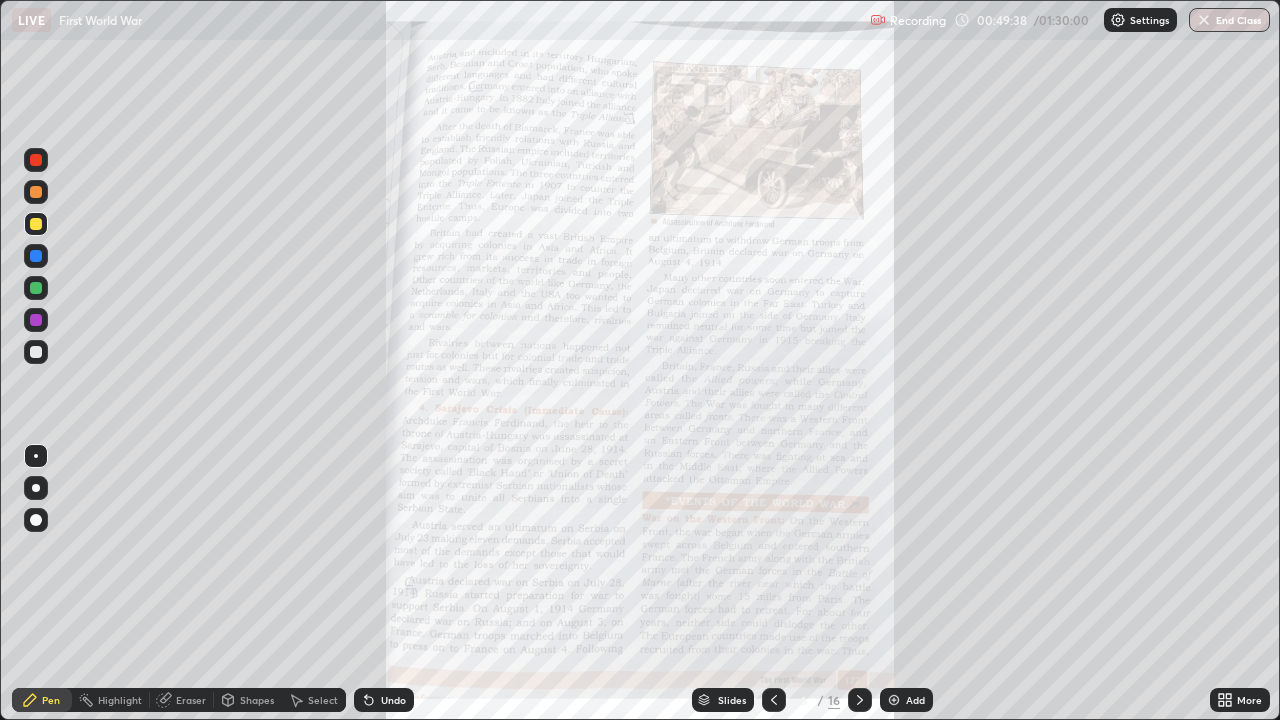 click 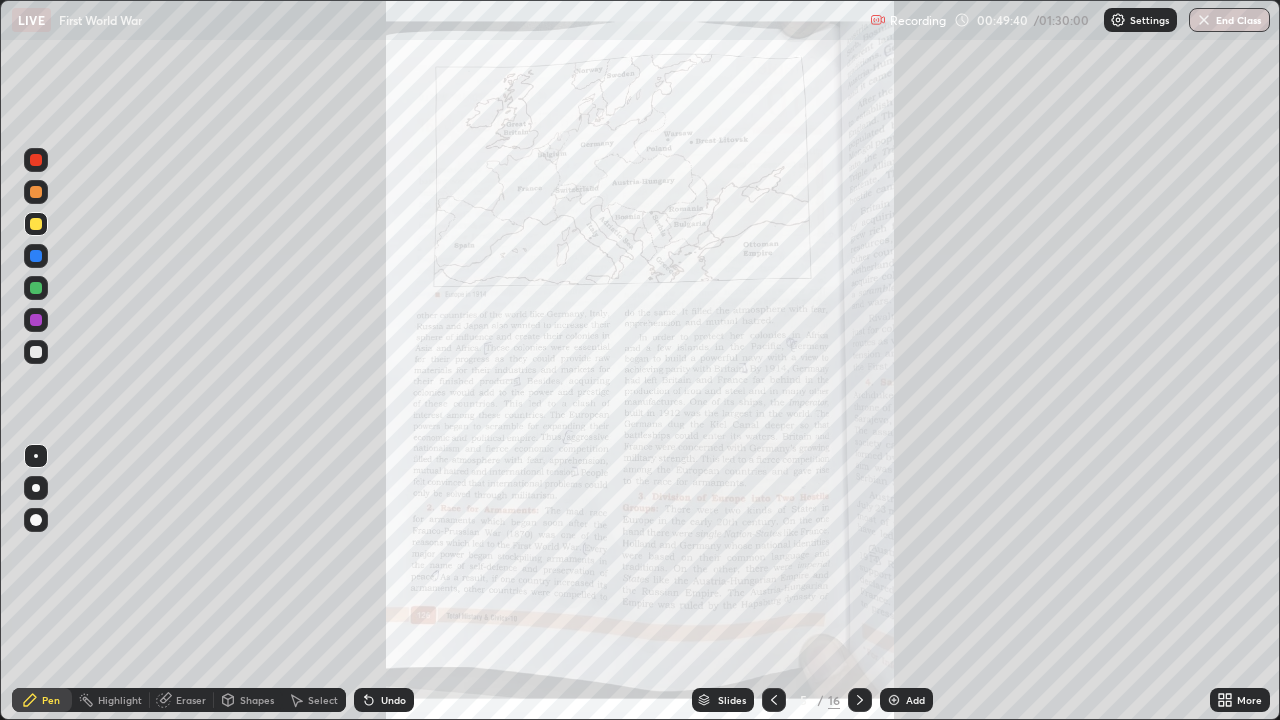click 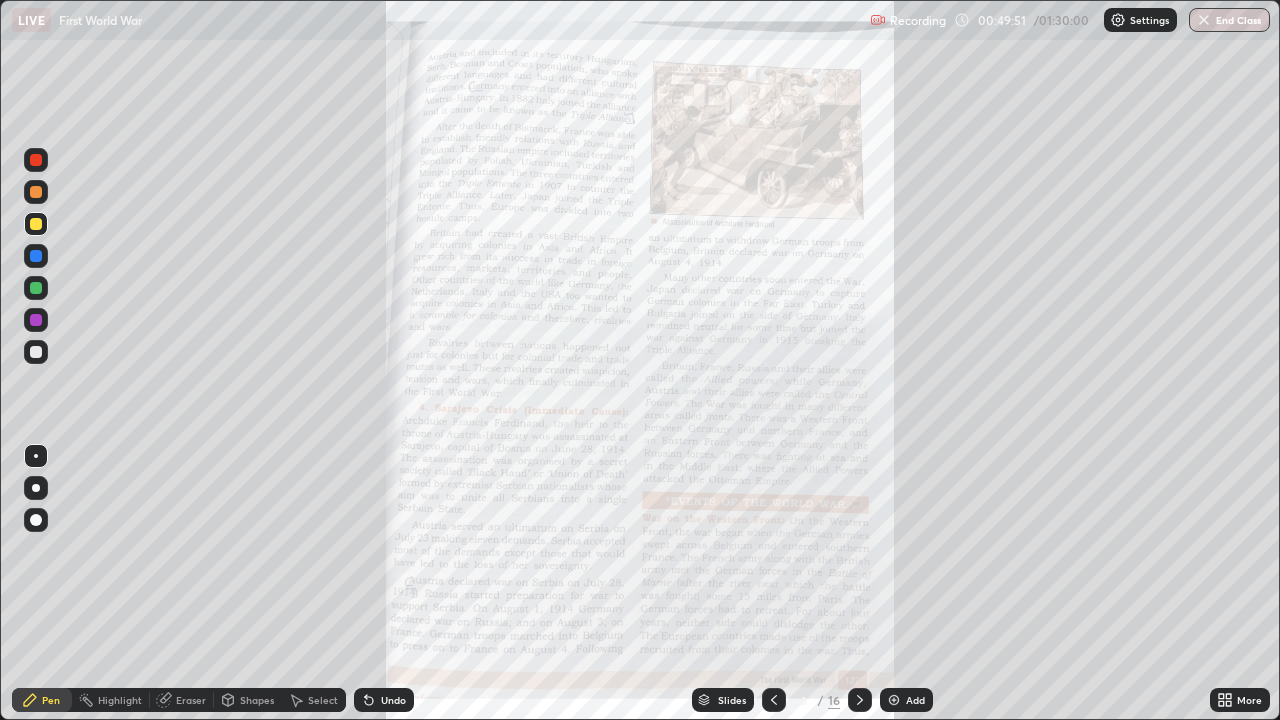 click 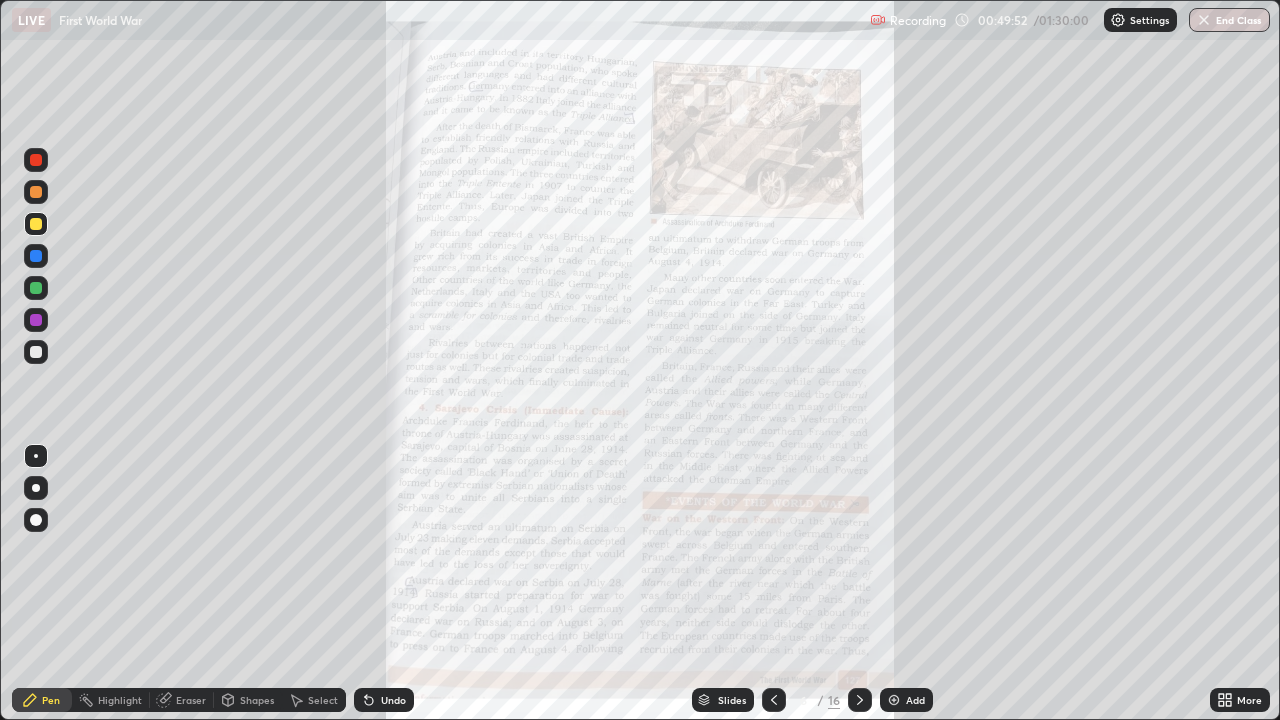 click on "Undo" at bounding box center [384, 700] 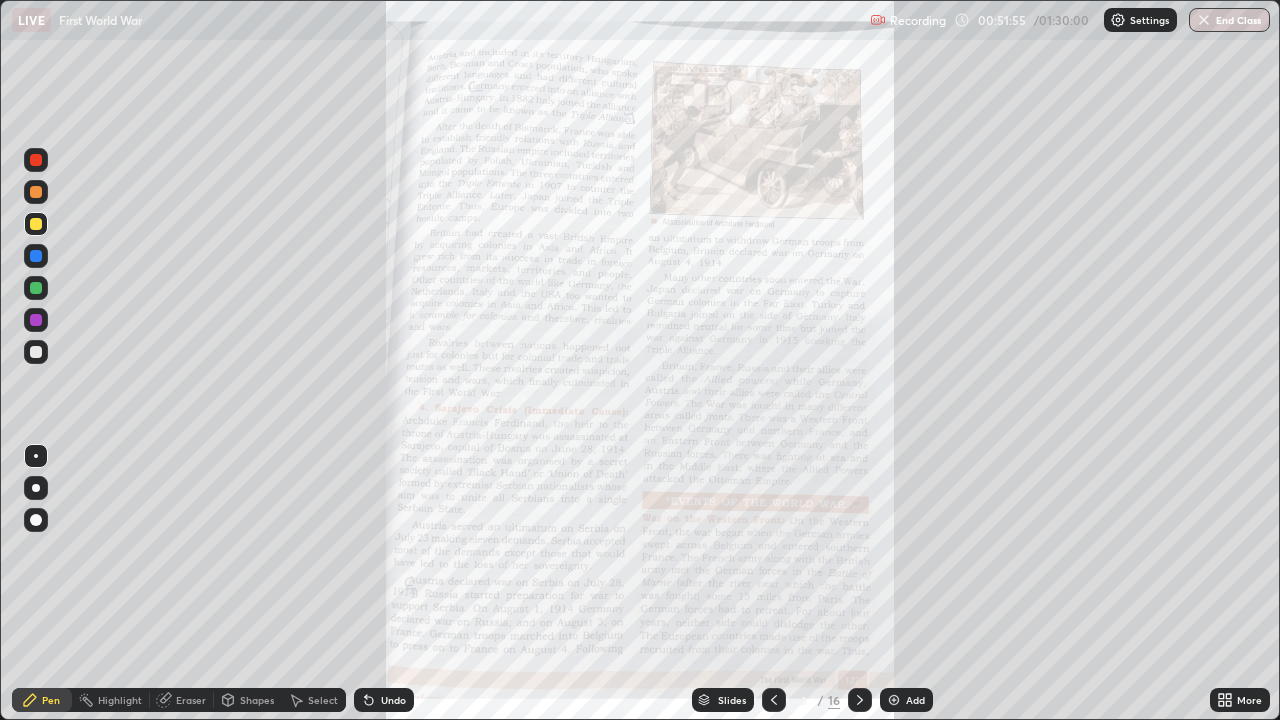 click 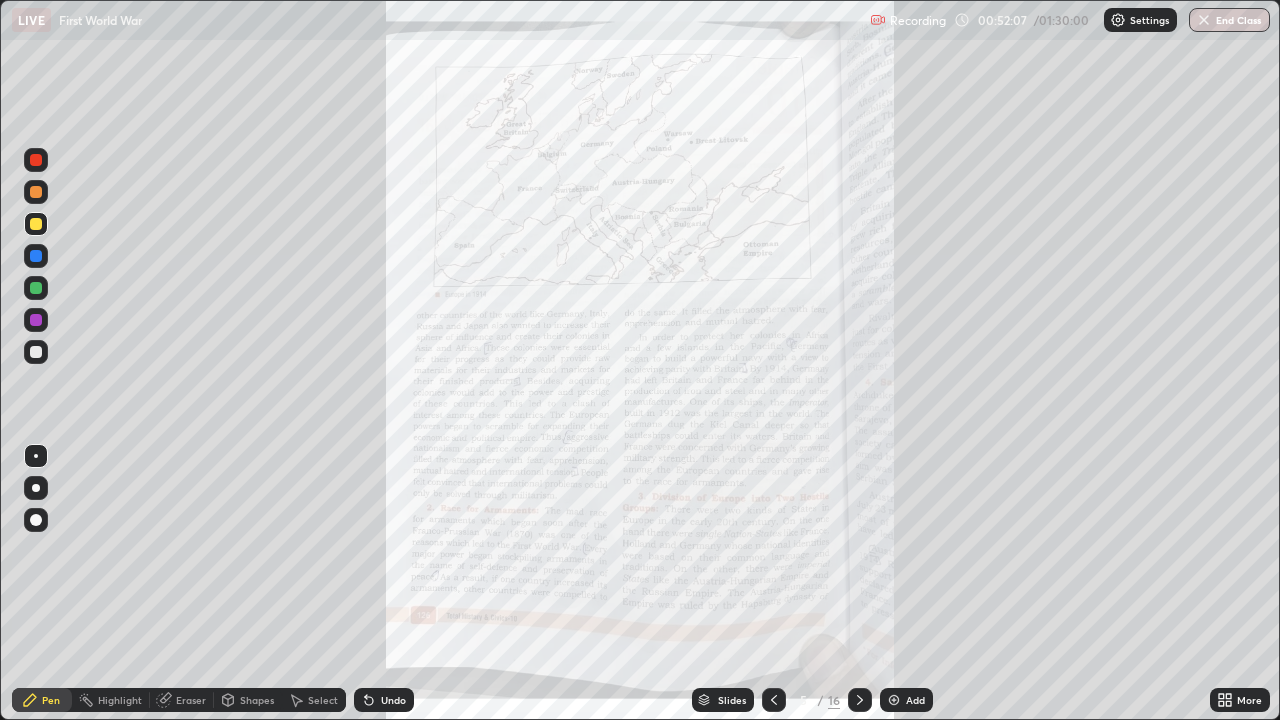 click 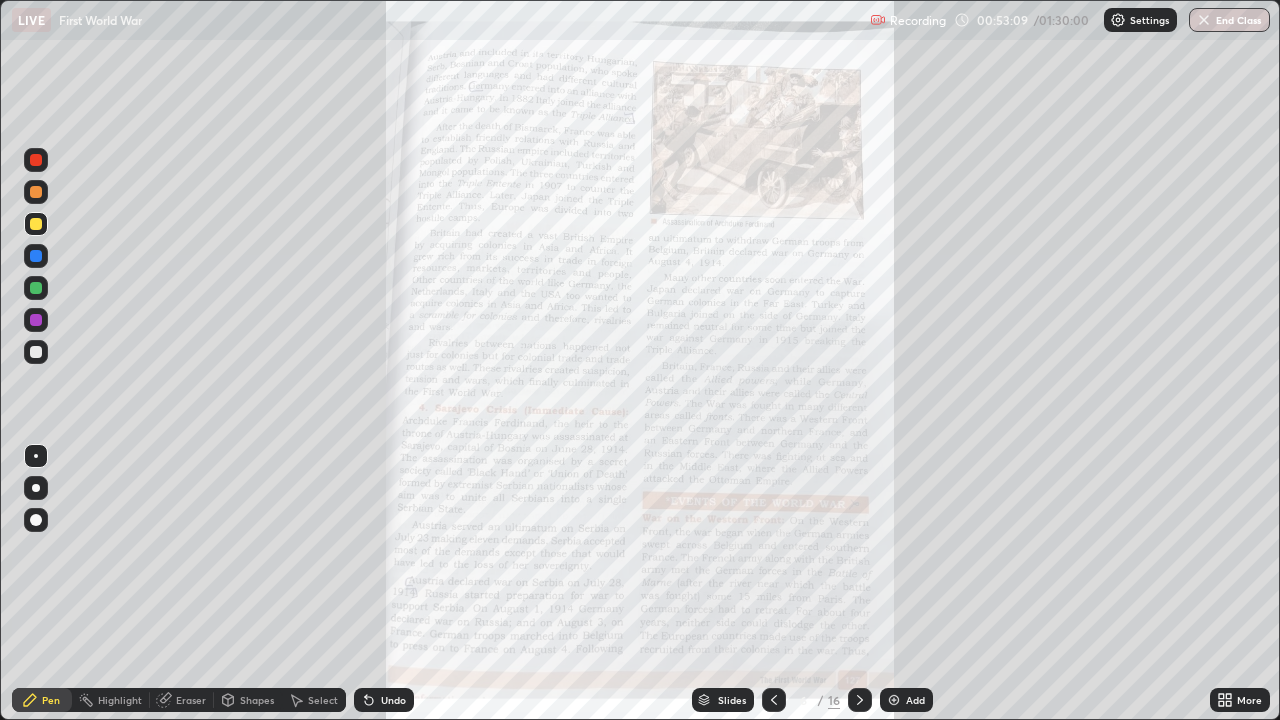 click at bounding box center [36, 160] 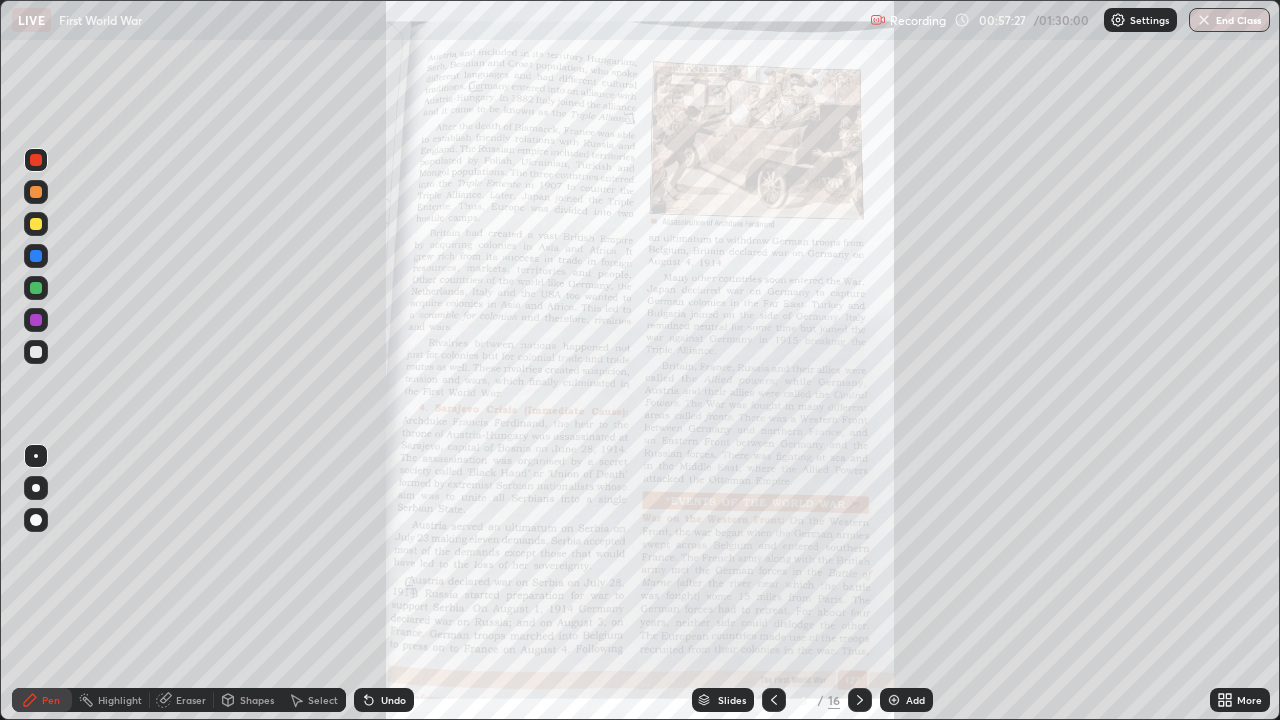click at bounding box center (36, 224) 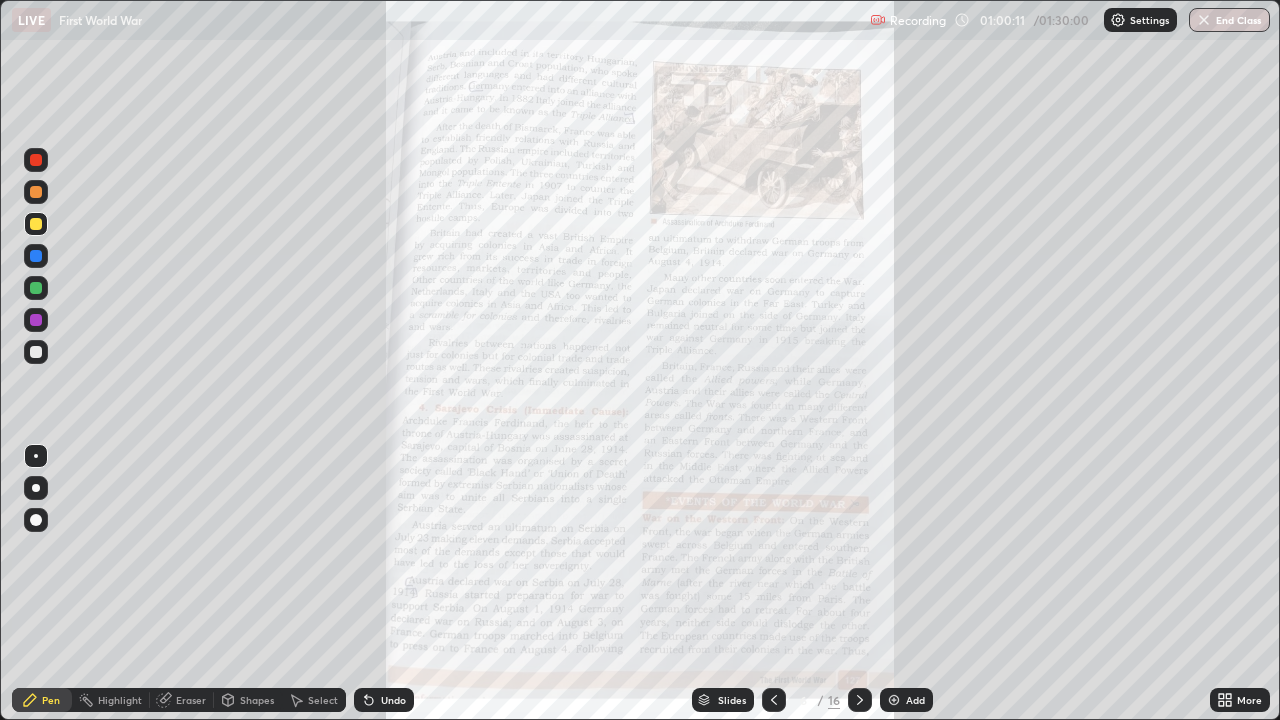 click at bounding box center (36, 160) 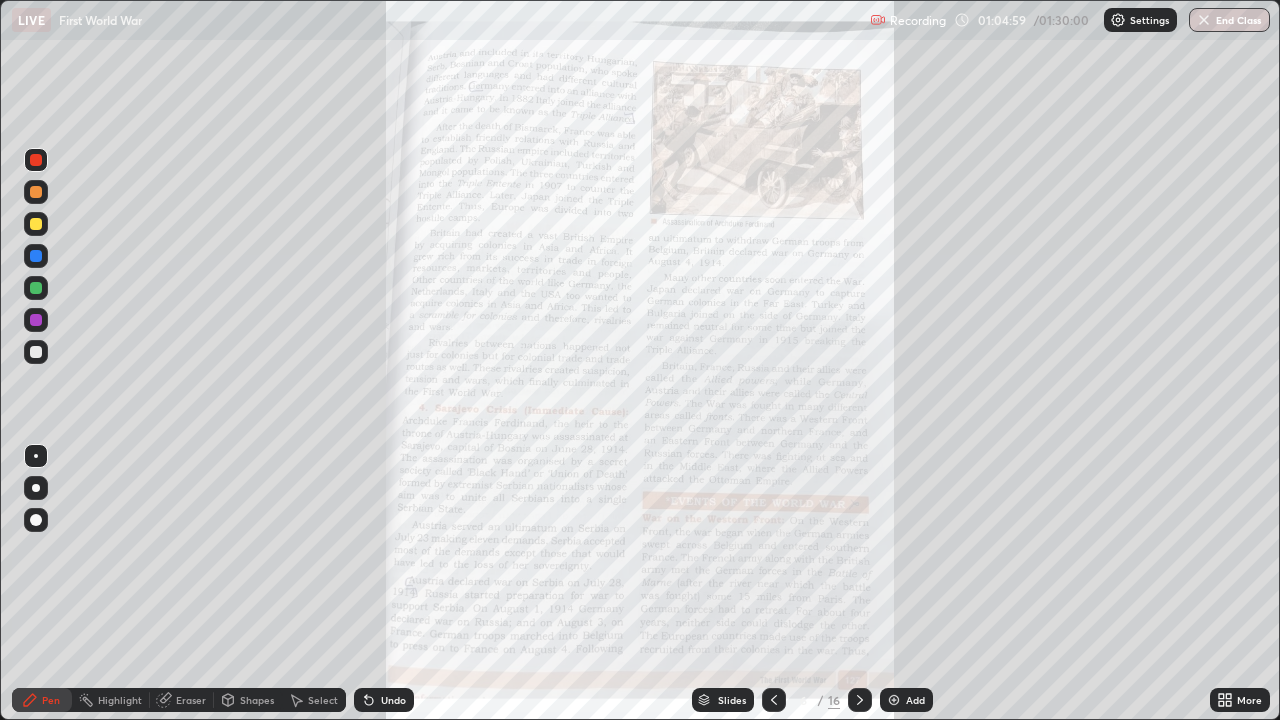 click on "Eraser" at bounding box center [182, 700] 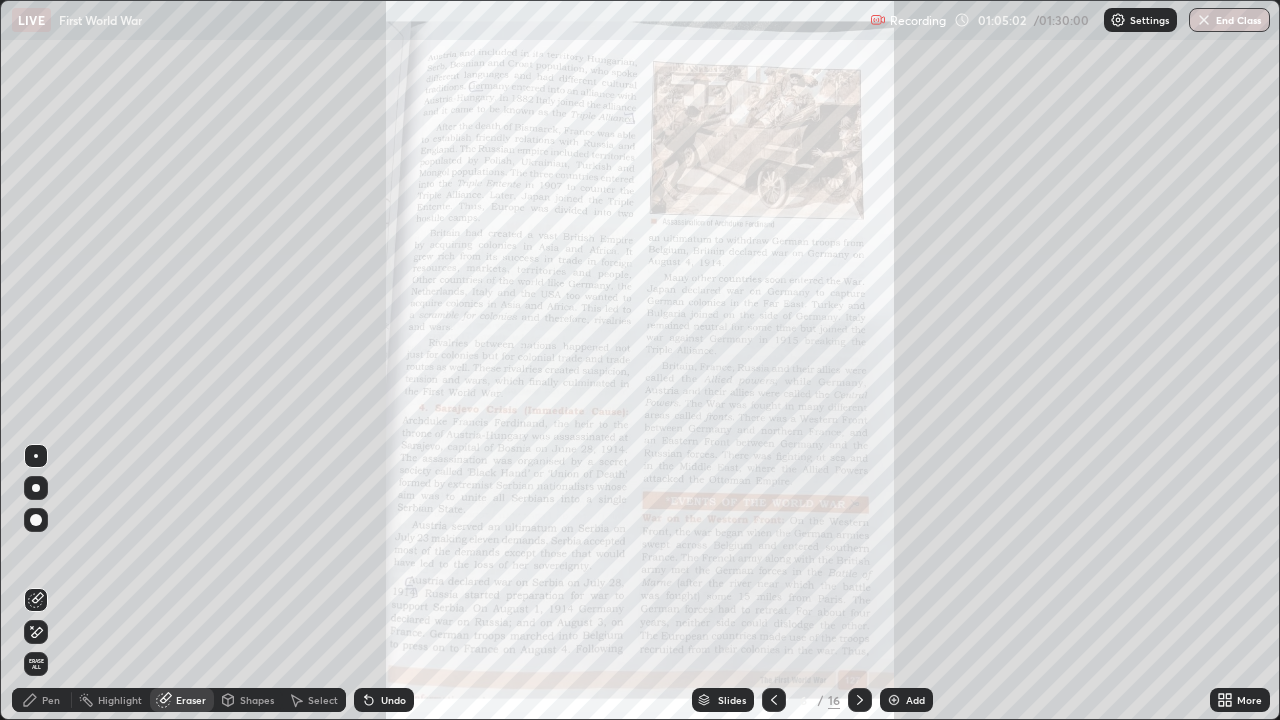 click on "Pen" at bounding box center [42, 700] 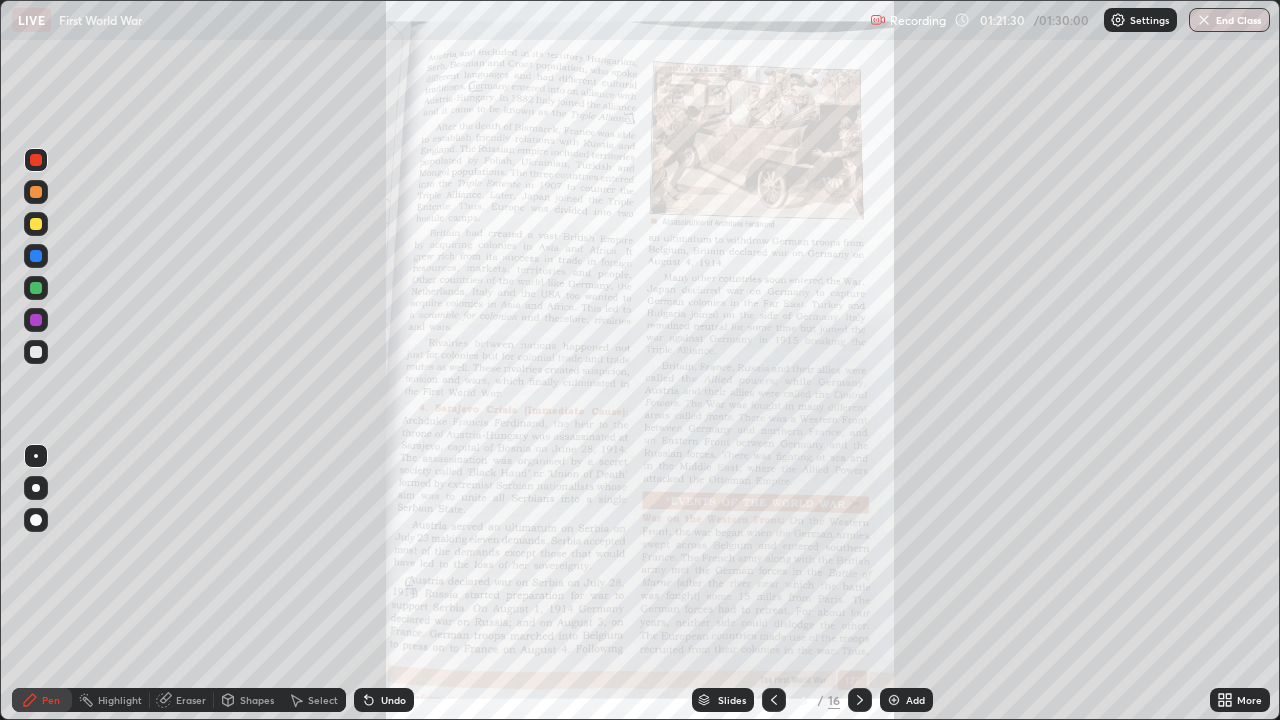 click at bounding box center (36, 256) 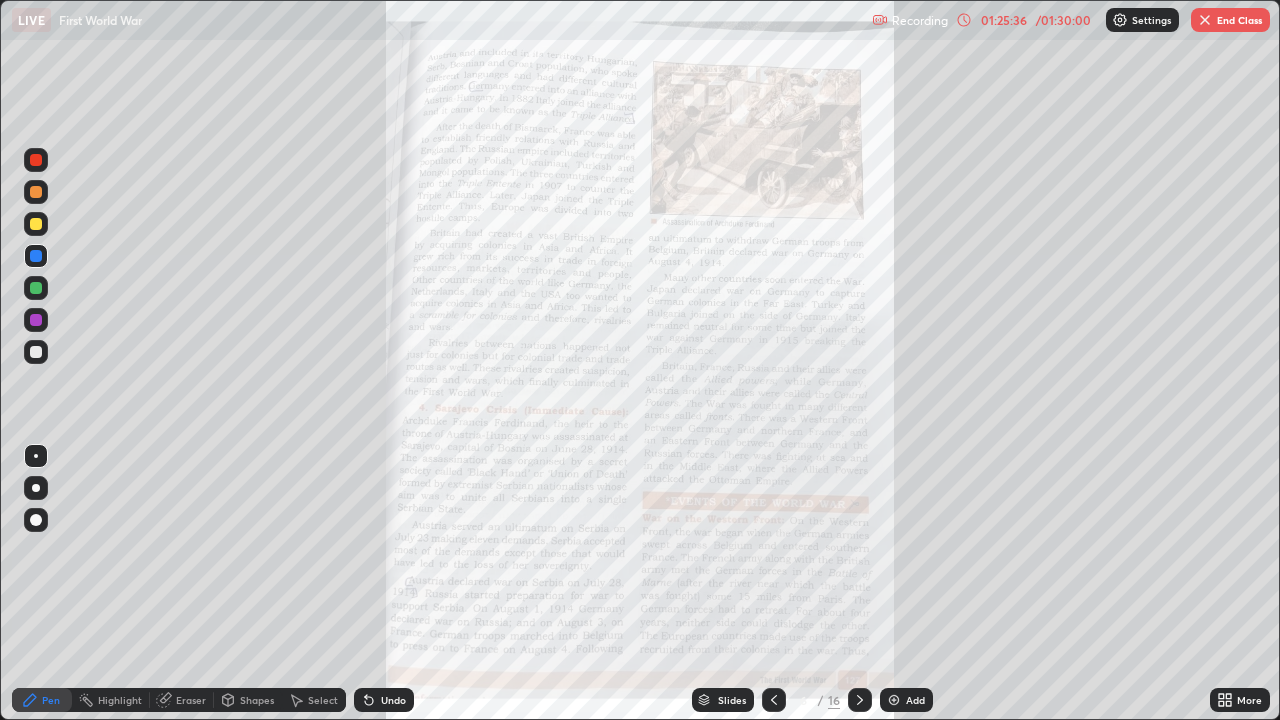 click 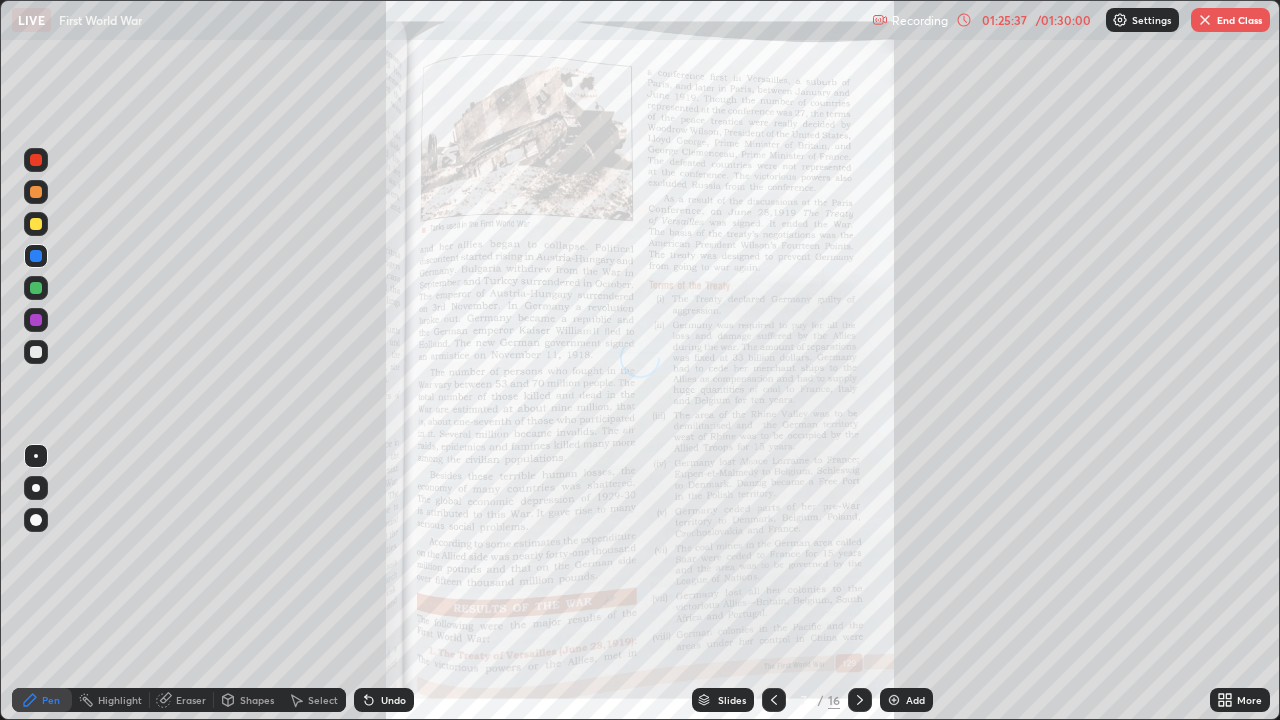 click 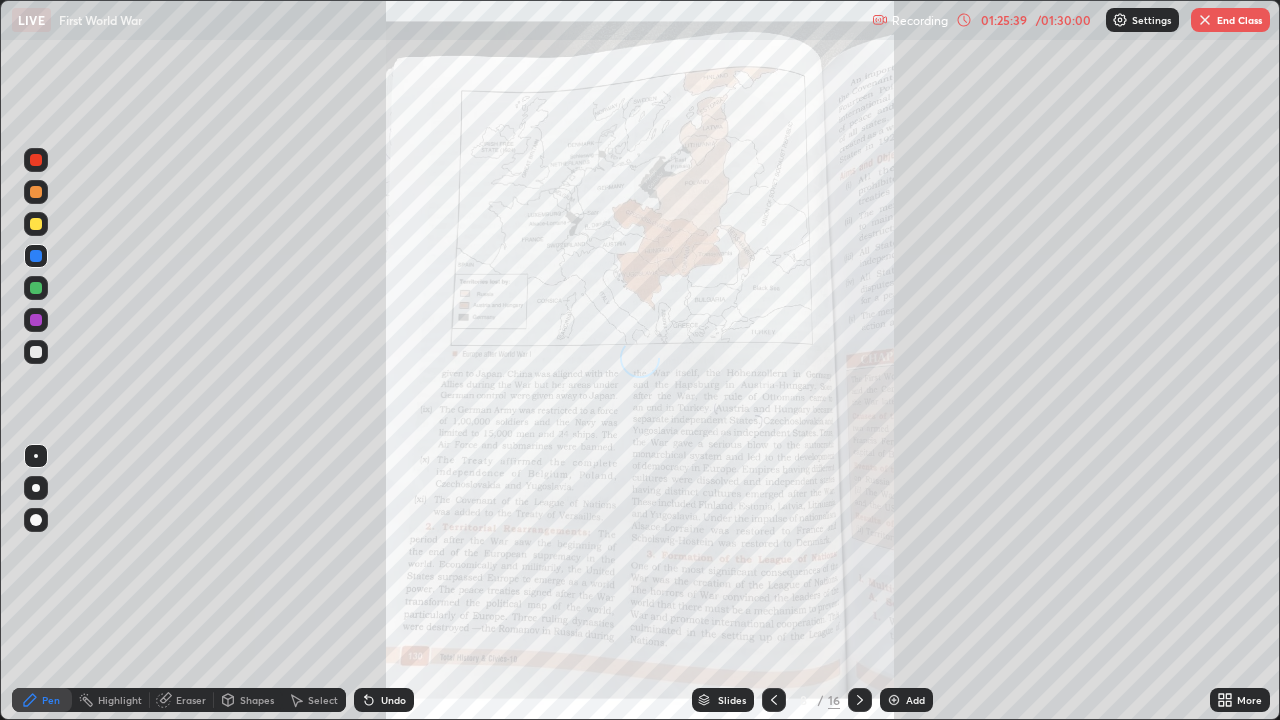 click 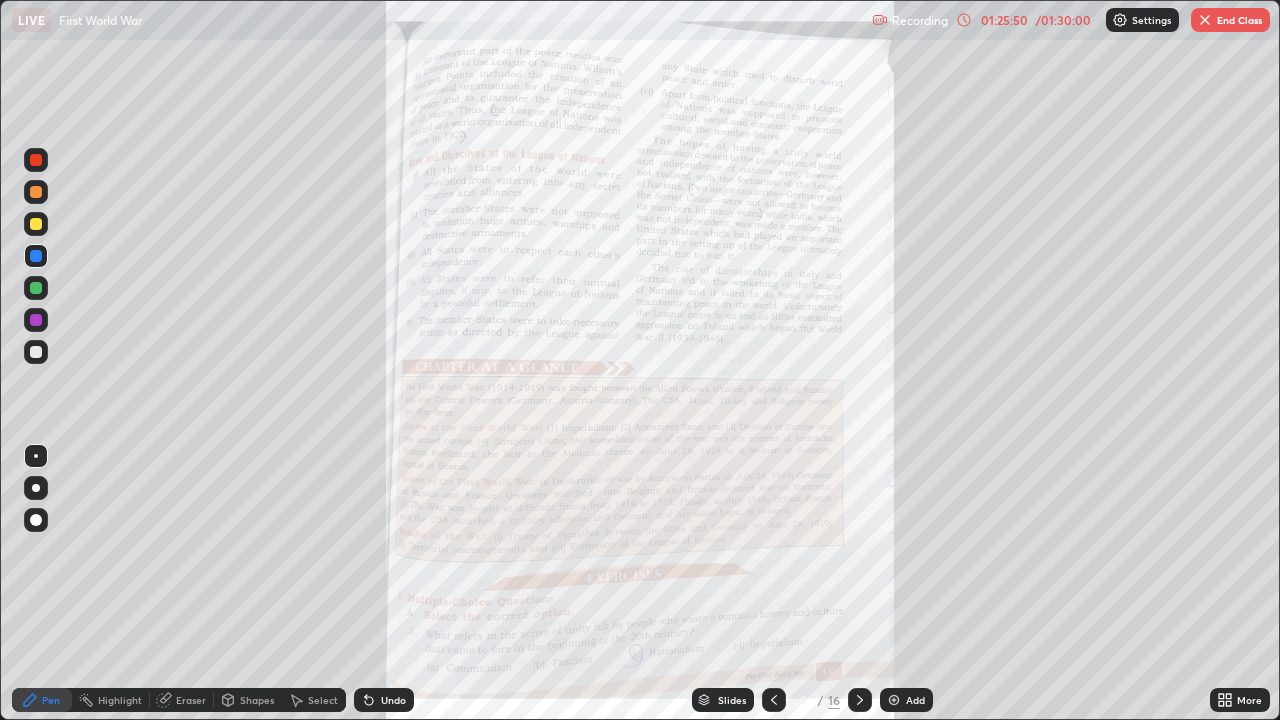 click 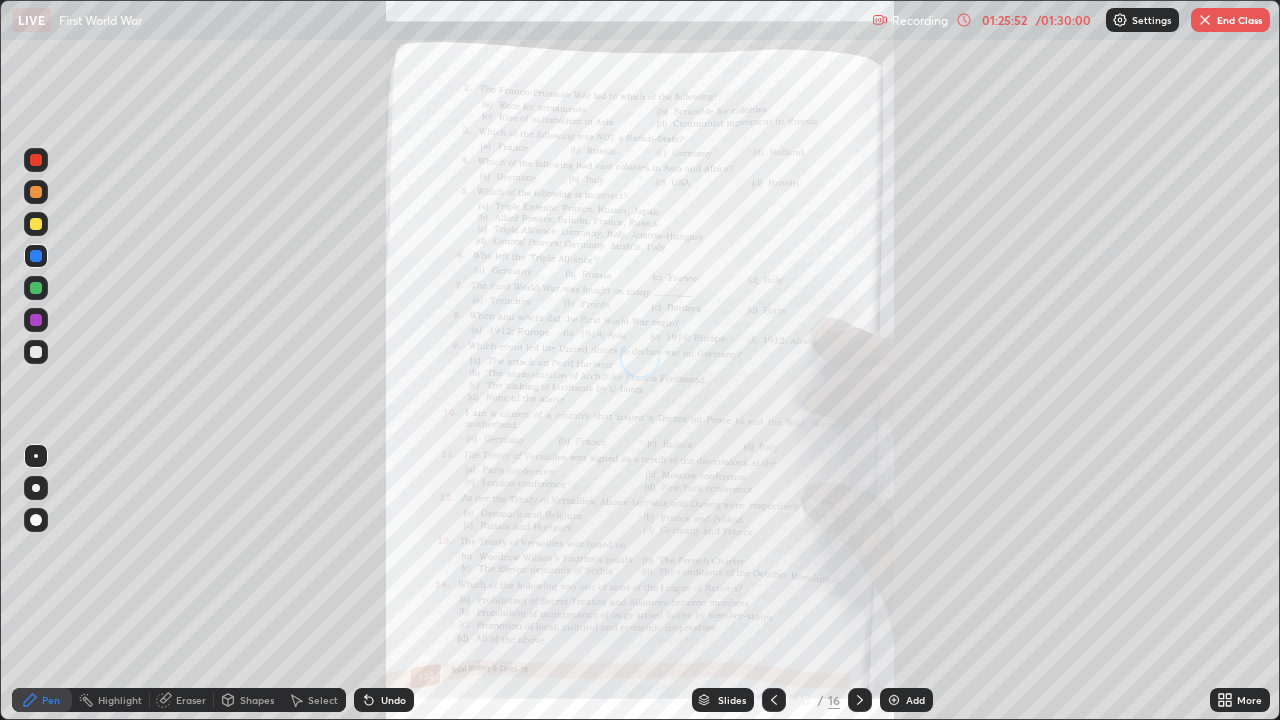click 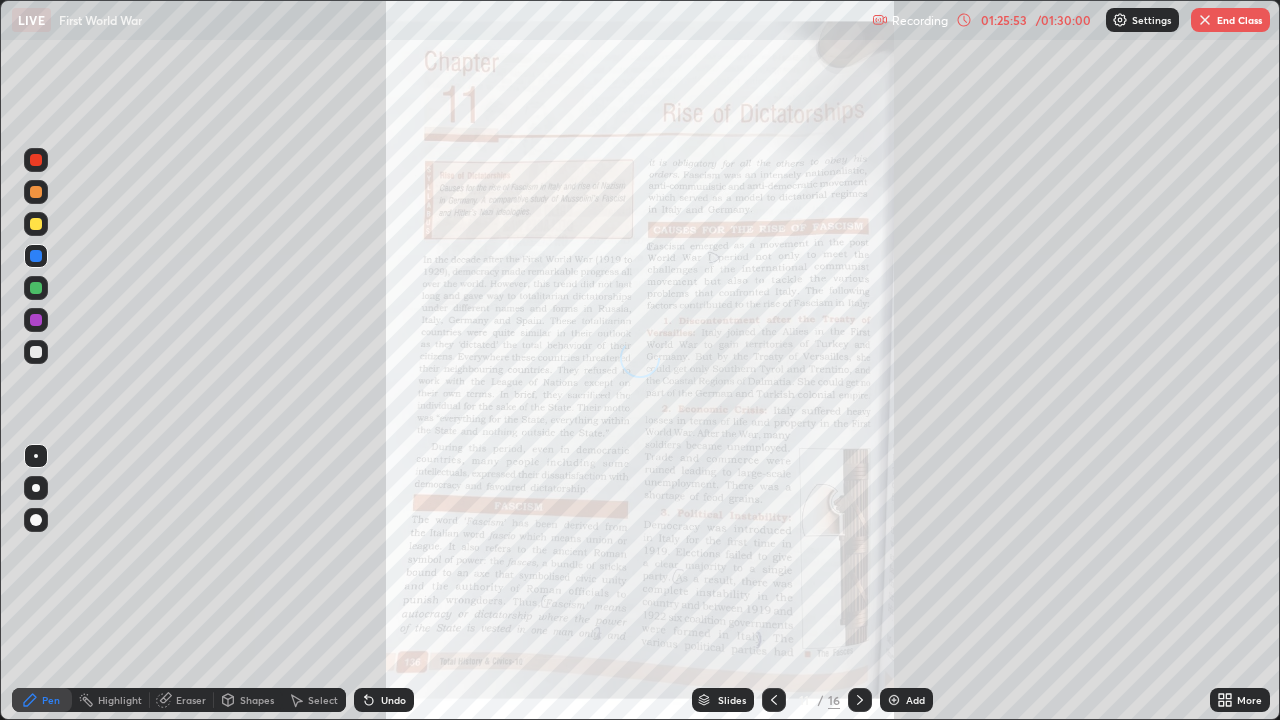 click 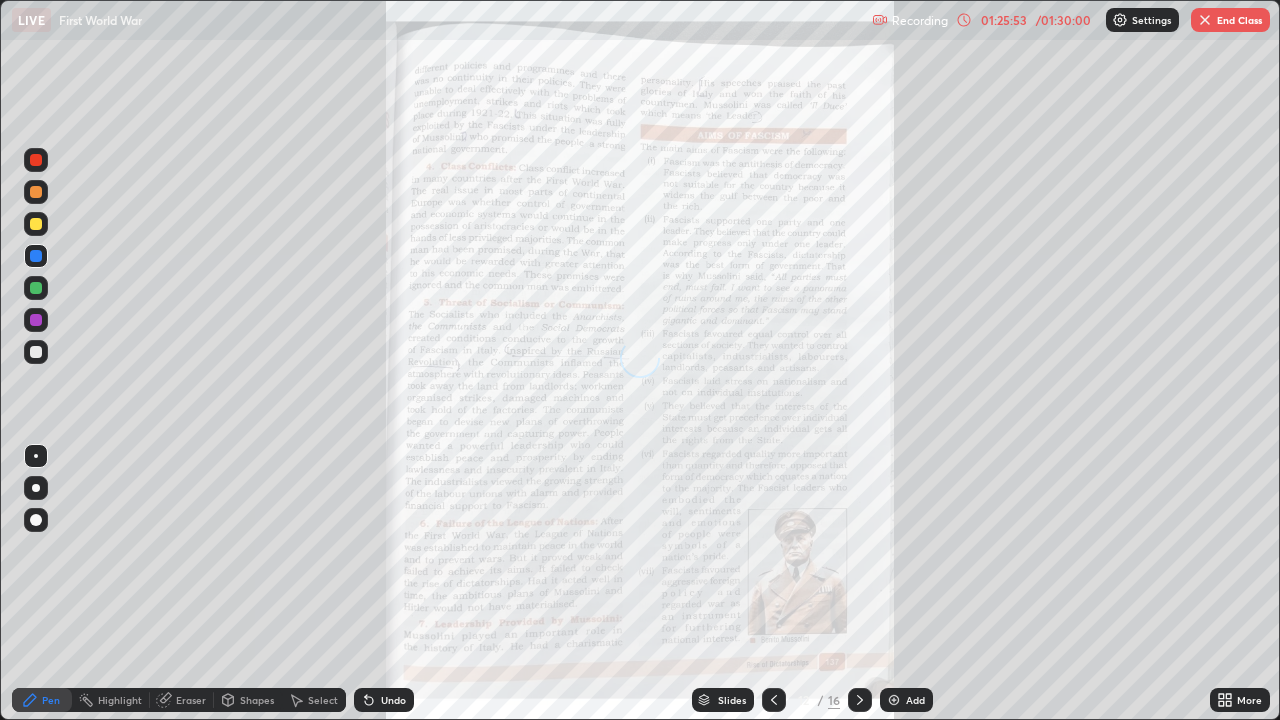 click 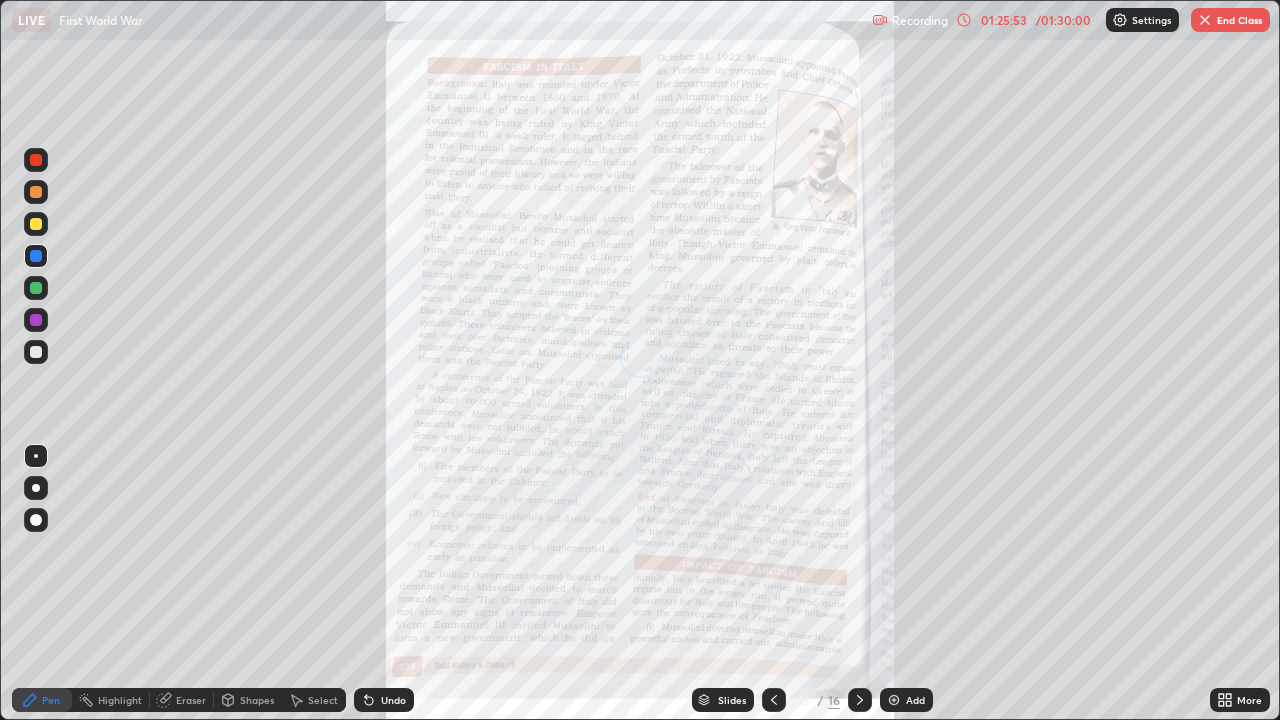 click 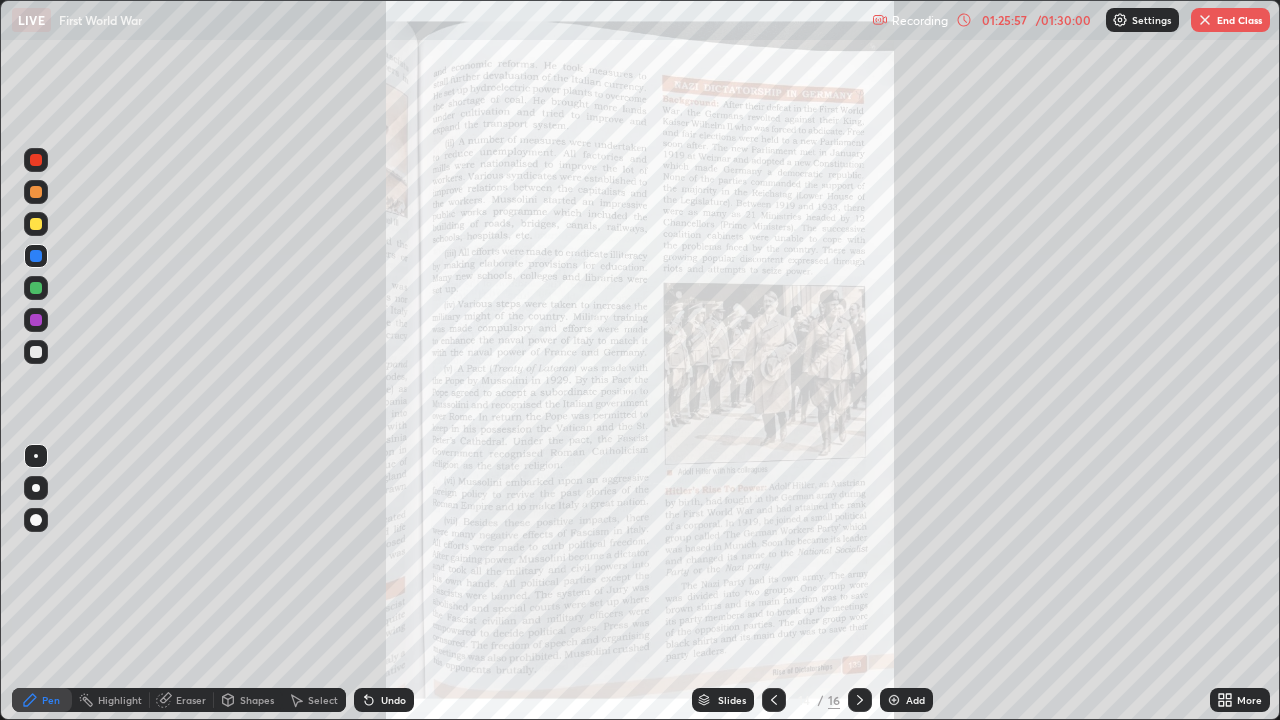 click 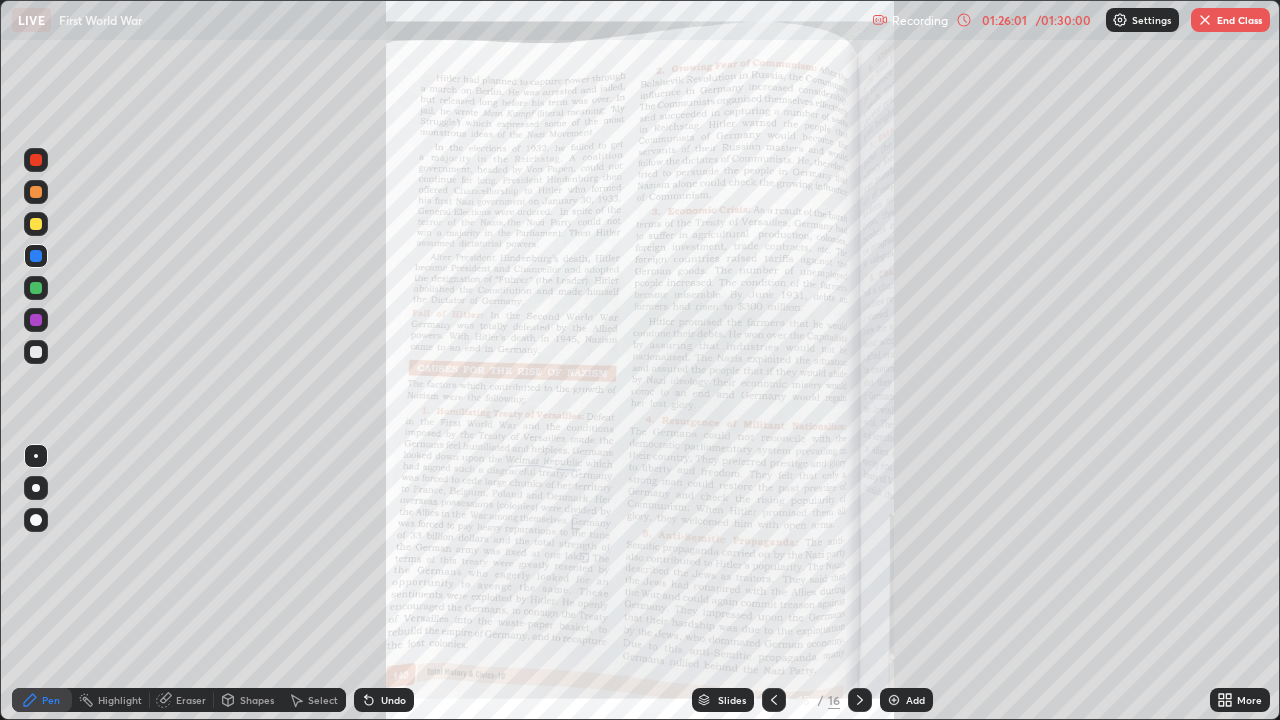 click 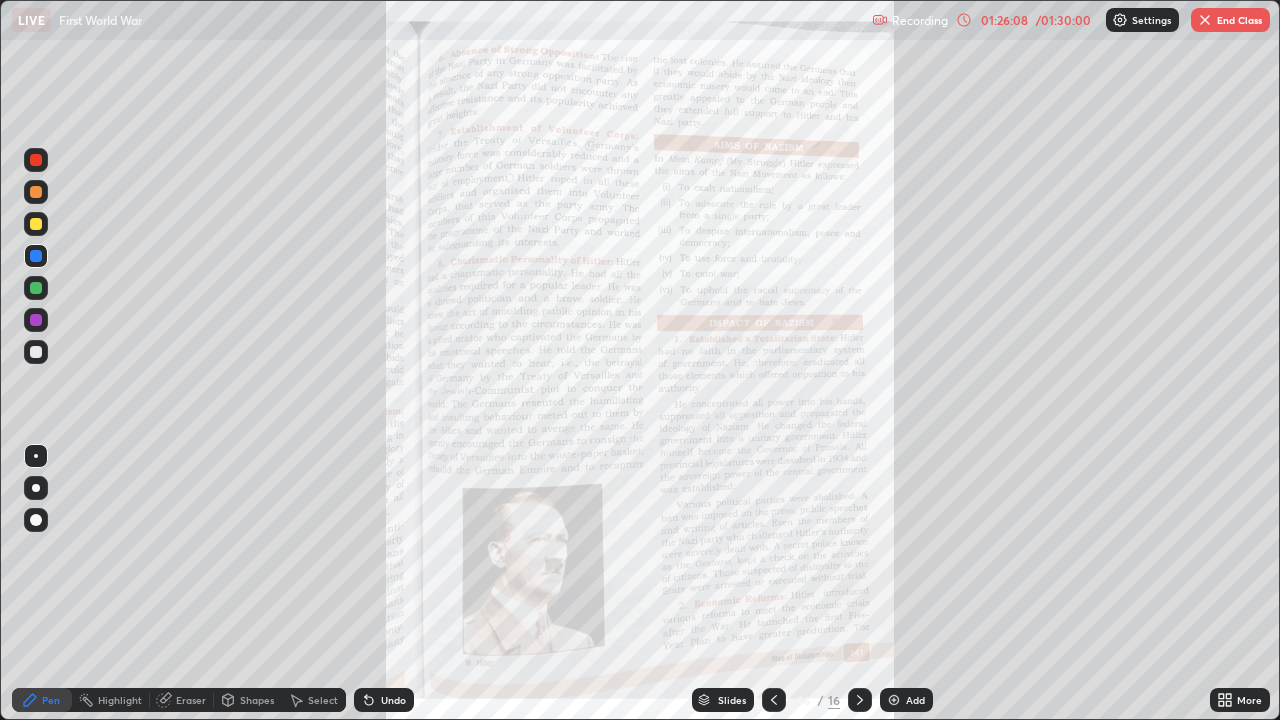 click 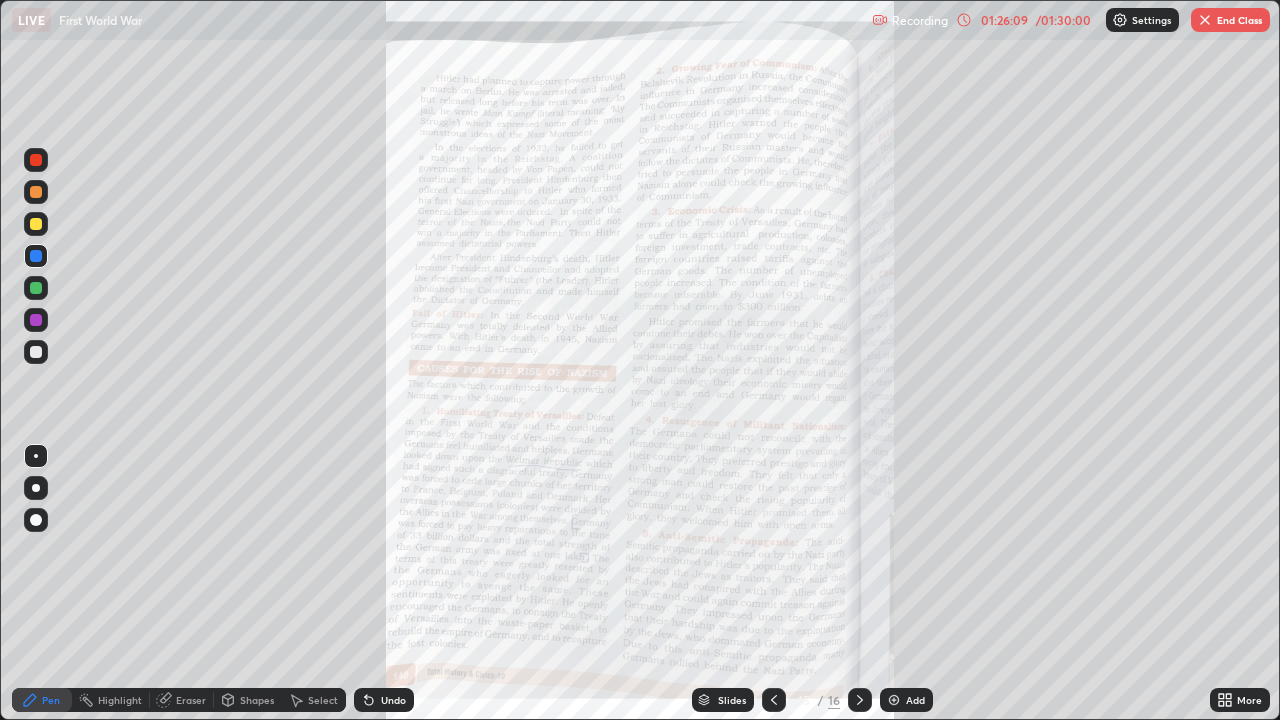 click 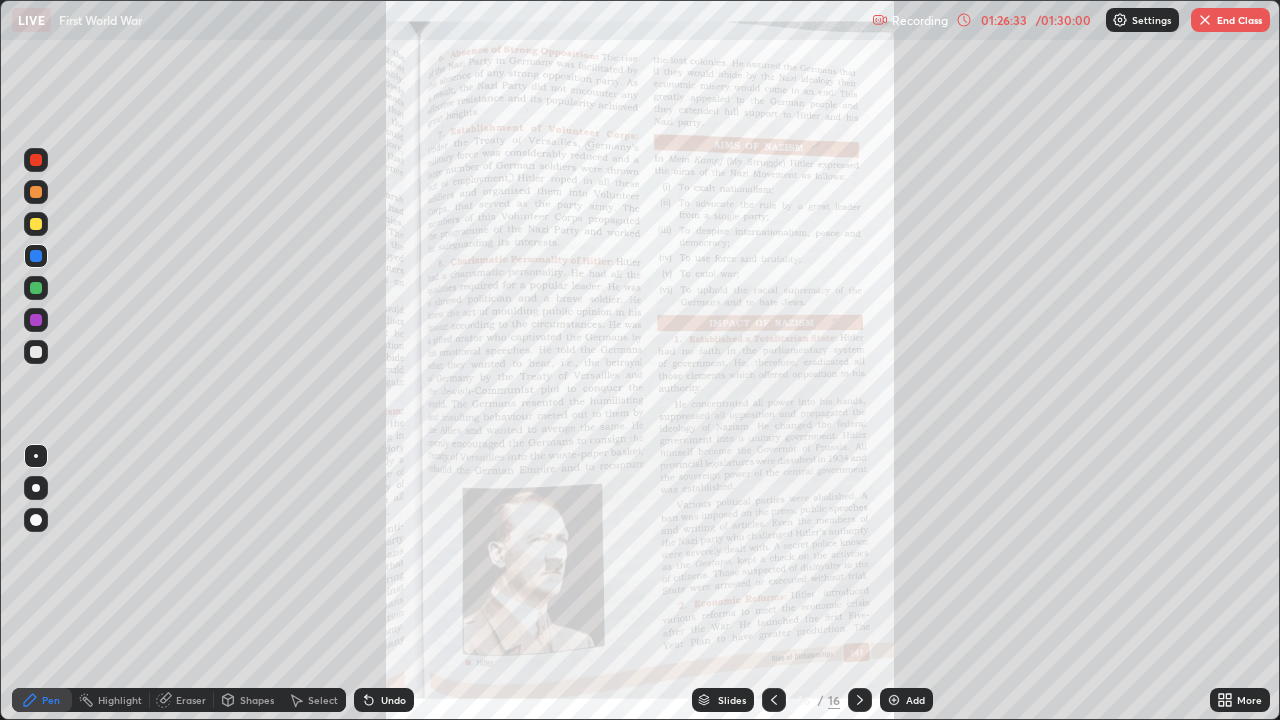 click at bounding box center [1120, 20] 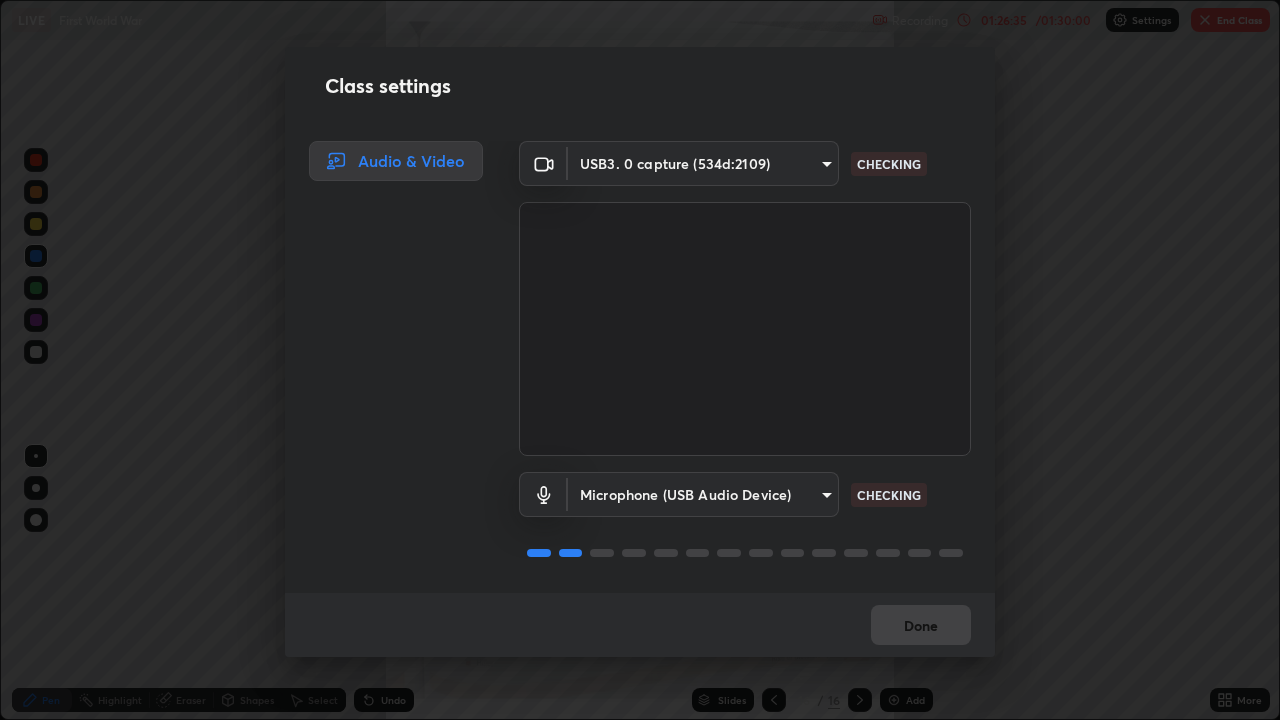 click on "Class settings Audio & Video USB3. 0 capture (534d:2109) [HASH] CHECKING Microphone (USB Audio Device) [HASH] CHECKING Done" at bounding box center (640, 360) 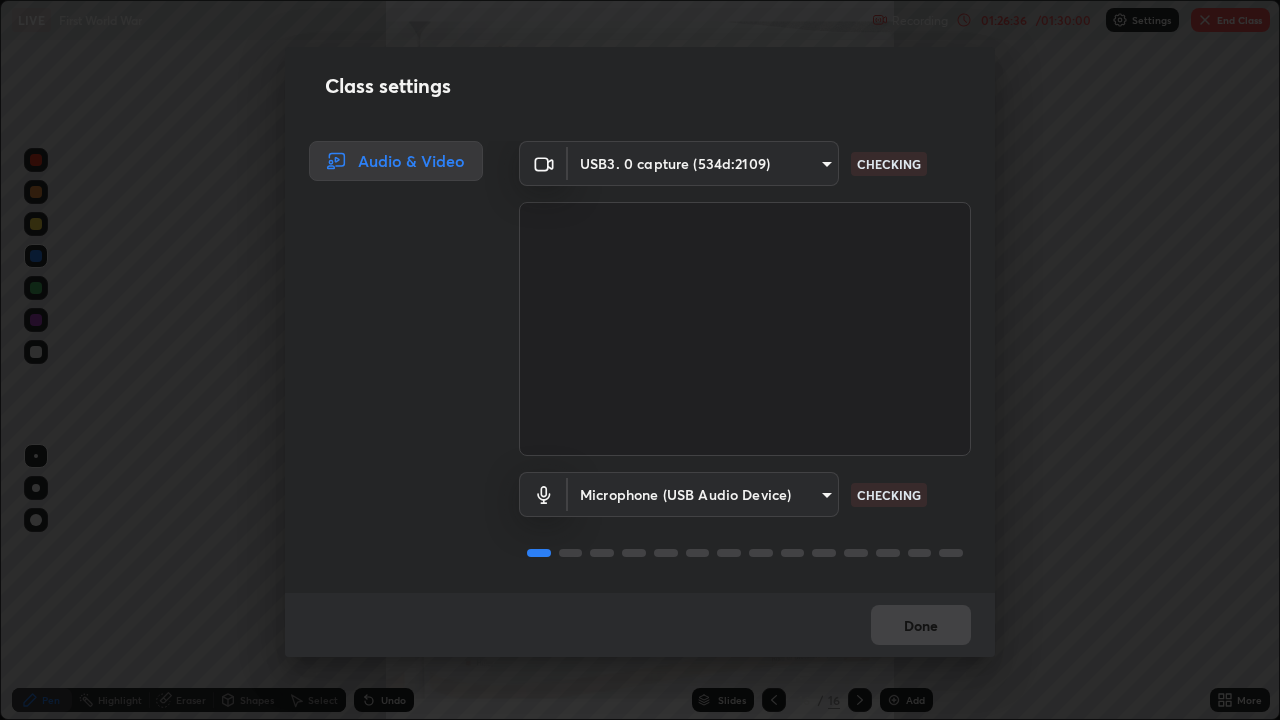 scroll, scrollTop: 2, scrollLeft: 0, axis: vertical 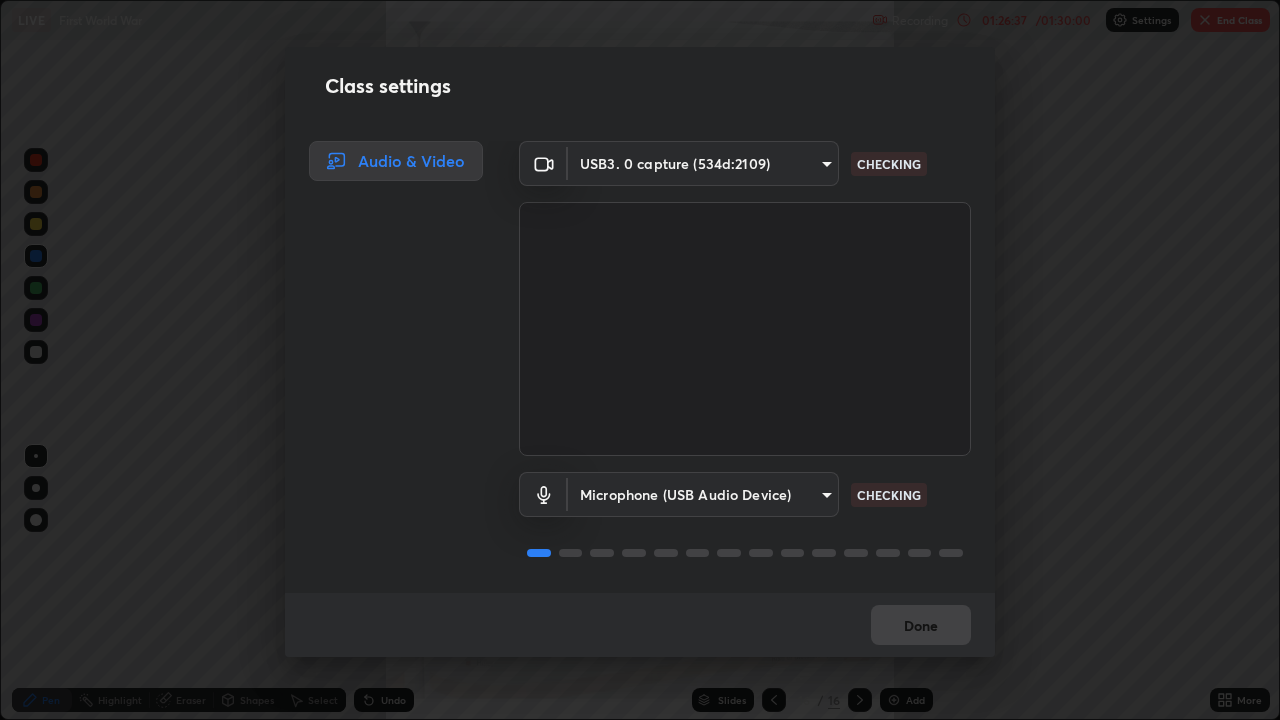 click on "Done" at bounding box center [640, 625] 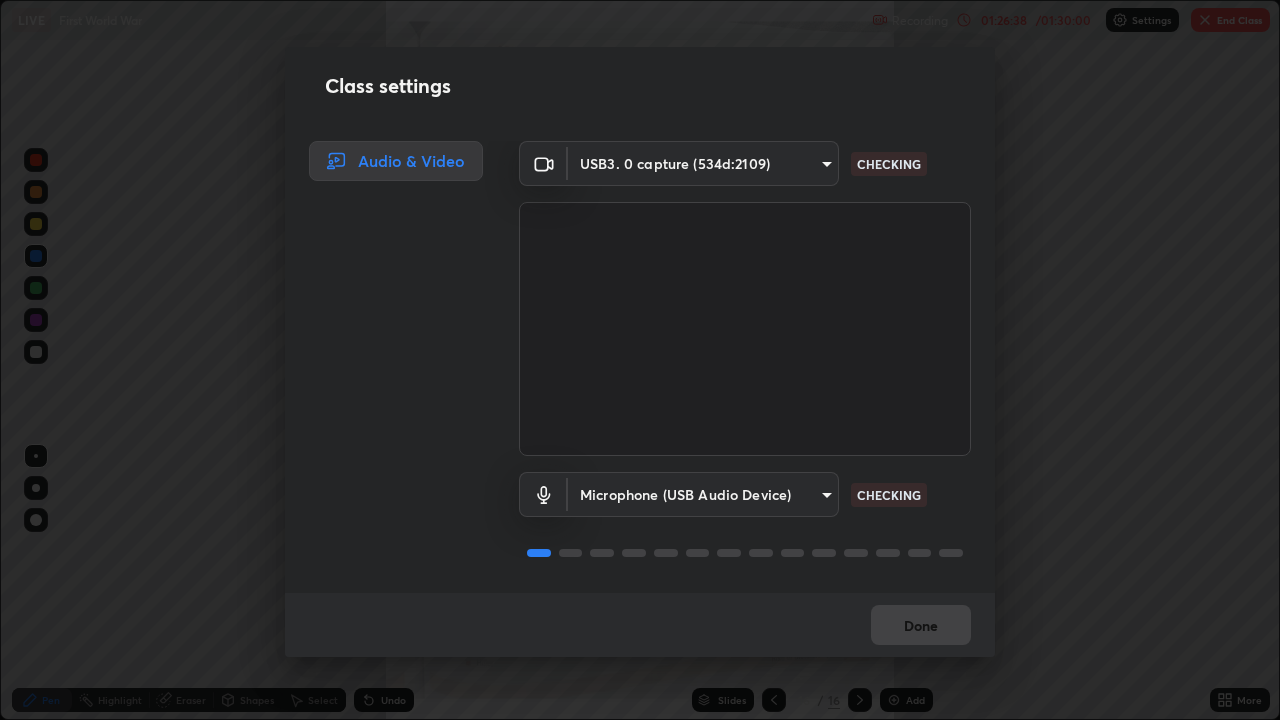 click on "Class settings Audio & Video USB3. 0 capture (534d:2109) [HASH] CHECKING Microphone (USB Audio Device) [HASH] CHECKING Done" at bounding box center (640, 360) 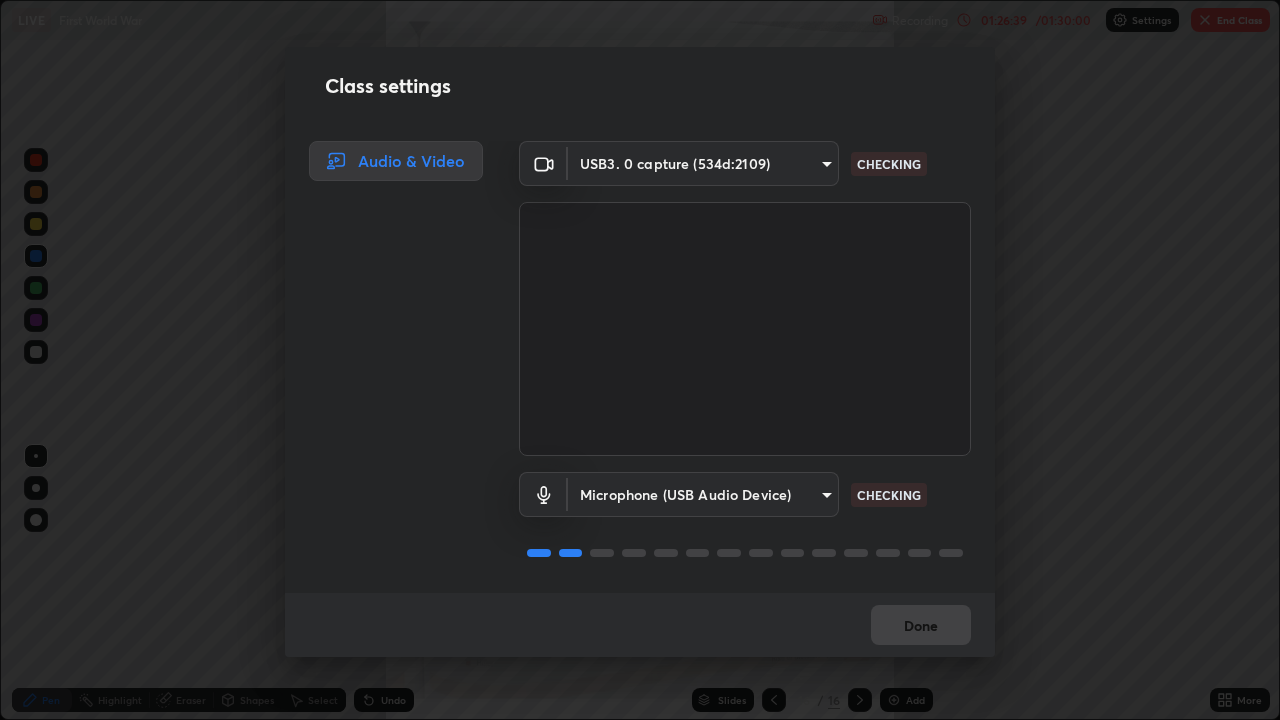 click on "Erase all LIVE First World War Recording 01:26:39 /  01:30:00 Settings End Class Setting up your live class First World War • L3 of Course On So. Sci for Foundation Class X 1 [YEAR] [FIRST] [LAST] Pen Highlight Eraser Shapes Select Undo Slides 16 / 16 Add More Enable hand raising Enable raise hand to speak to learners. Once enabled, chat will be turned off temporarily. Enable x   No doubts shared Encourage your learners to ask a doubt for better clarity Report an issue Reason for reporting Buffering Chat not working Audio - Video sync issue Educator video quality low ​ Attach an image Report Class settings Audio & Video USB3. 0 capture (534d:2109) [HASH] CHECKING Microphone (USB Audio Device) [HASH] CHECKING Done" at bounding box center [640, 360] 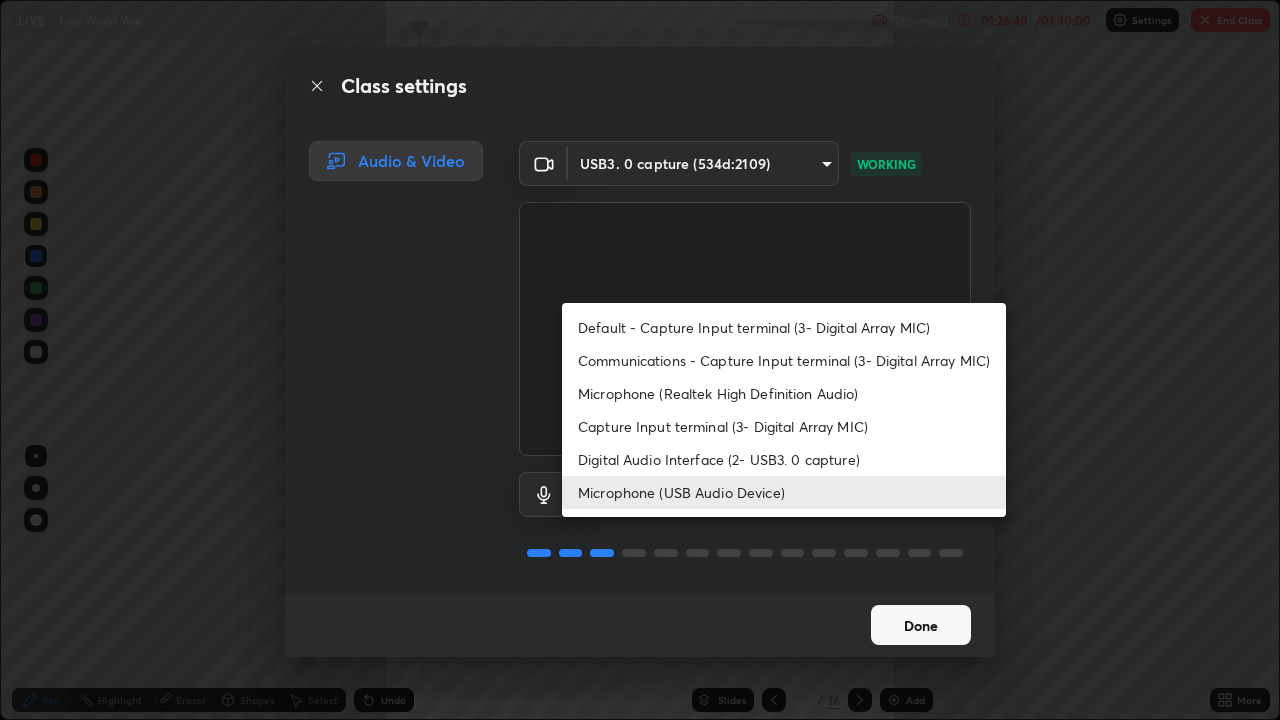 click on "Microphone (USB Audio Device)" at bounding box center (784, 492) 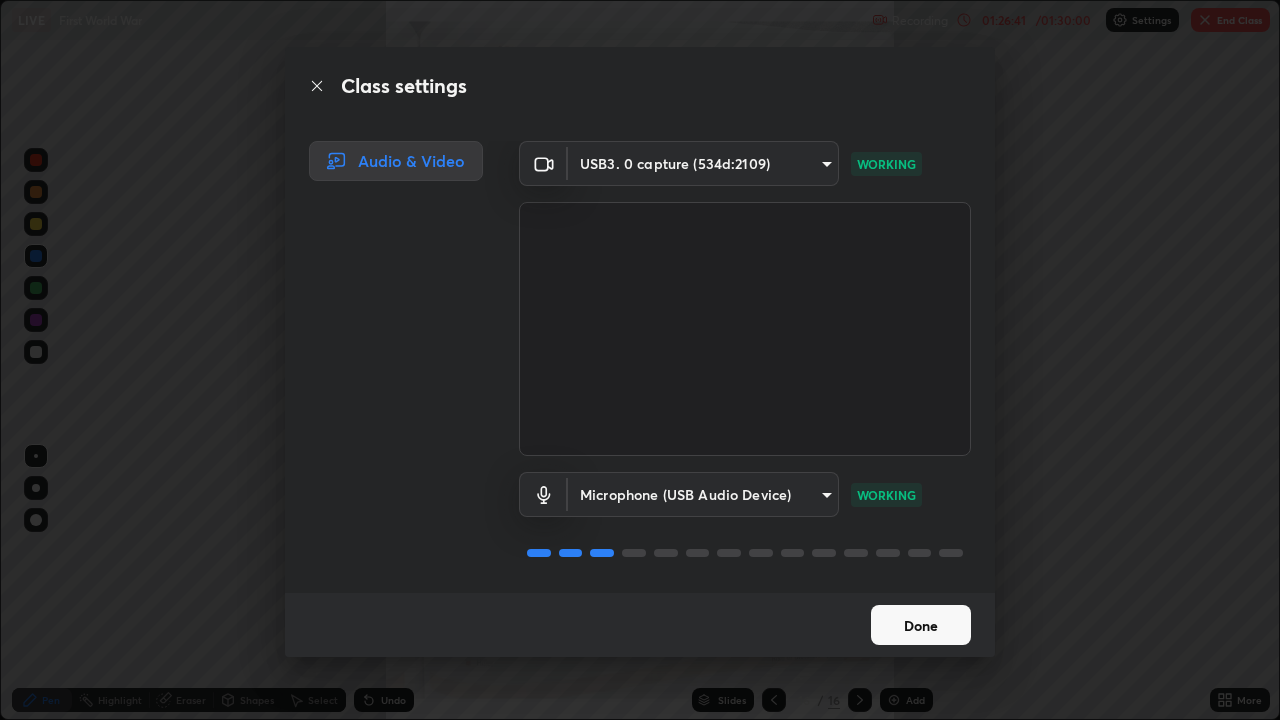 click on "Done" at bounding box center (921, 625) 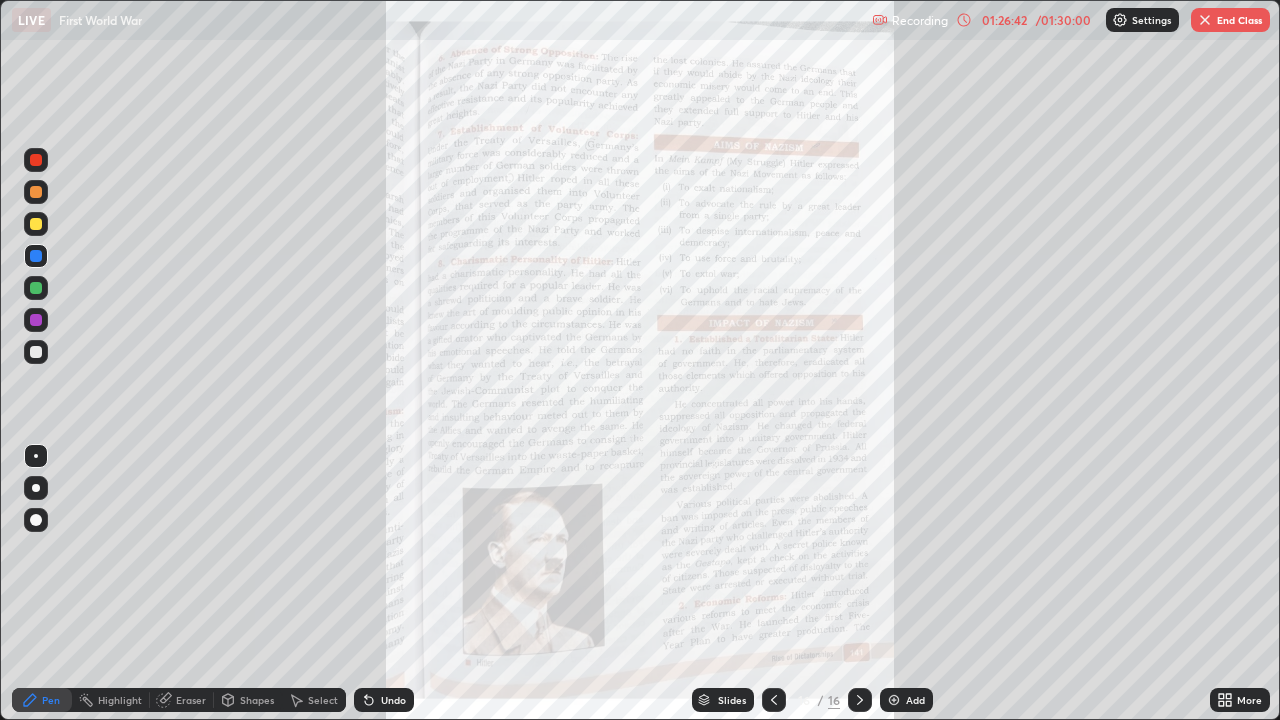 click on "/  01:30:00" at bounding box center [1063, 20] 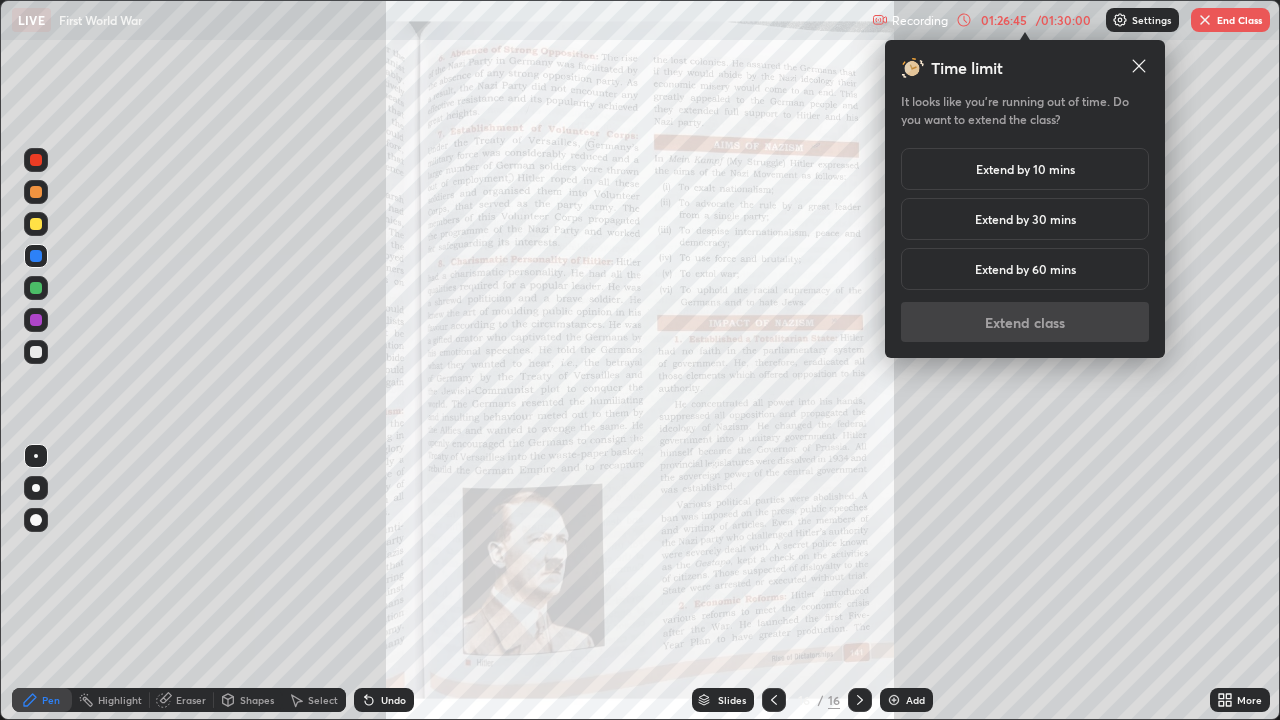 click on "Extend by 10 mins" at bounding box center (1025, 169) 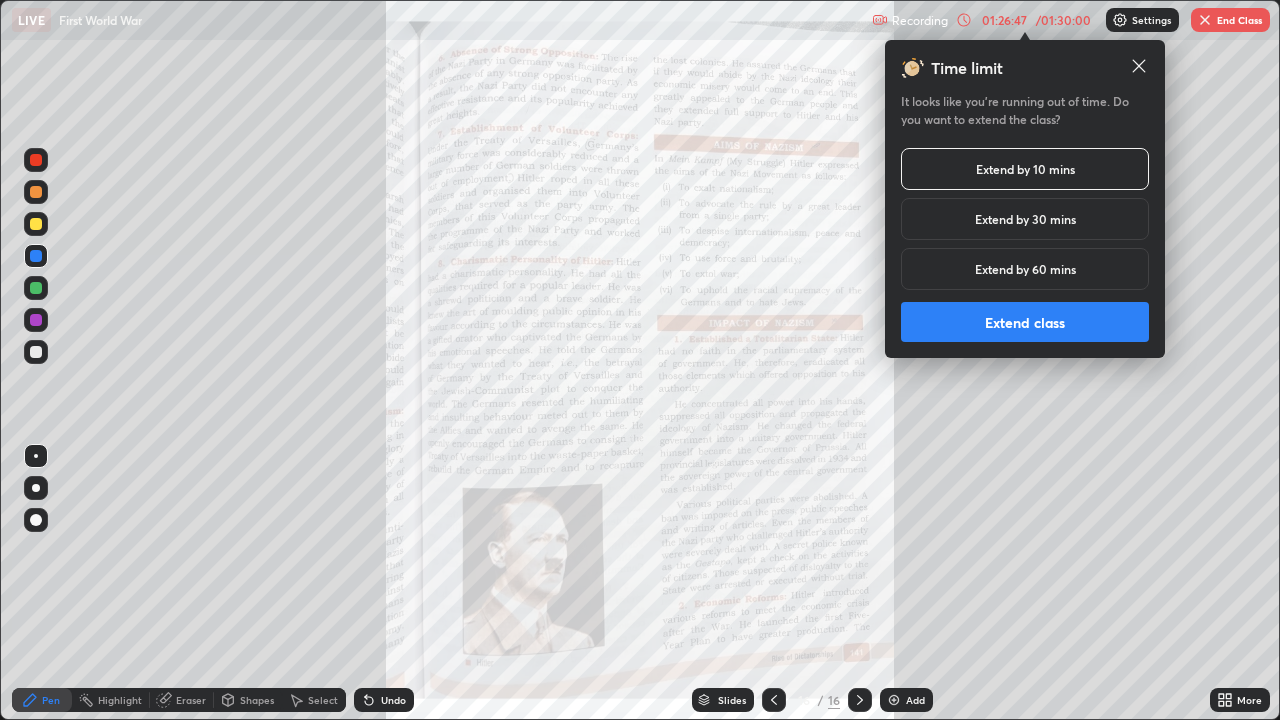 click on "Extend class" at bounding box center [1025, 322] 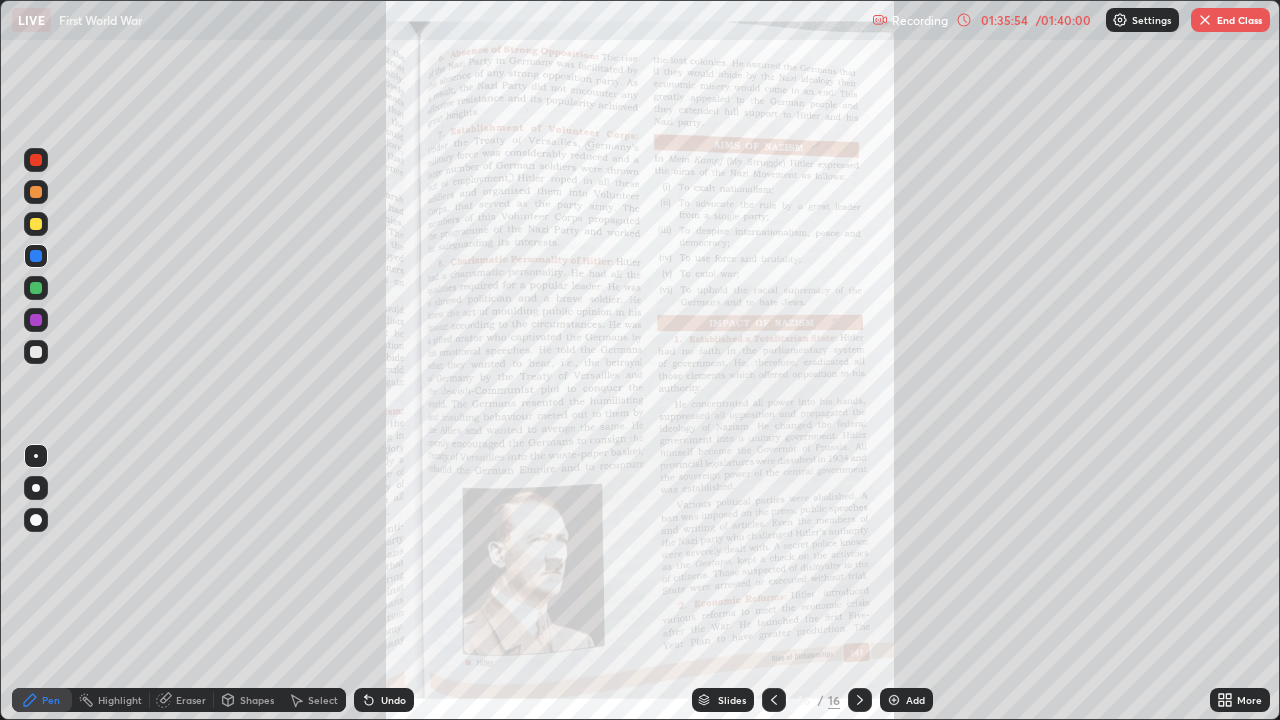 click on "01:35:54" at bounding box center (1004, 20) 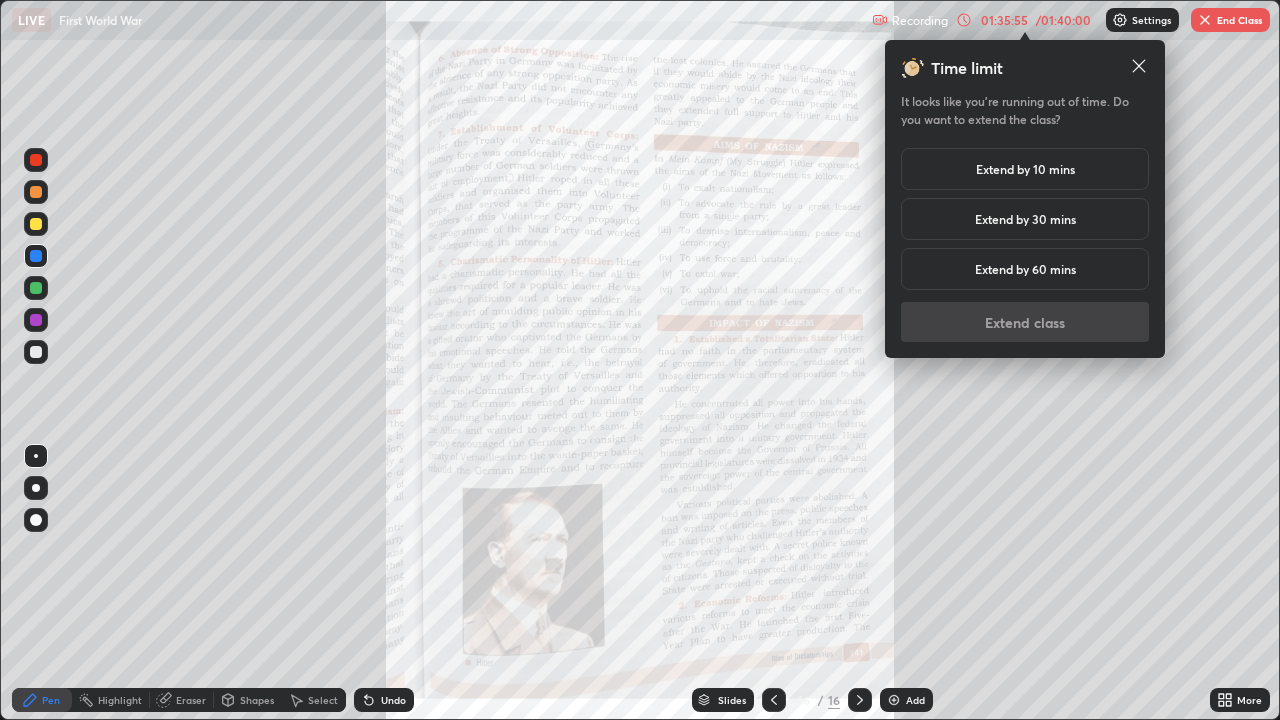 click on "Extend by 10 mins" at bounding box center [1025, 169] 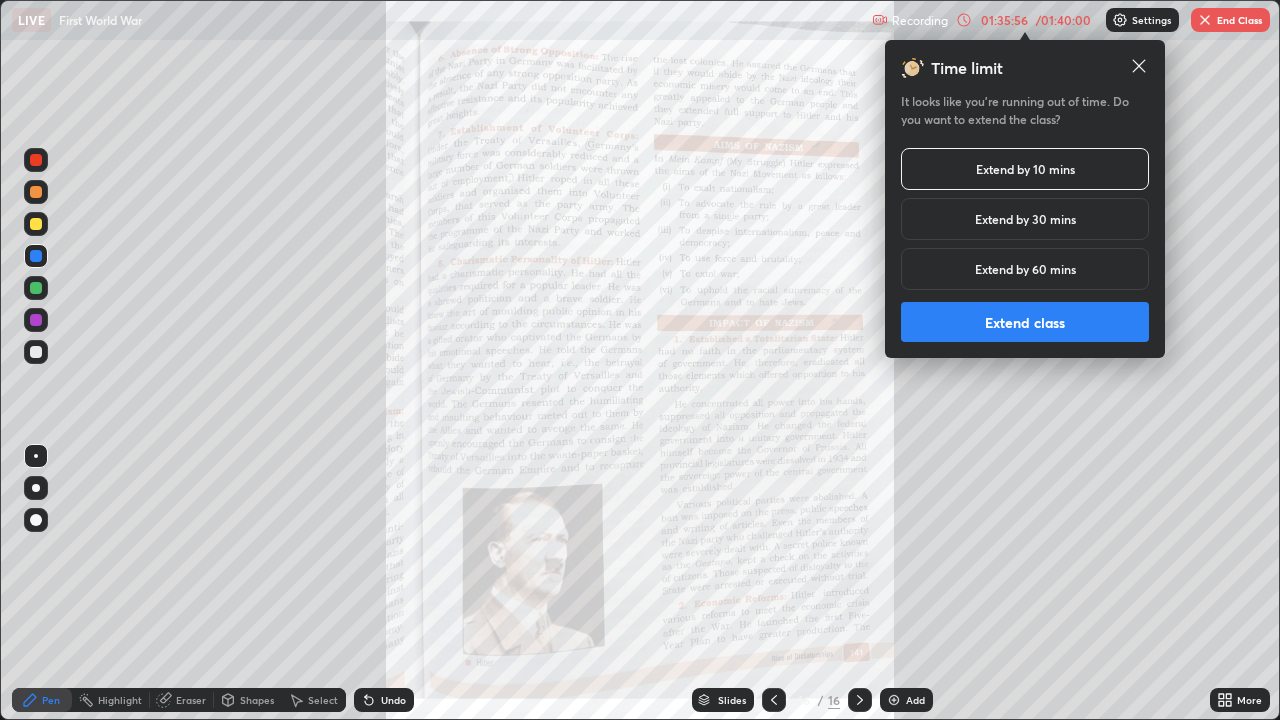 click on "Extend class" at bounding box center (1025, 322) 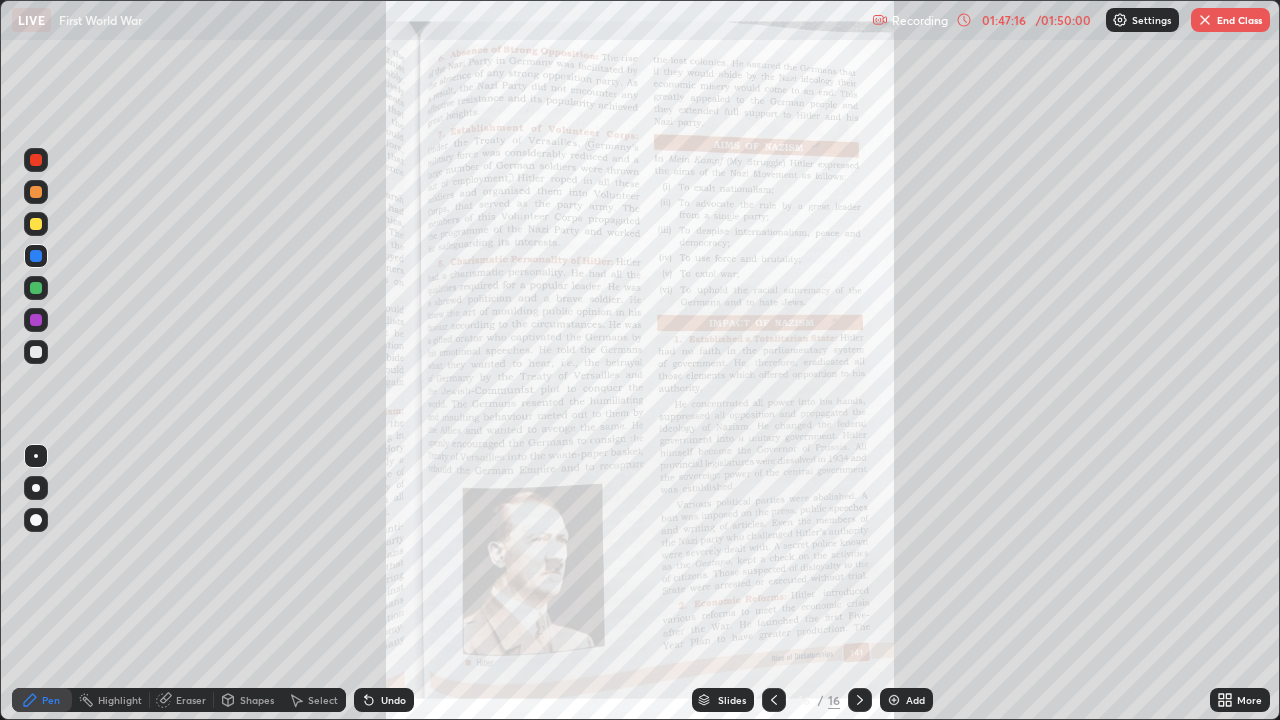 click at bounding box center (1205, 20) 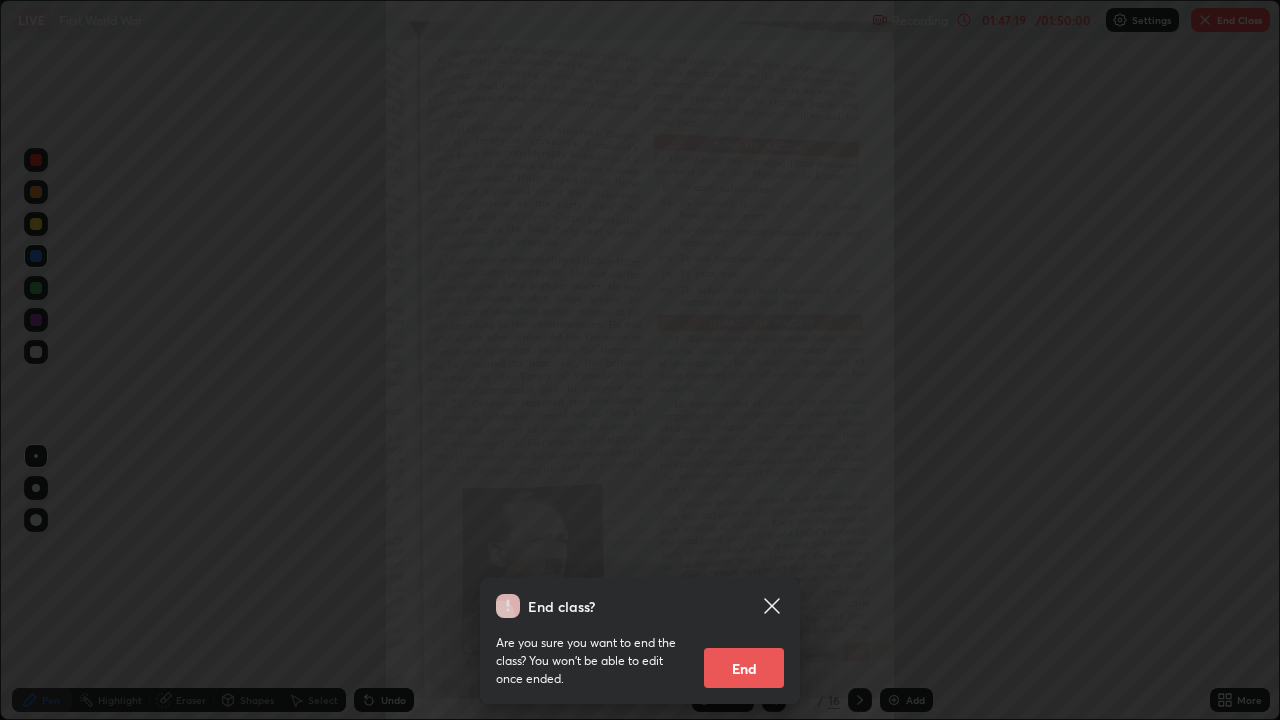 click on "End" at bounding box center (744, 668) 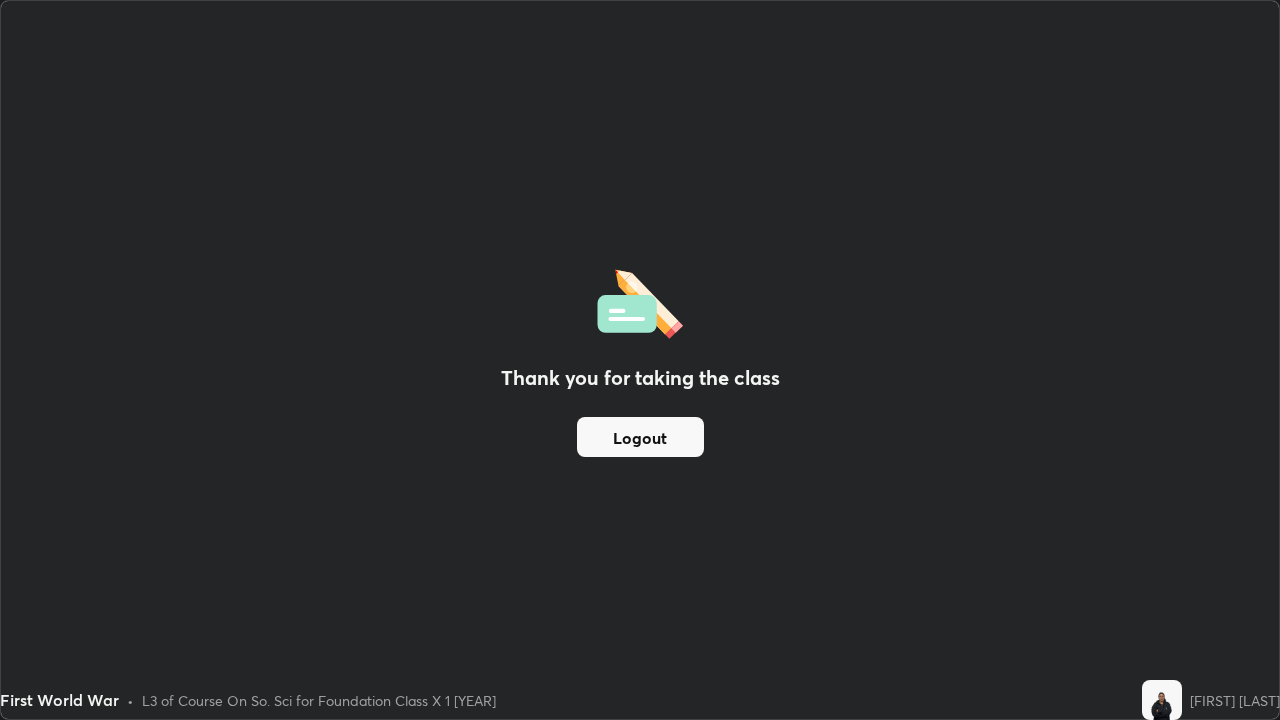 click on "Thank you for taking the class Logout" at bounding box center (640, 360) 